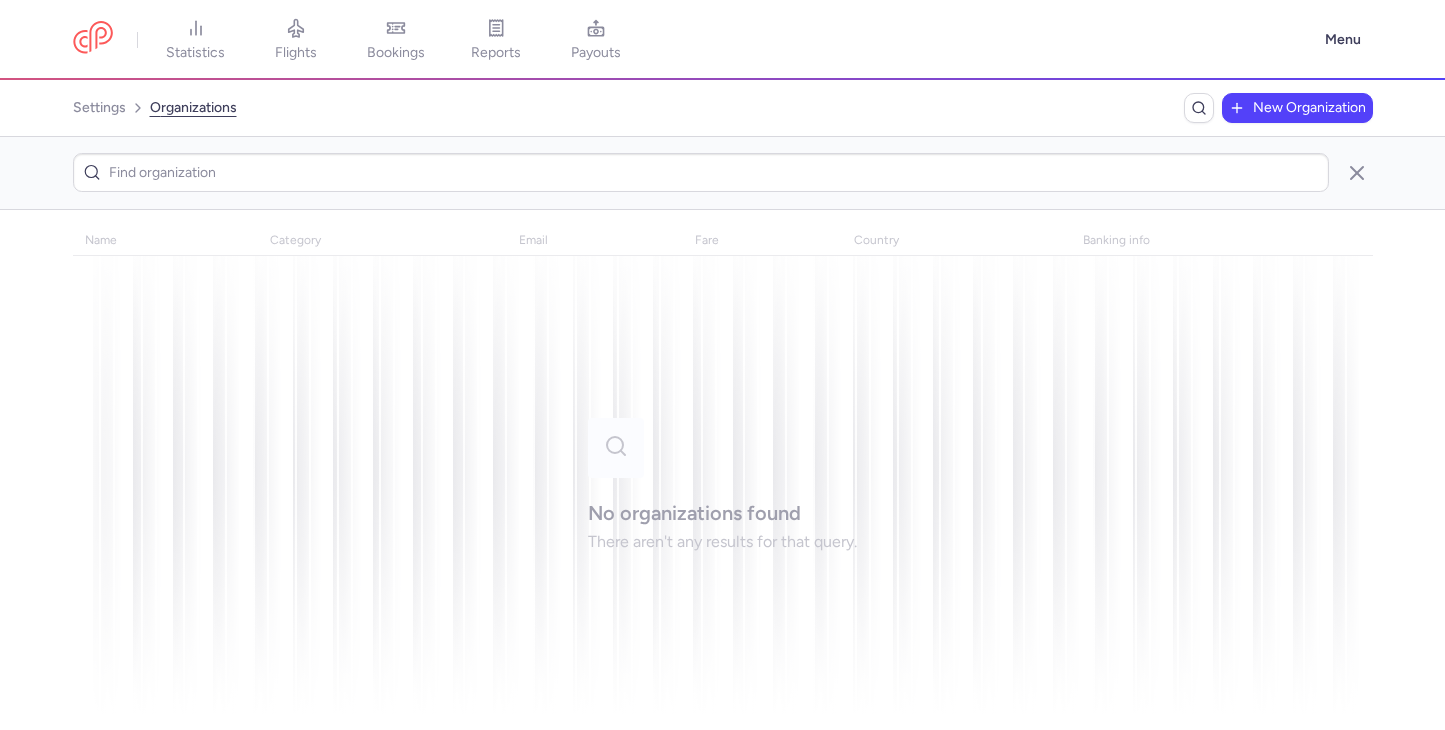 scroll, scrollTop: 0, scrollLeft: 0, axis: both 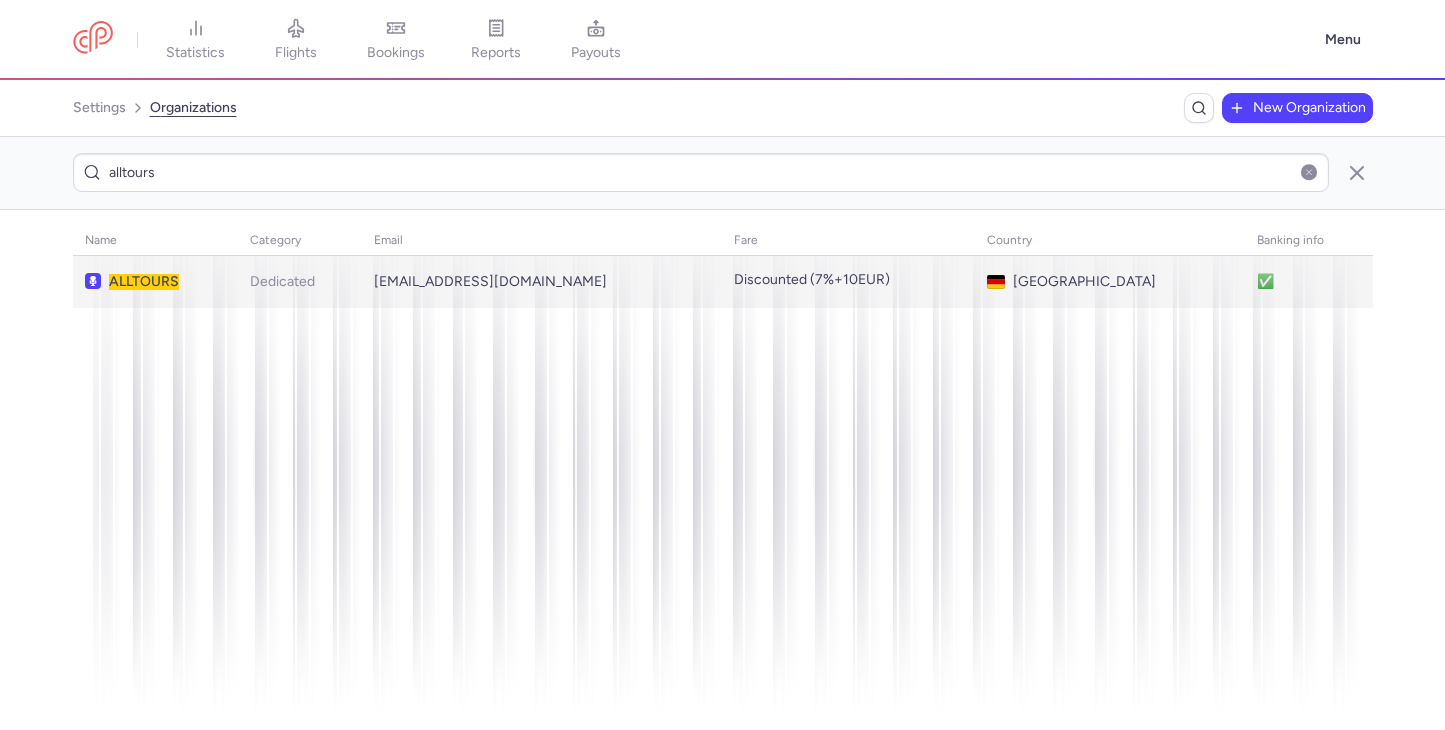 type on "alltours" 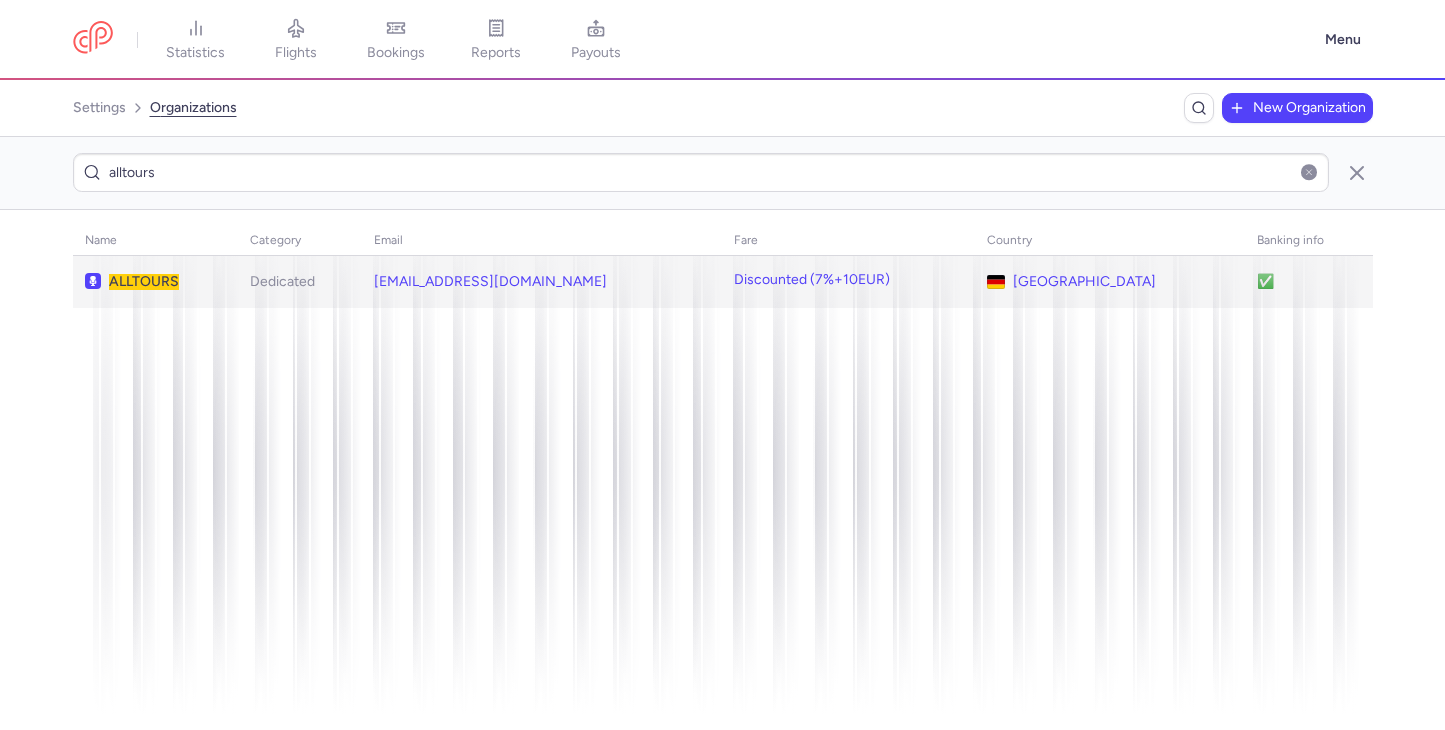 click on "Dedicated" 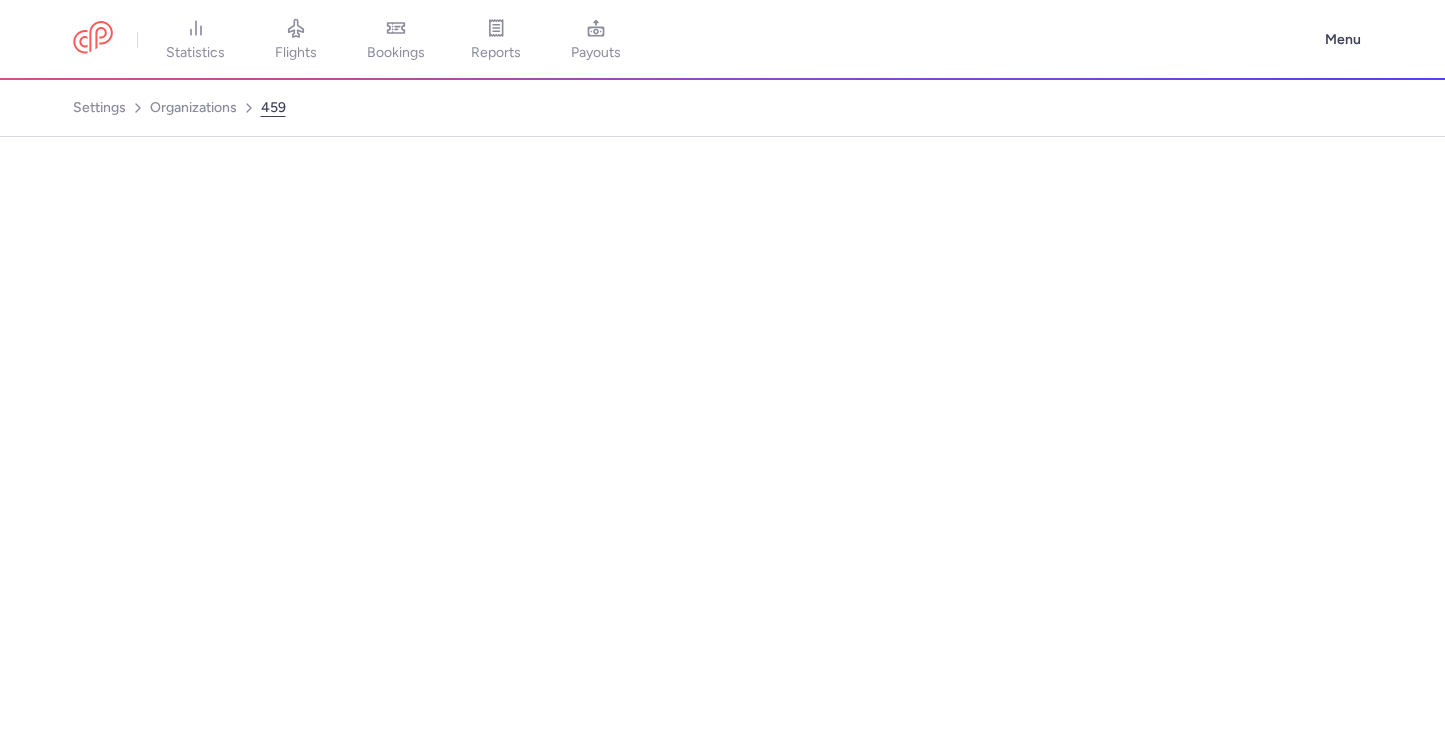 select on "DEDICATED" 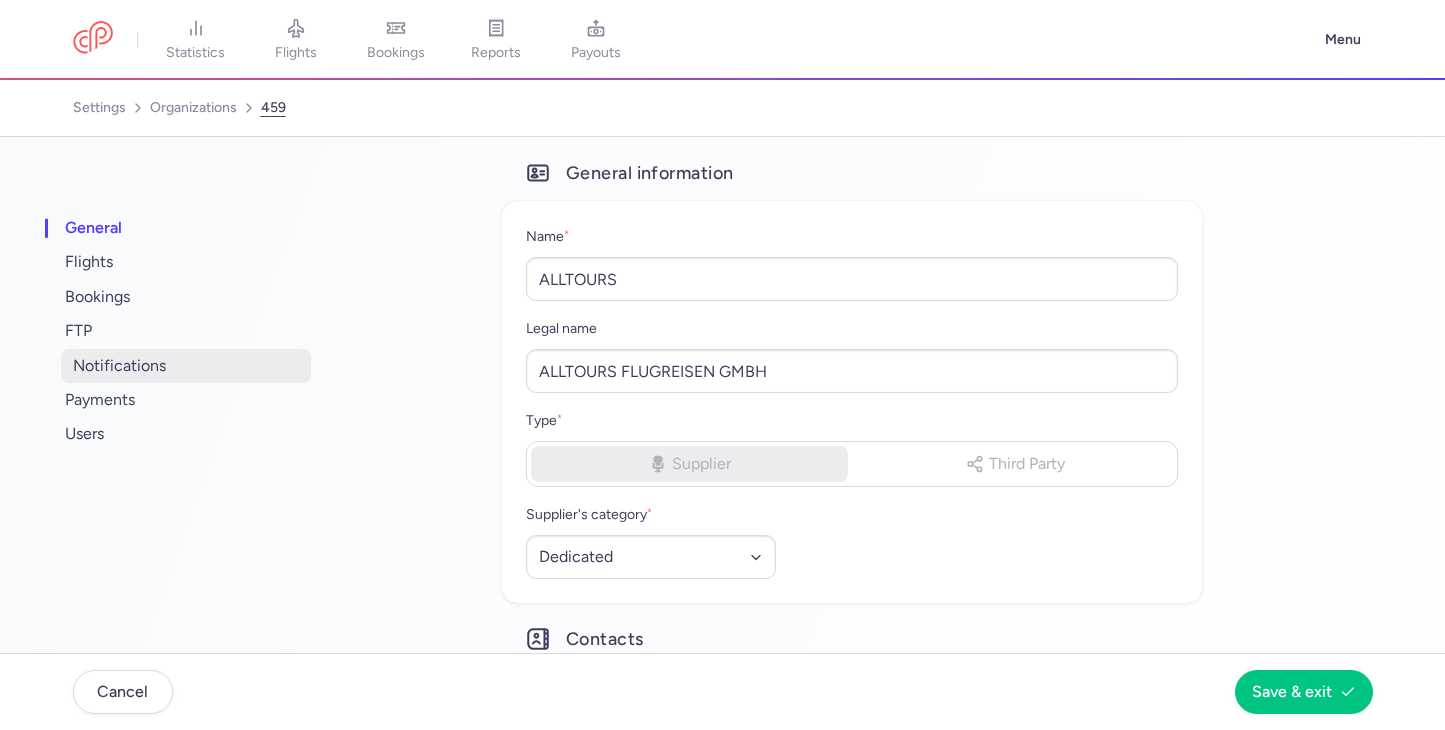 click on "notifications" at bounding box center (186, 366) 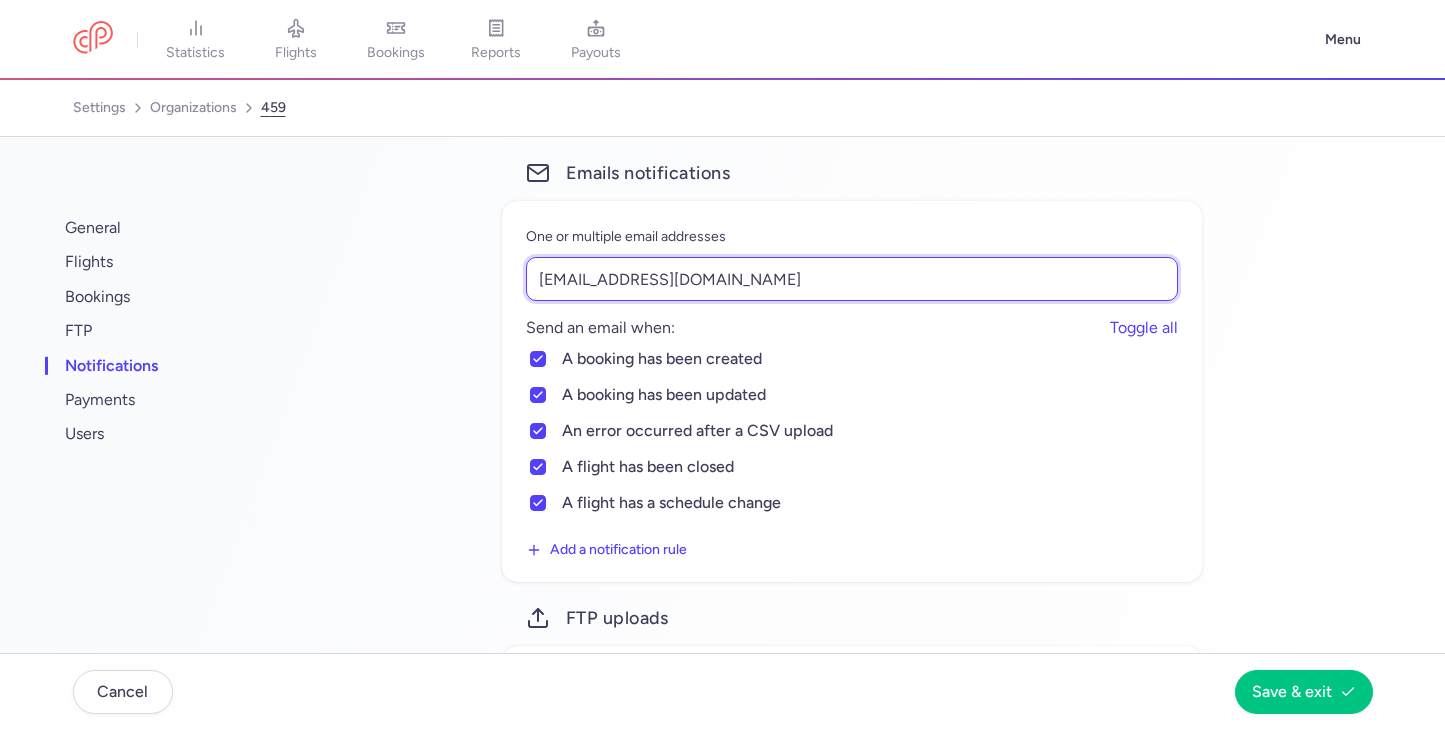 click on "[EMAIL_ADDRESS][DOMAIN_NAME]" at bounding box center (852, 279) 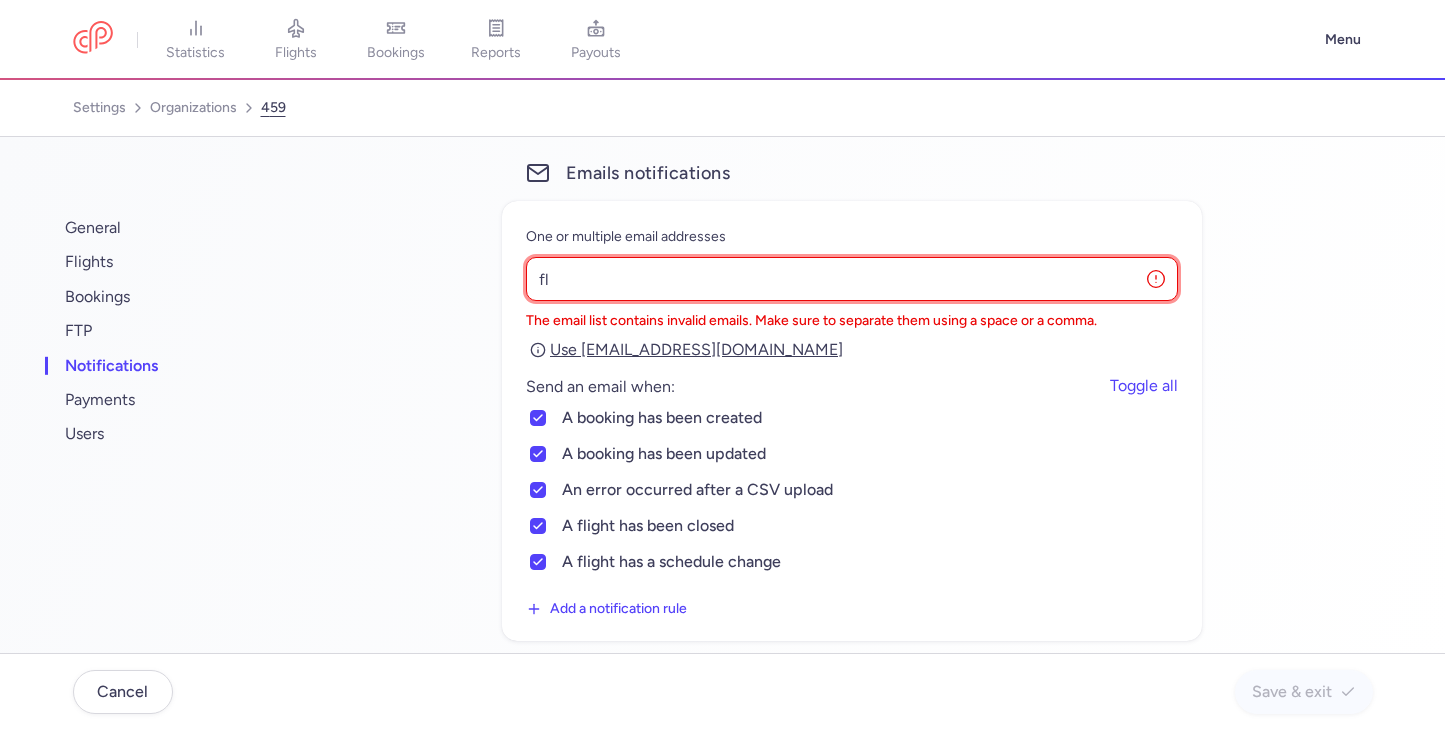 type on "f" 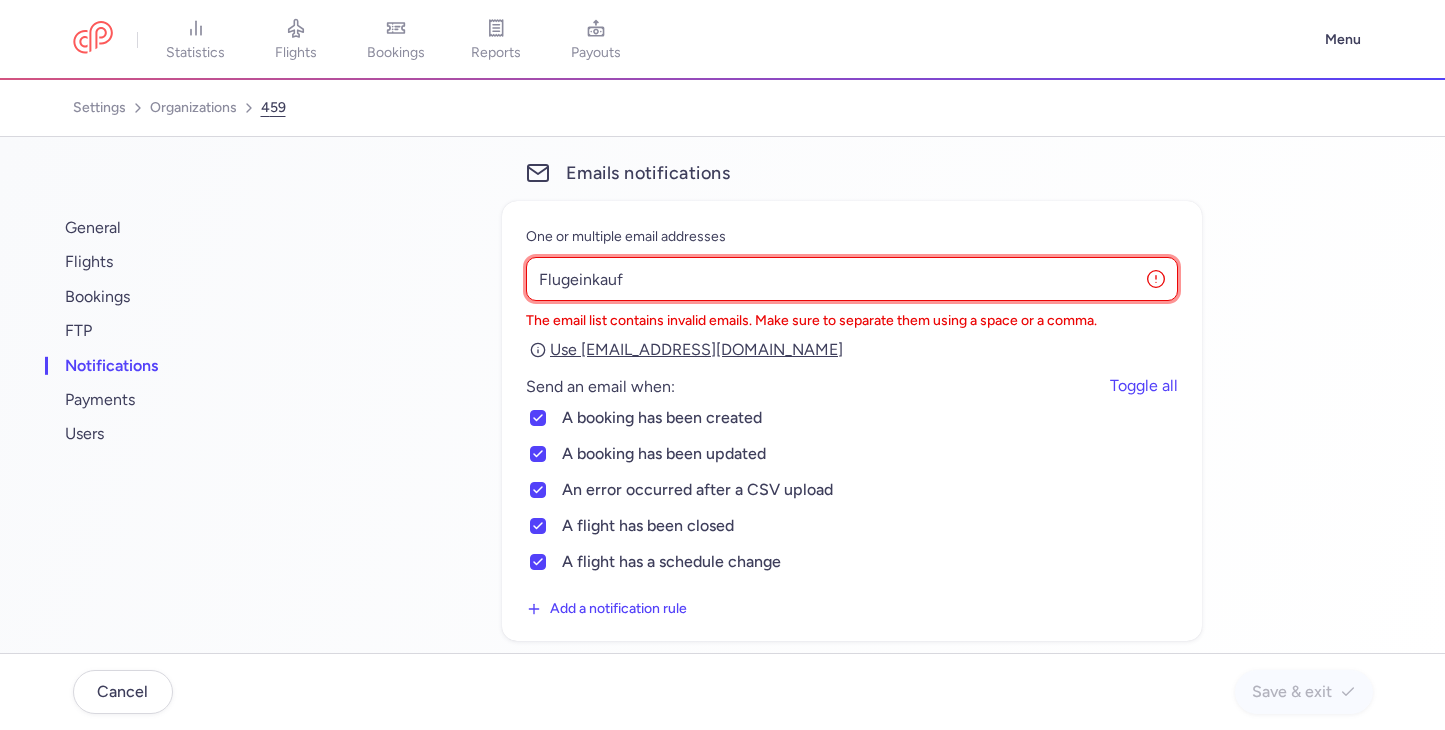 click on "Flugeinkauf" at bounding box center (852, 279) 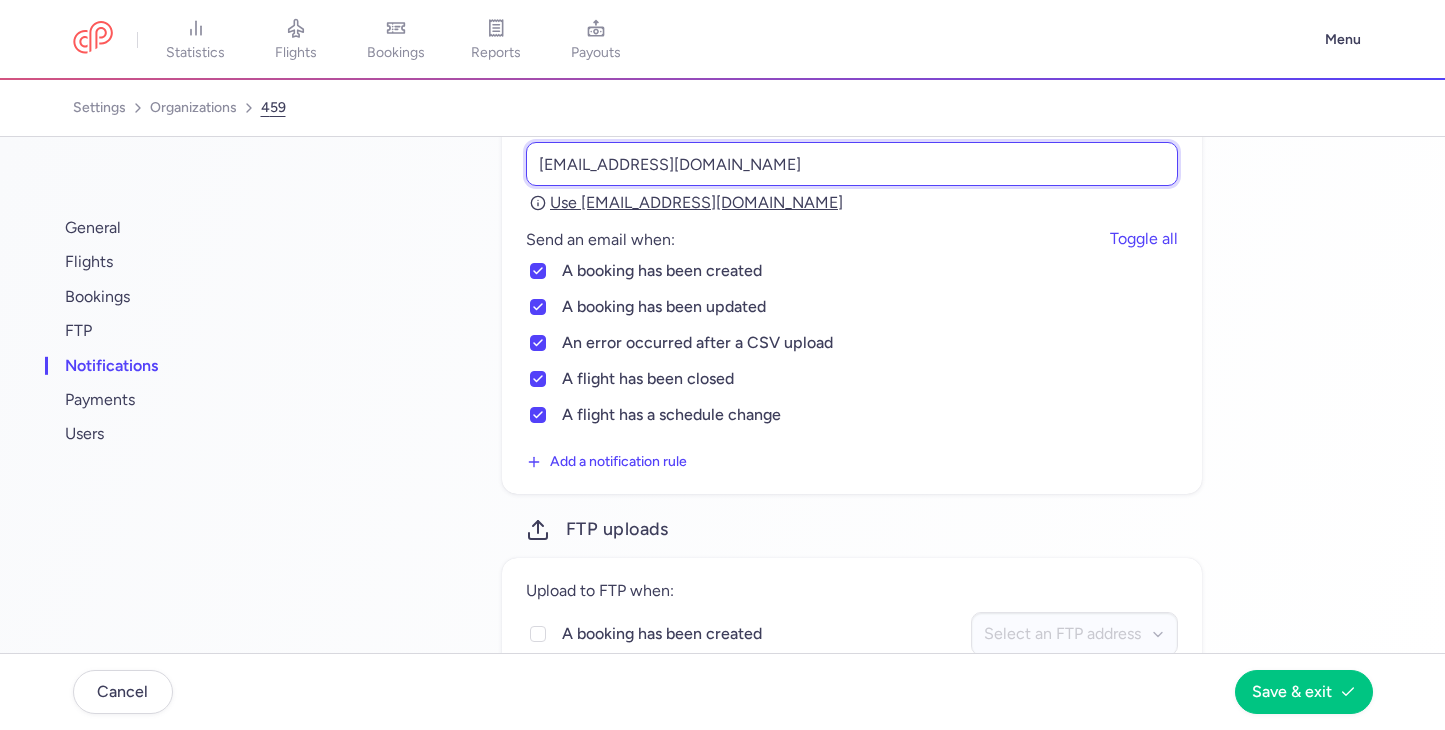scroll, scrollTop: 109, scrollLeft: 0, axis: vertical 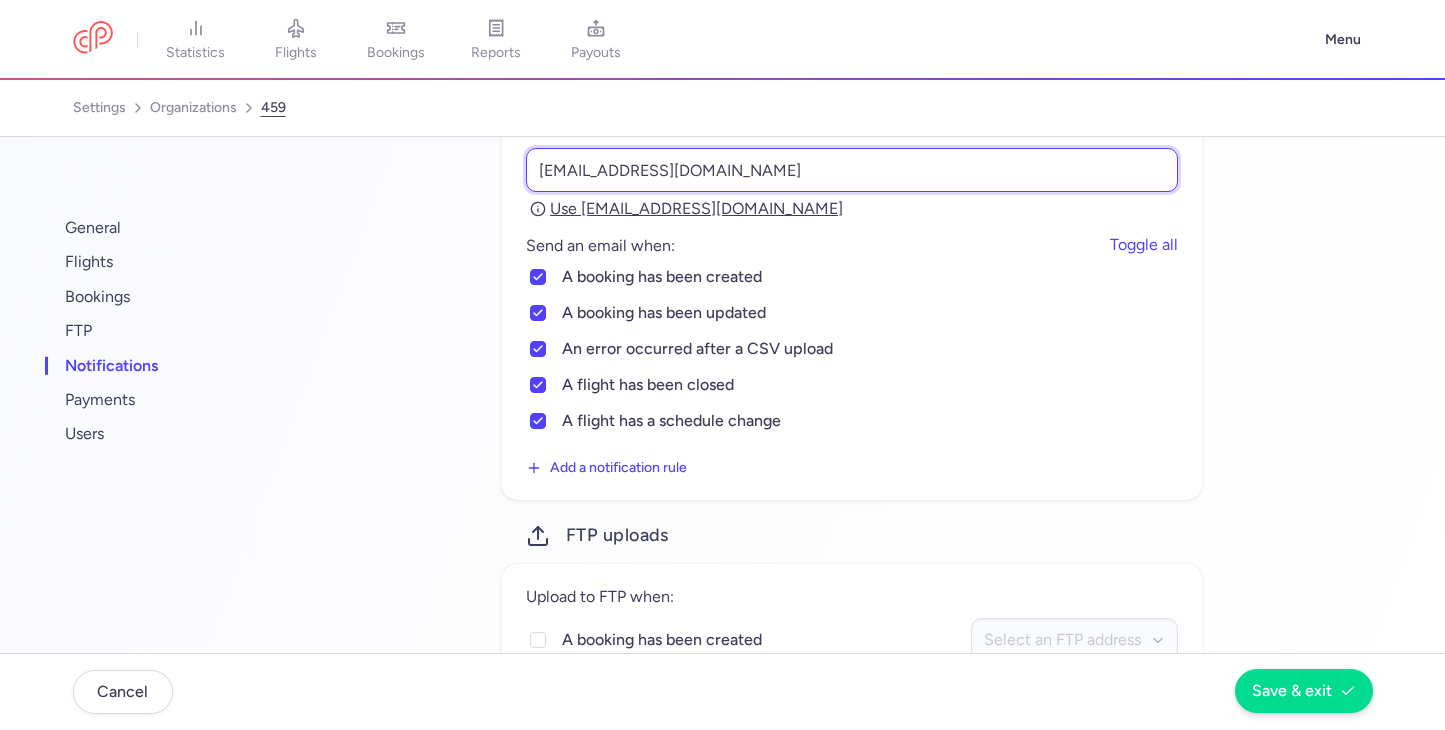 type on "[EMAIL_ADDRESS][DOMAIN_NAME]" 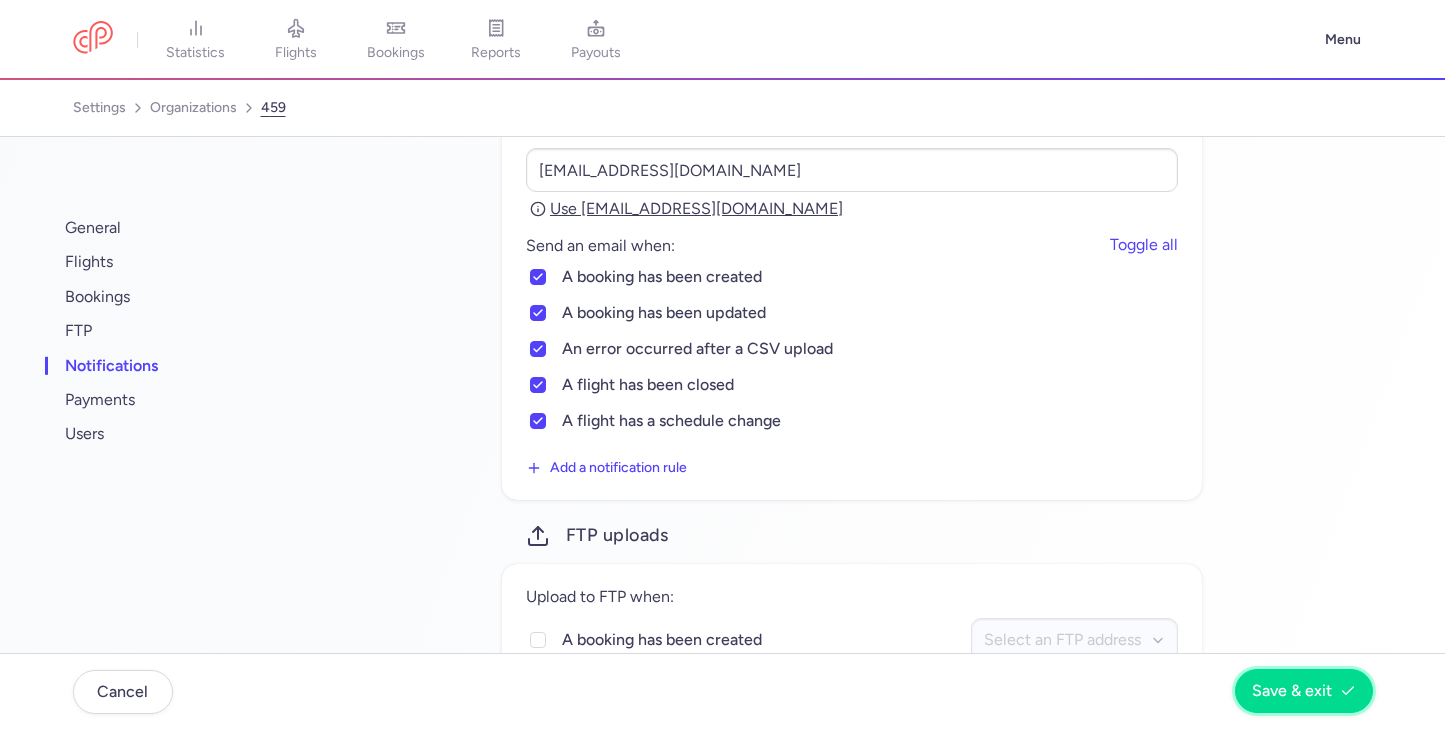 click on "Save & exit" at bounding box center [1292, 691] 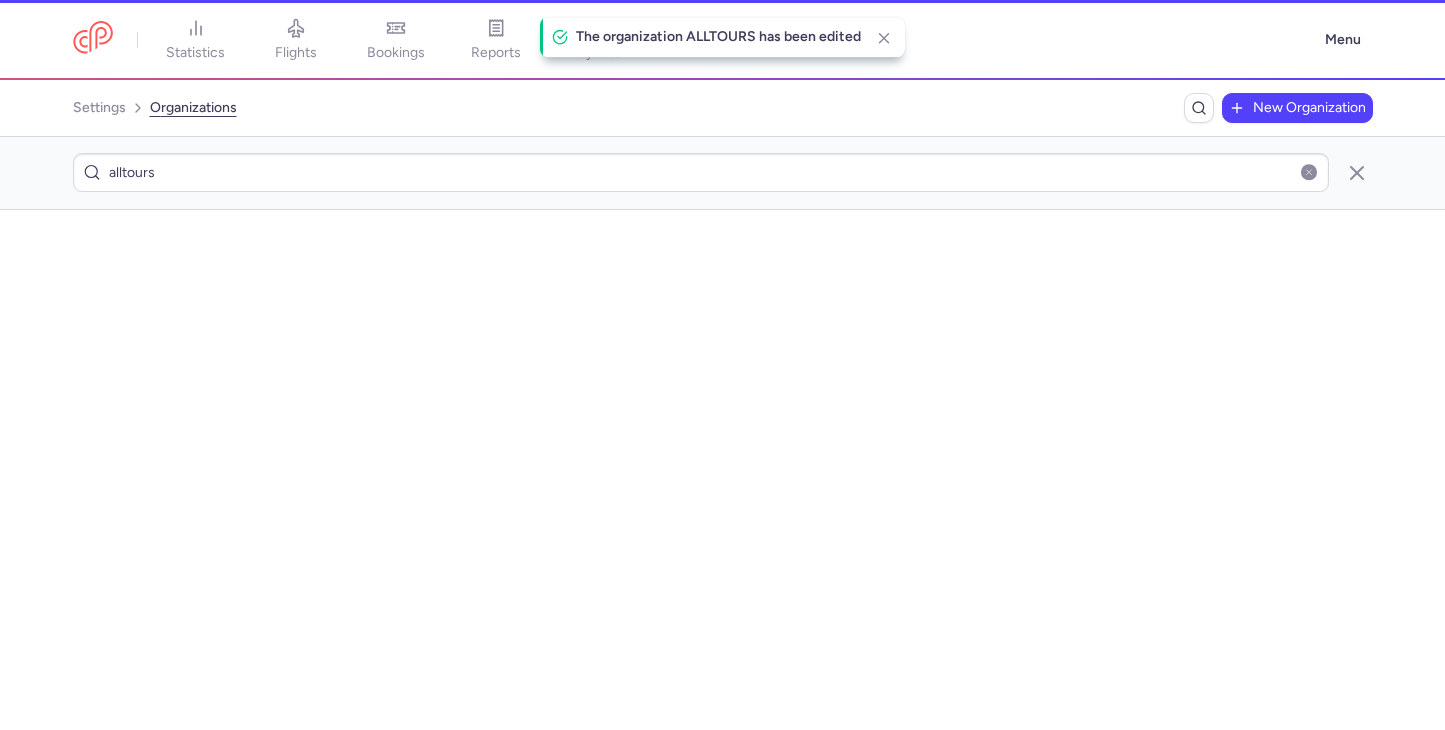 scroll, scrollTop: 0, scrollLeft: 0, axis: both 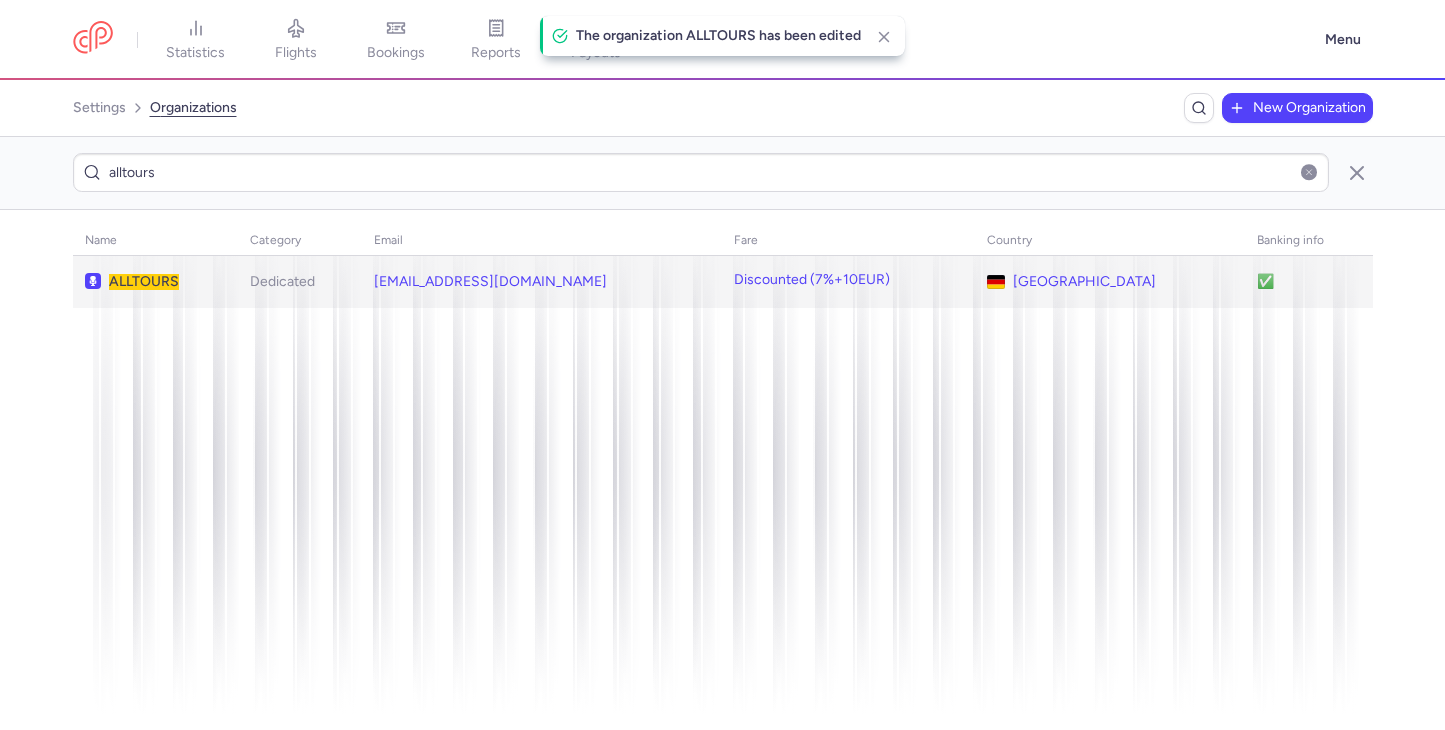 click on "[EMAIL_ADDRESS][DOMAIN_NAME]" 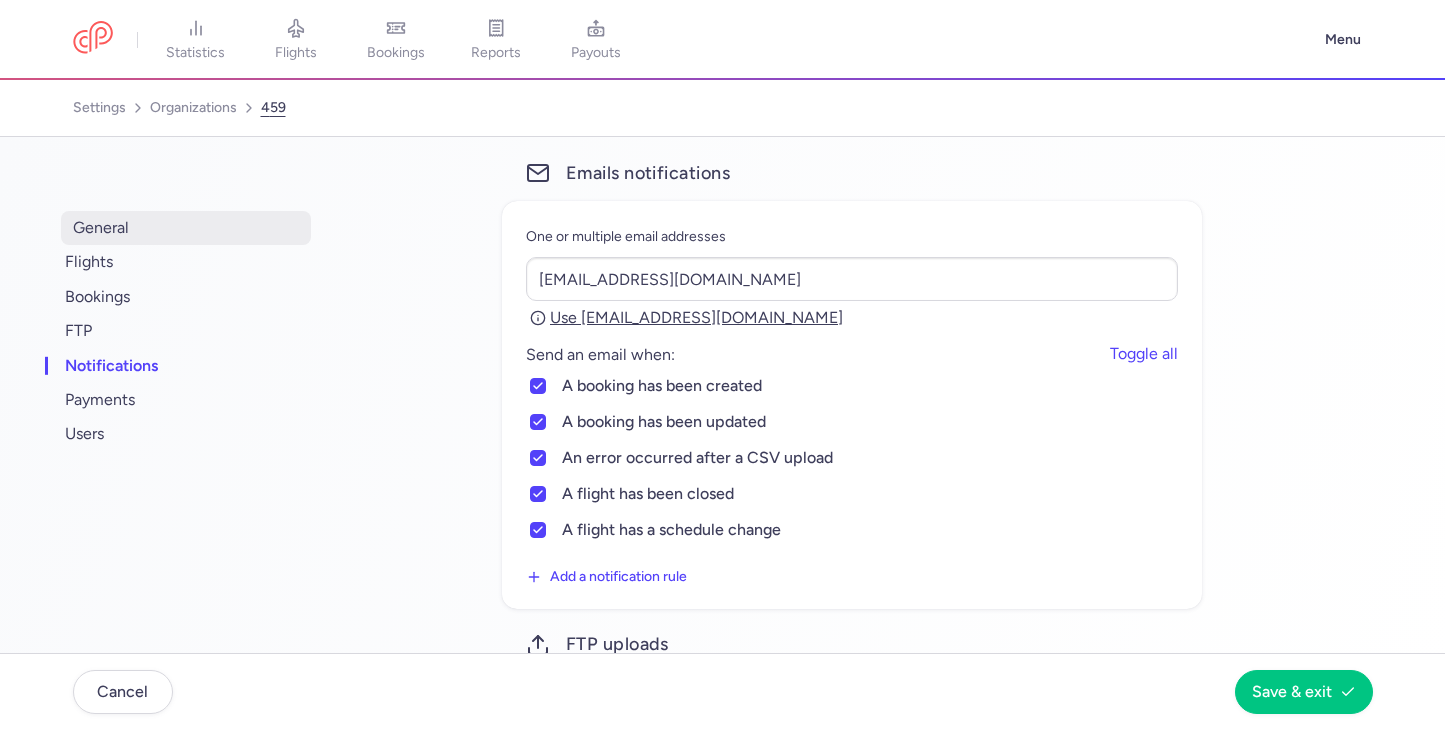 click on "general" at bounding box center [186, 228] 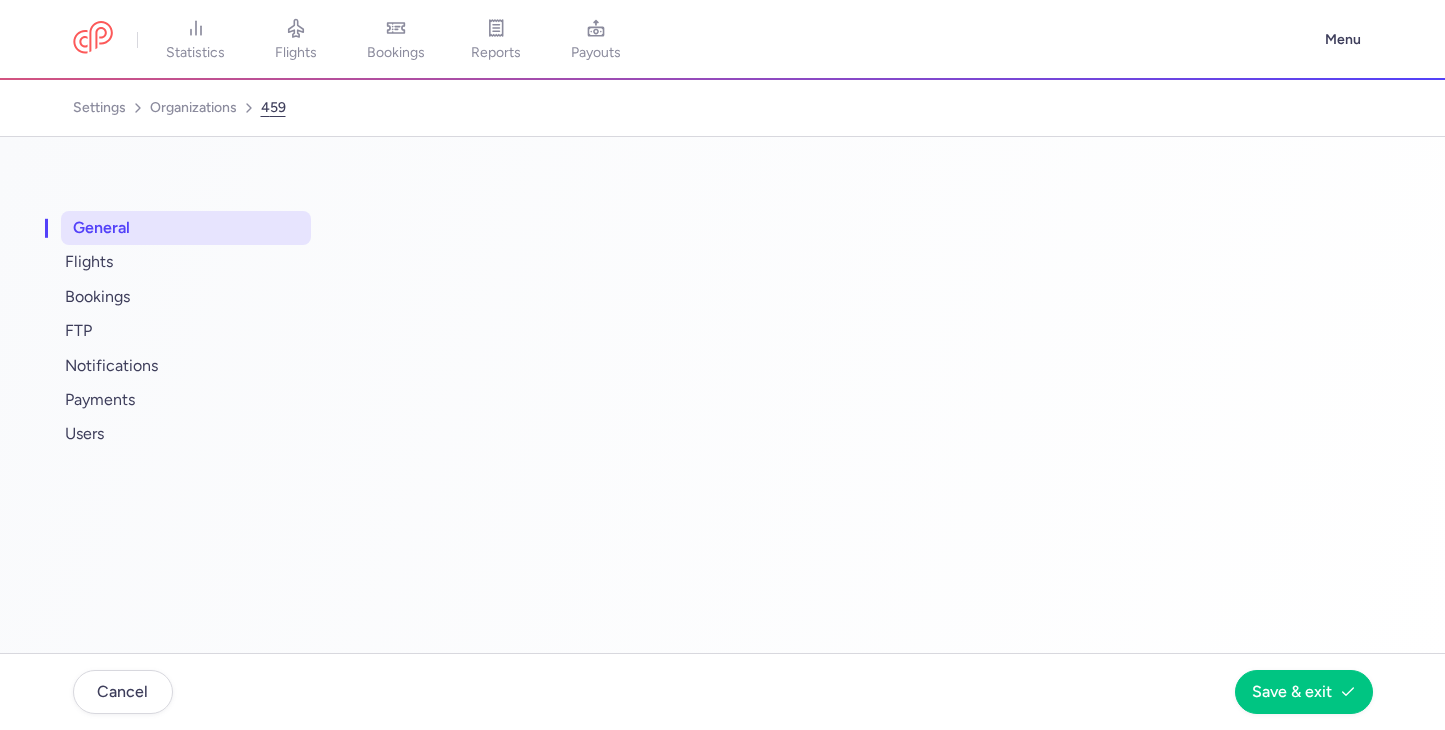 select on "DEDICATED" 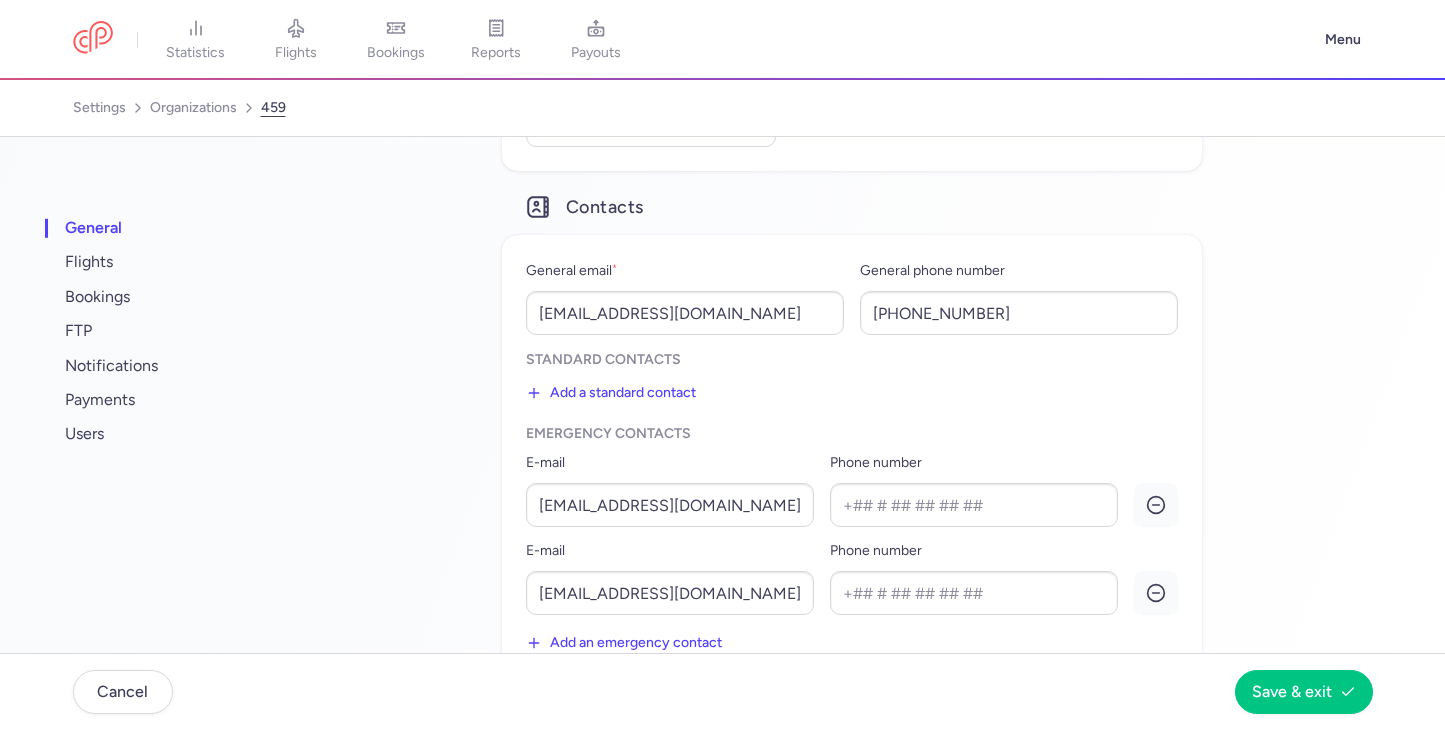 scroll, scrollTop: 443, scrollLeft: 0, axis: vertical 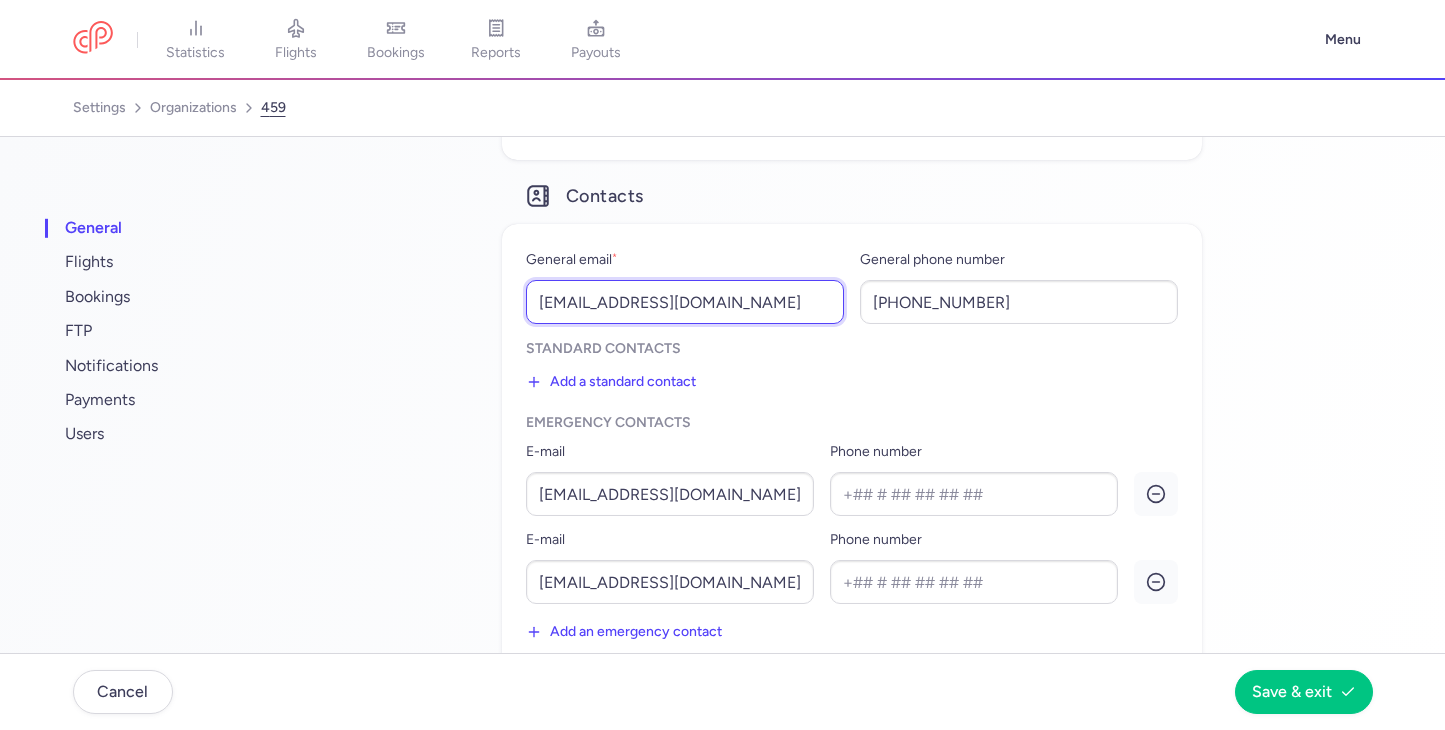 click on "[EMAIL_ADDRESS][DOMAIN_NAME]" at bounding box center [685, 302] 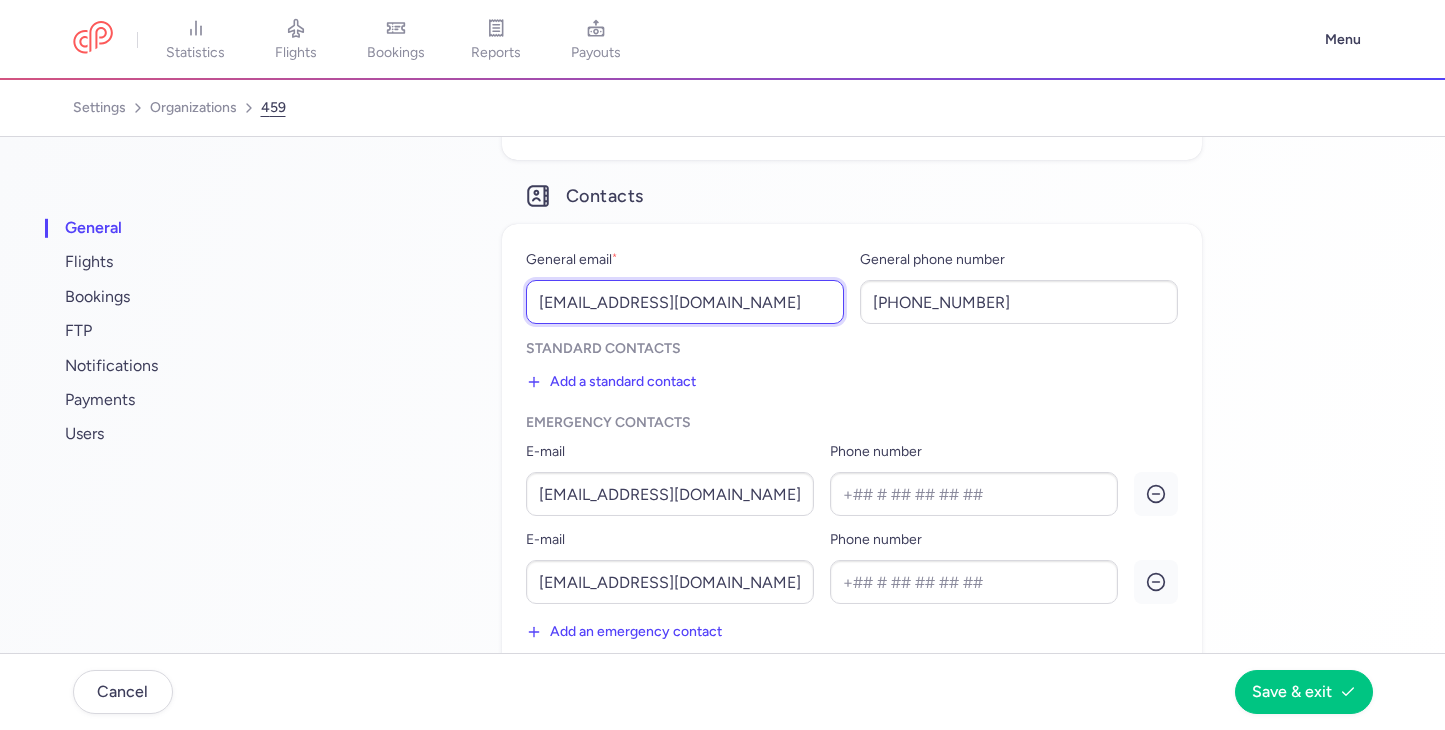 click on "[EMAIL_ADDRESS][DOMAIN_NAME]" at bounding box center [685, 302] 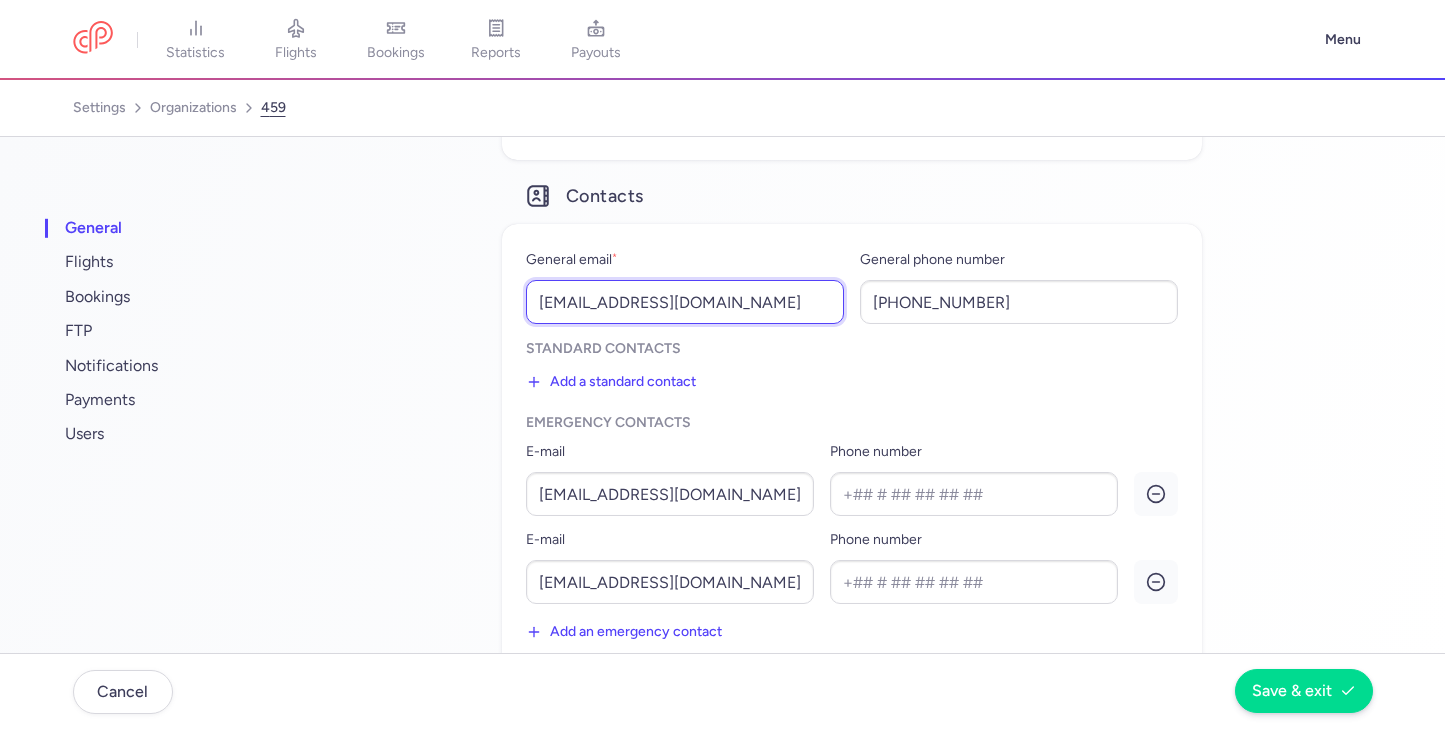 type on "[EMAIL_ADDRESS][DOMAIN_NAME]" 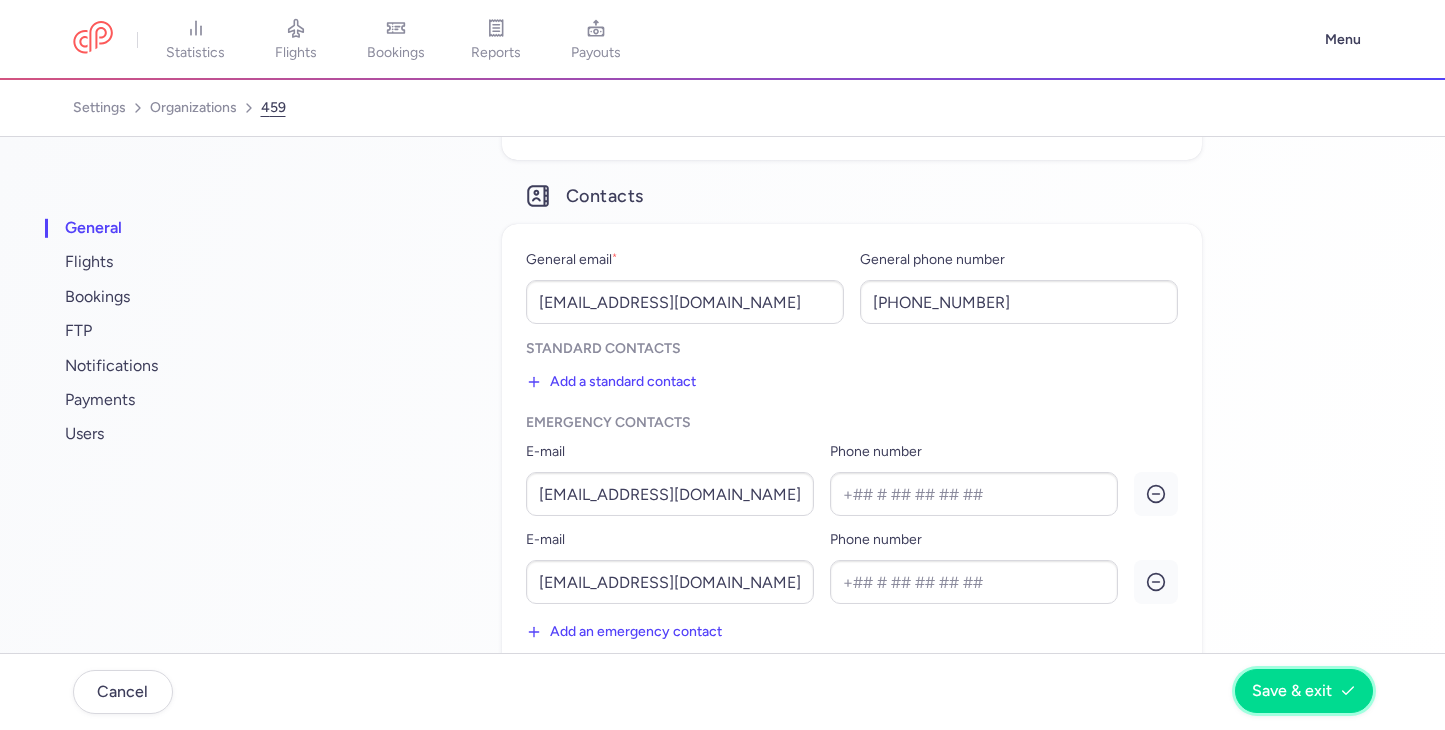 click on "Save & exit" at bounding box center [1292, 691] 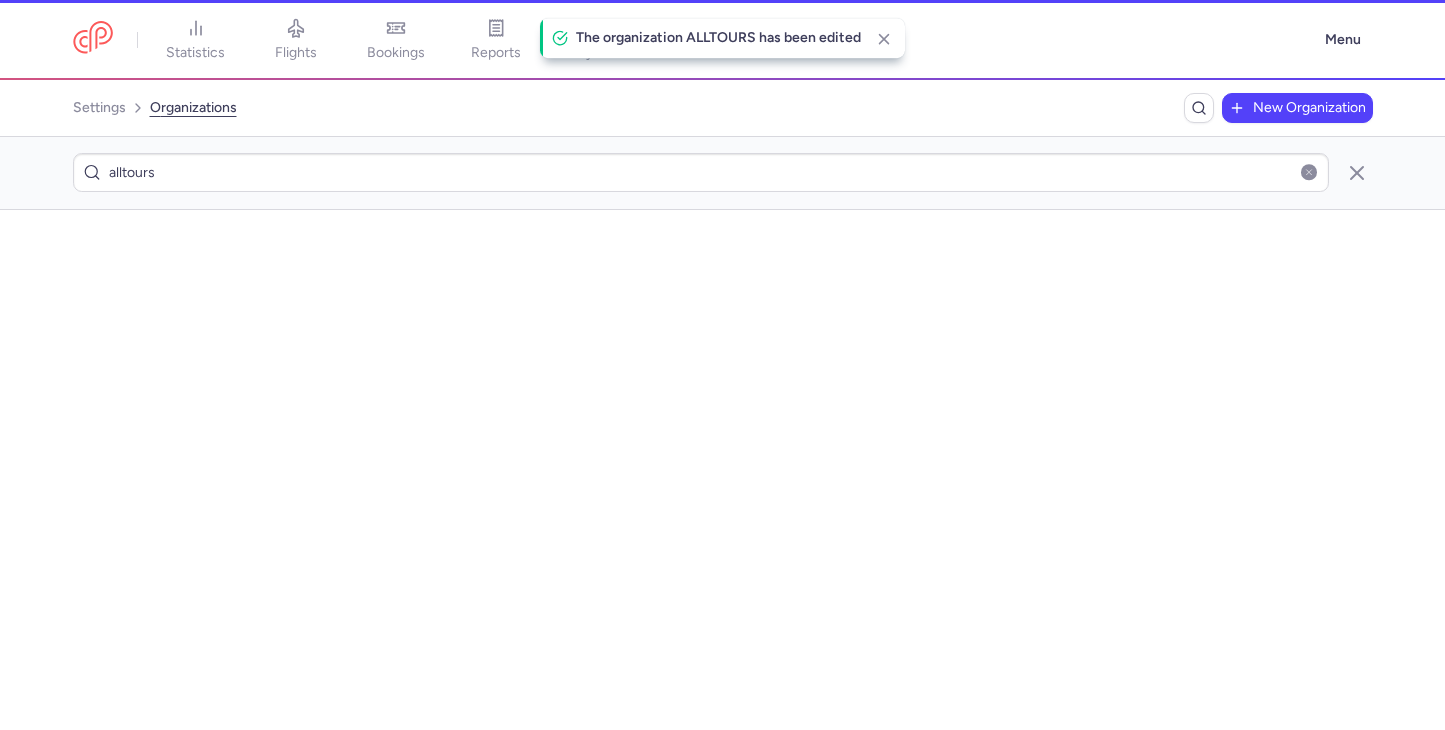 scroll, scrollTop: 0, scrollLeft: 0, axis: both 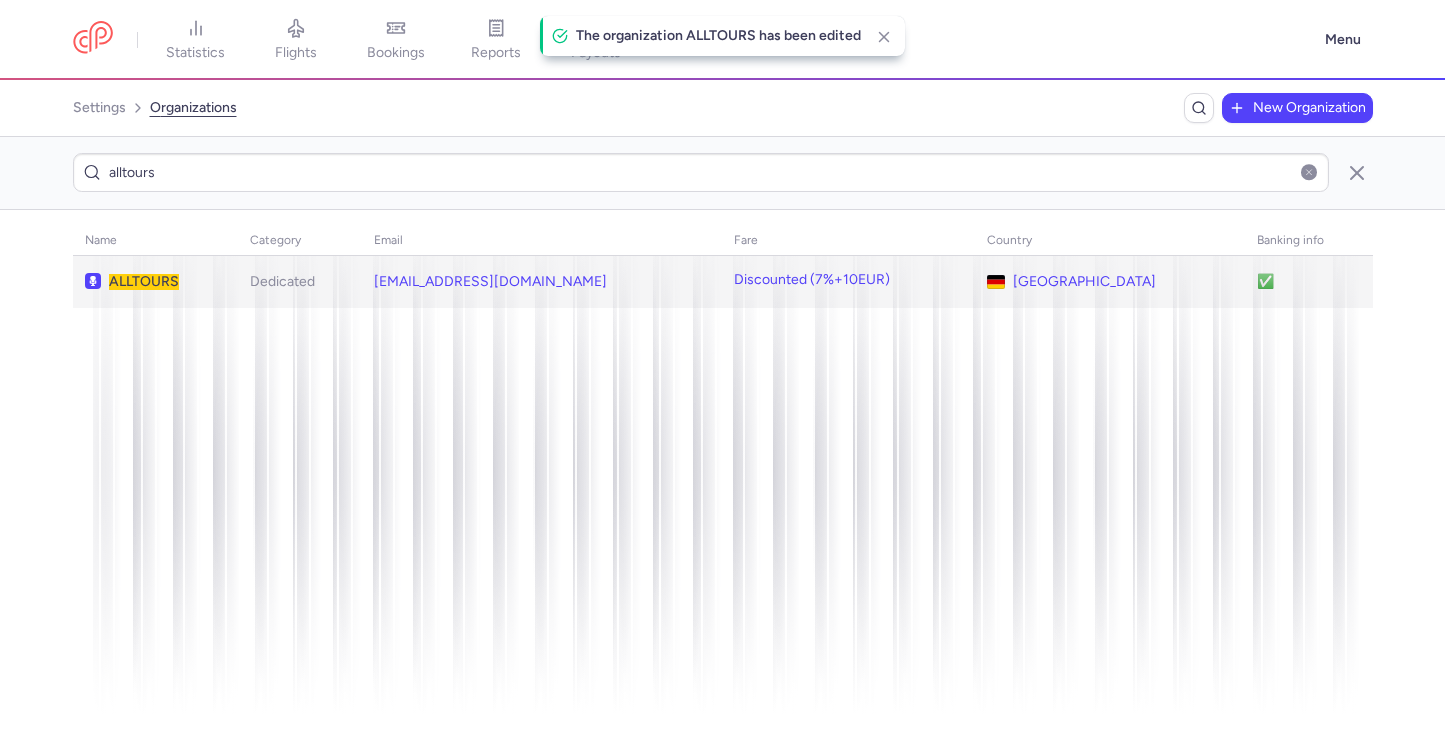 click on "Discounted (7%+10EUR)" 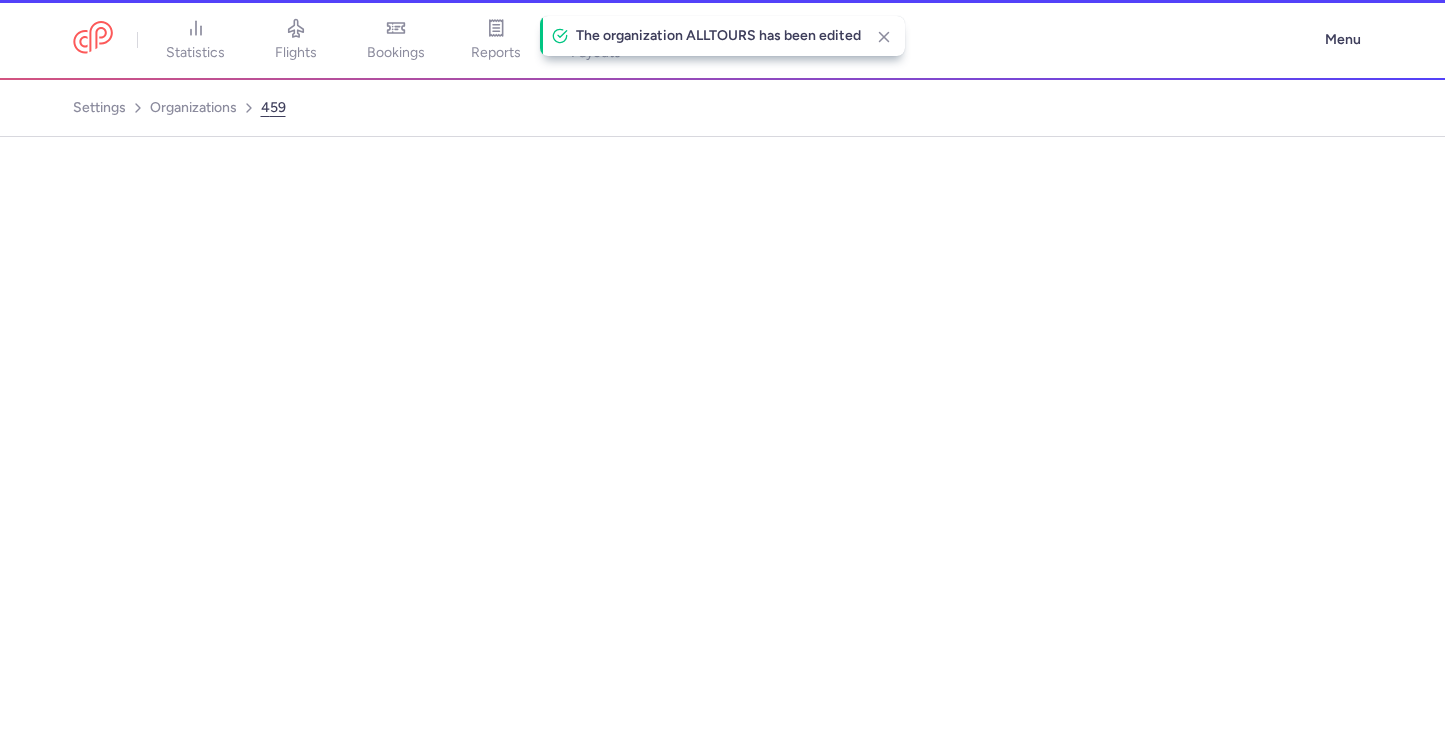 select on "DEDICATED" 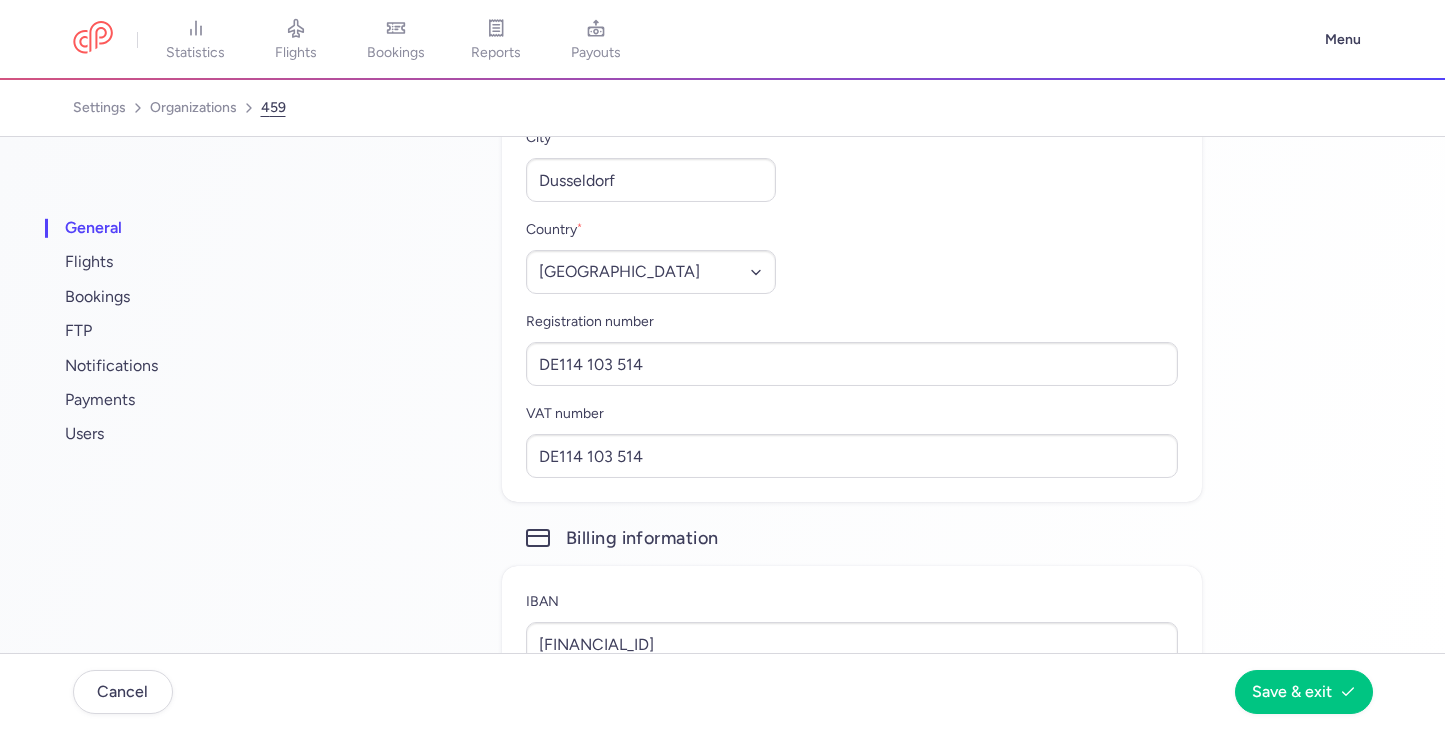 scroll, scrollTop: 1341, scrollLeft: 0, axis: vertical 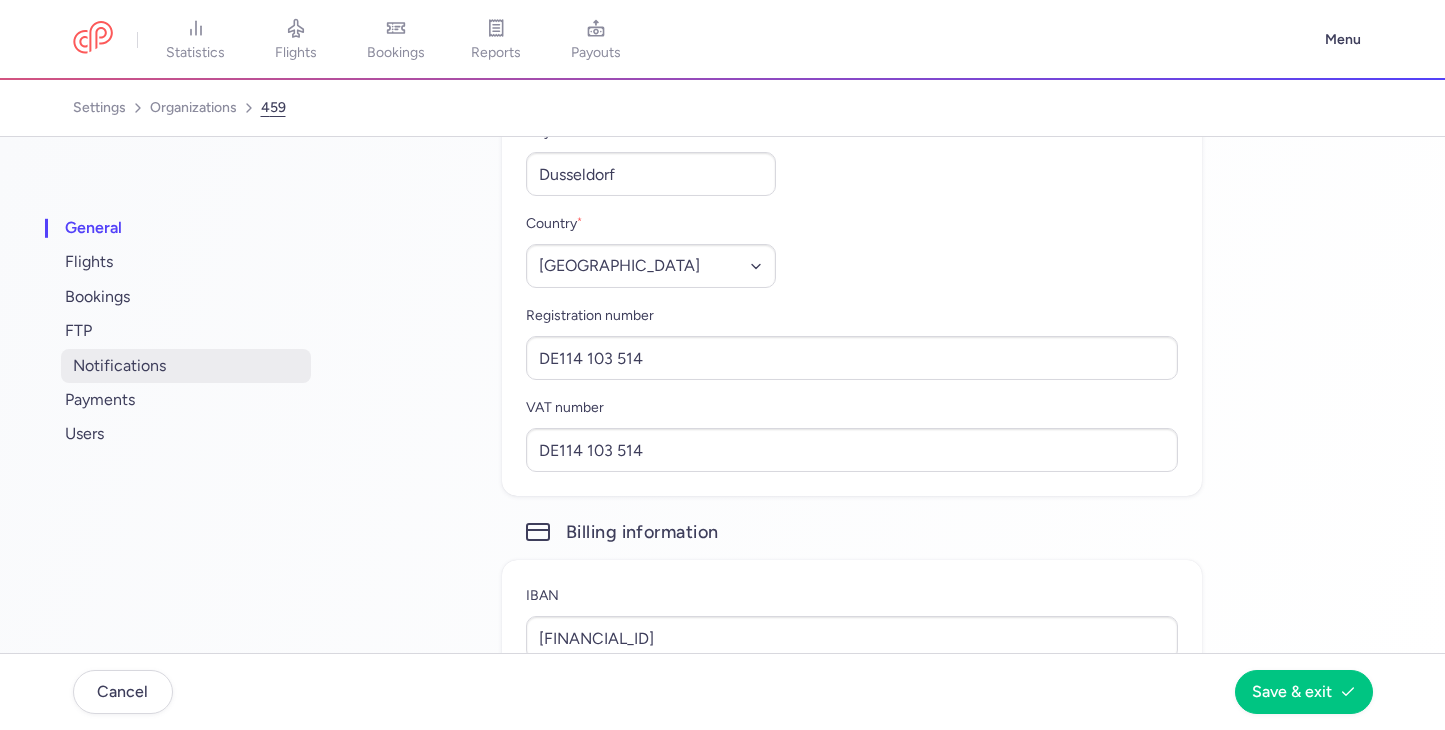 click on "notifications" at bounding box center (186, 366) 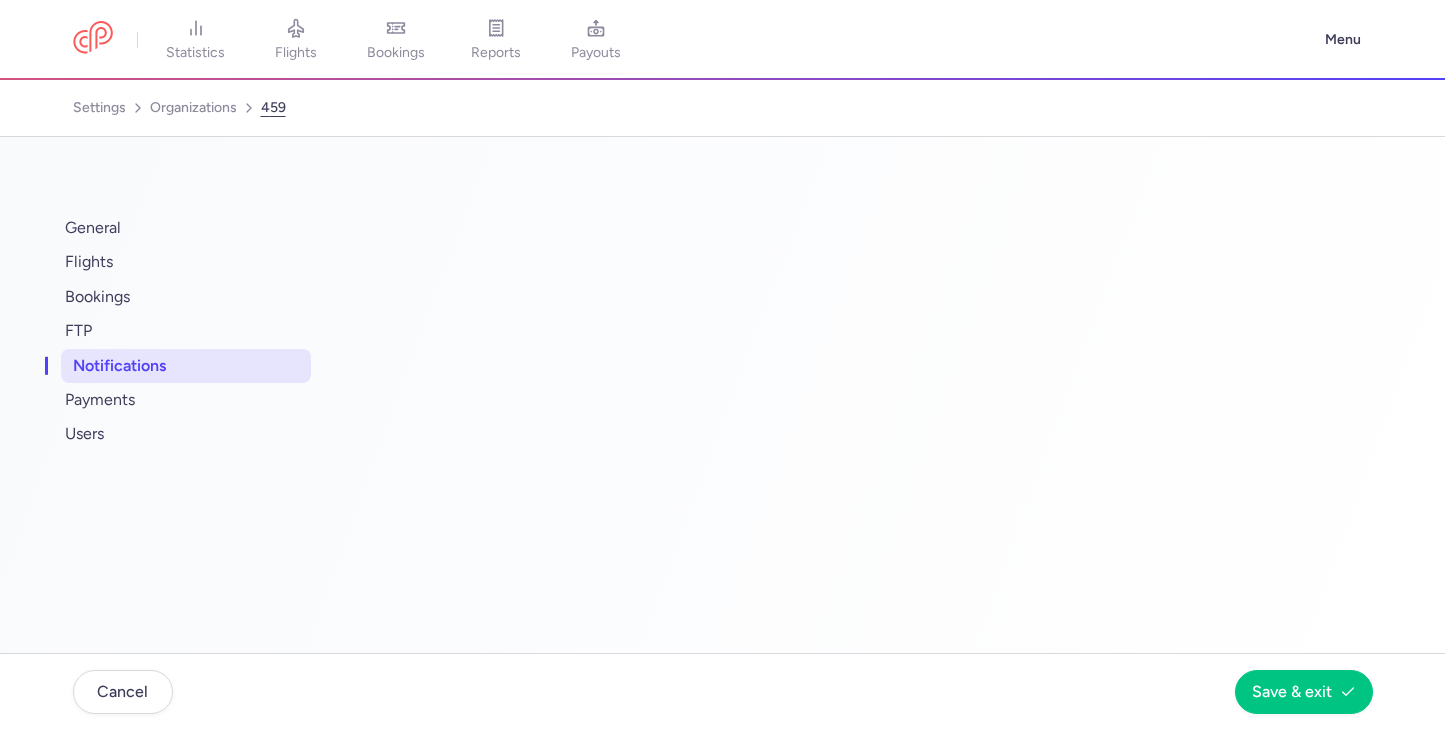 scroll, scrollTop: 195, scrollLeft: 0, axis: vertical 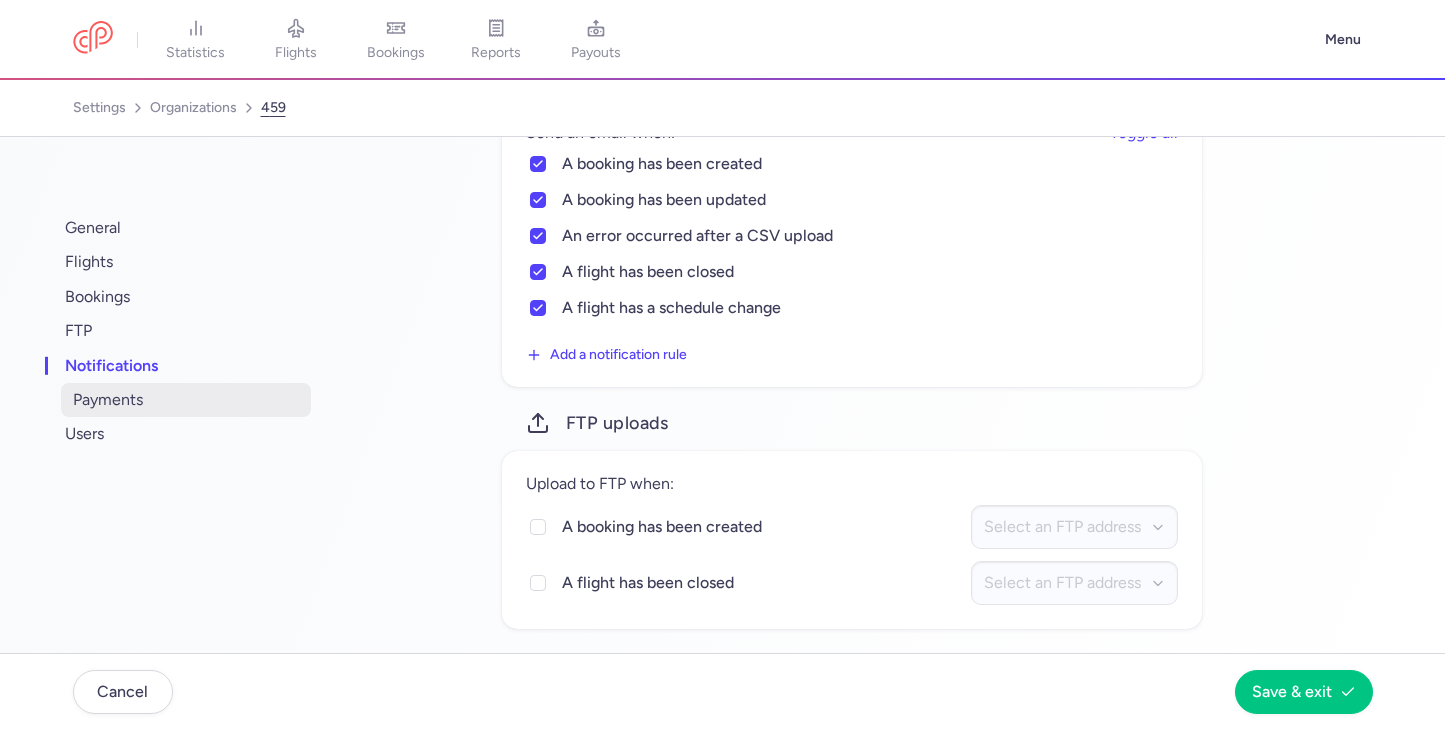 click on "payments" at bounding box center [186, 400] 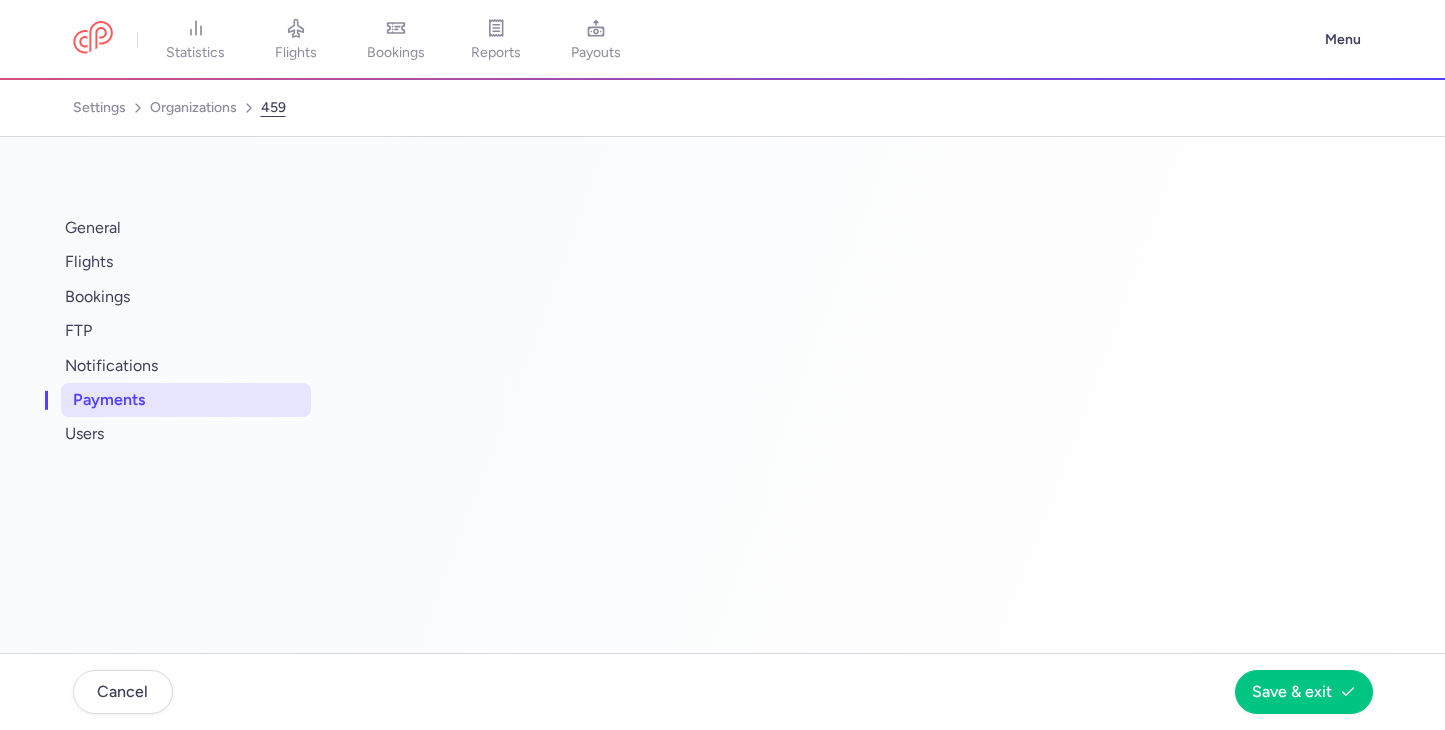 scroll, scrollTop: 0, scrollLeft: 0, axis: both 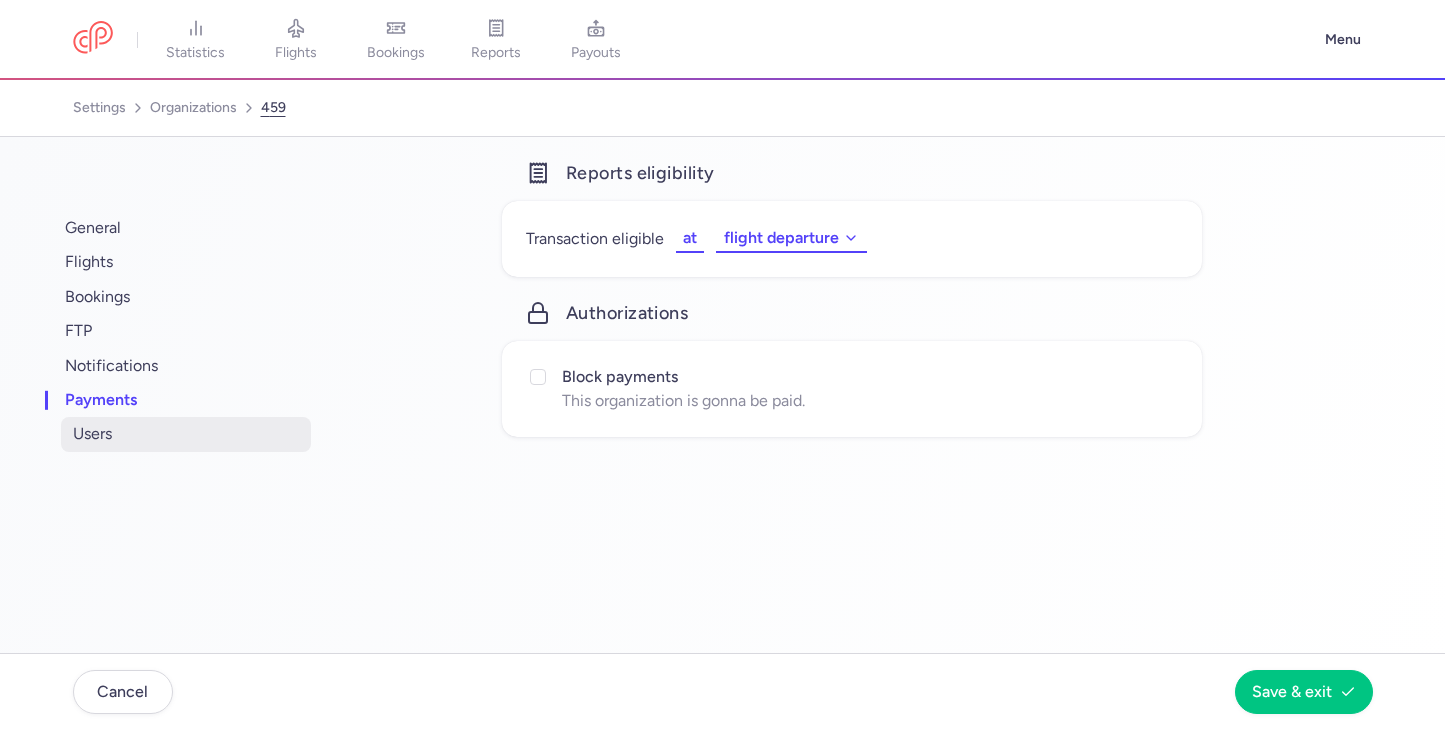 click on "users" at bounding box center [186, 434] 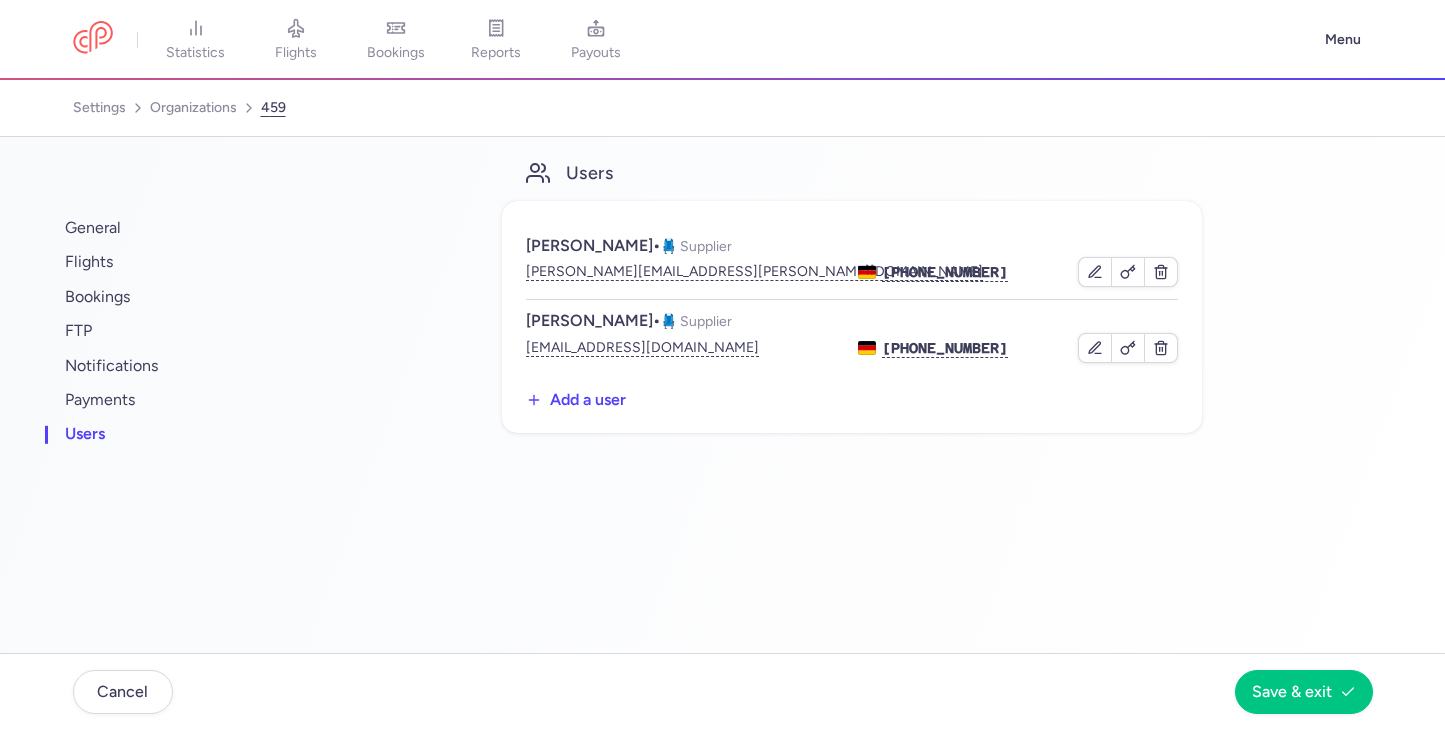 click on "Add a user" 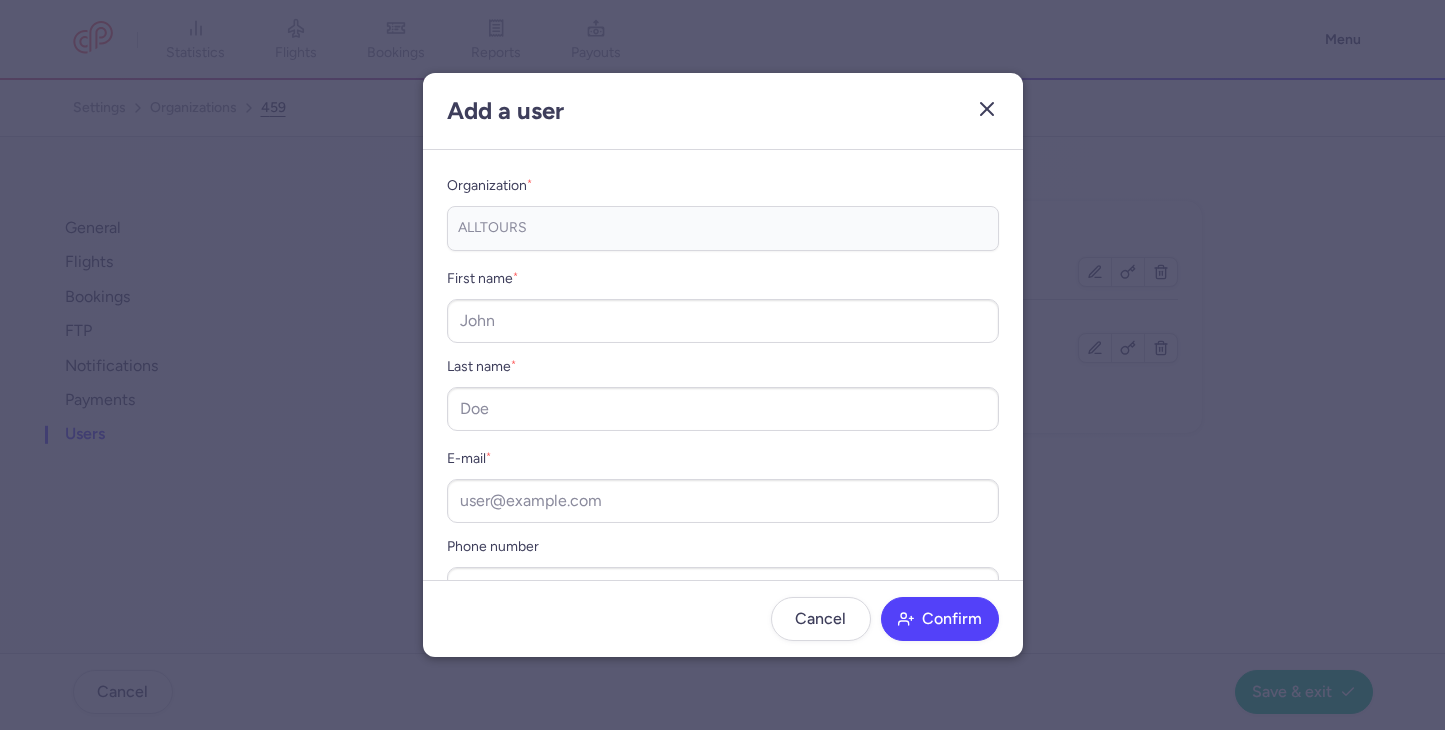 click 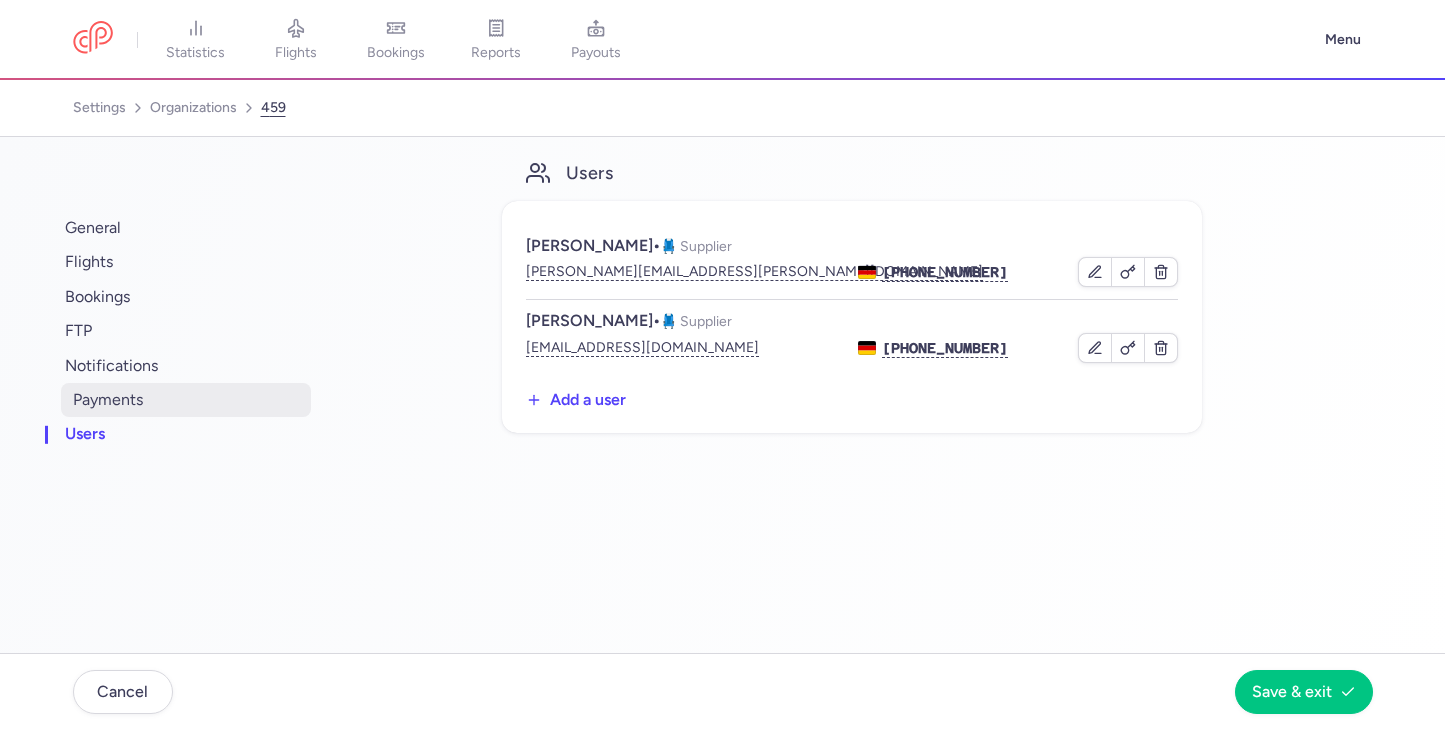 click on "payments" at bounding box center (186, 400) 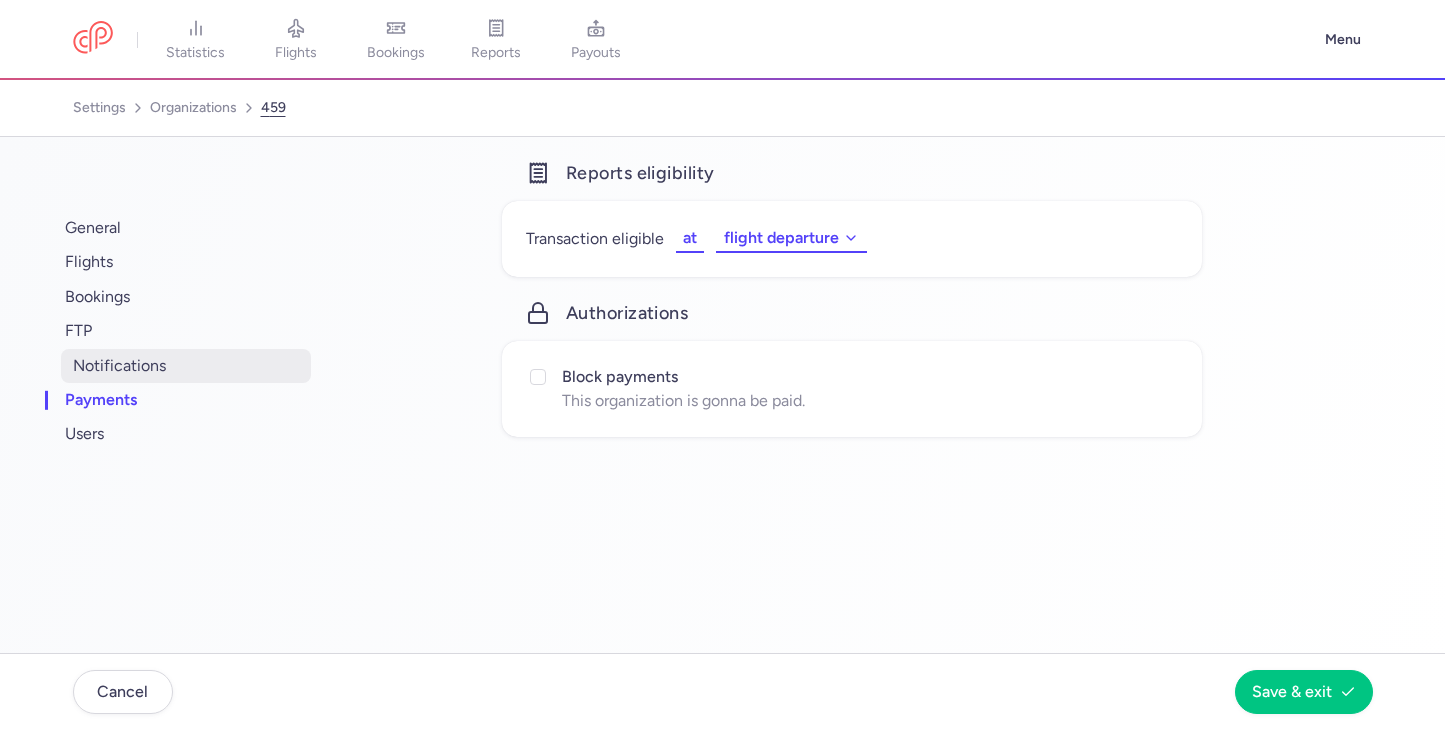 click on "notifications" at bounding box center [186, 366] 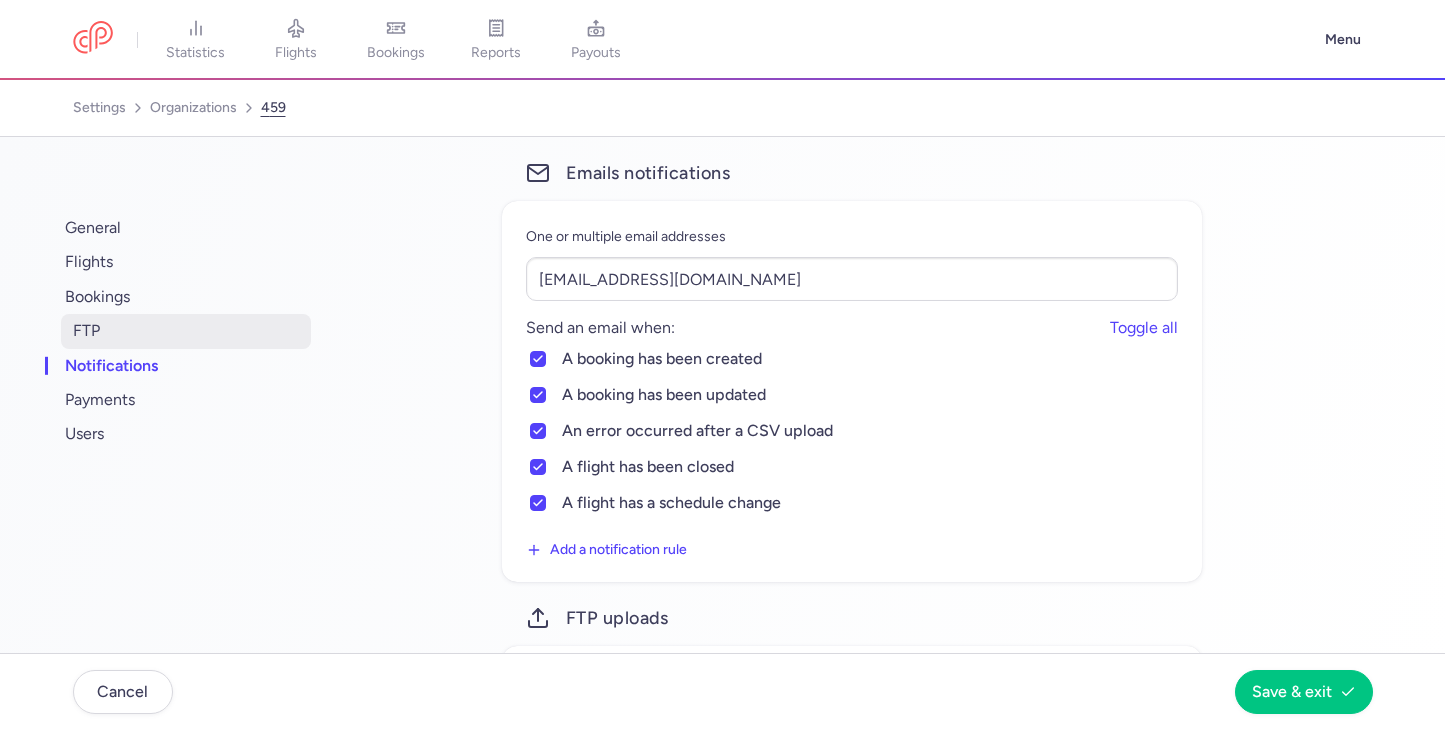 click on "FTP" at bounding box center [186, 331] 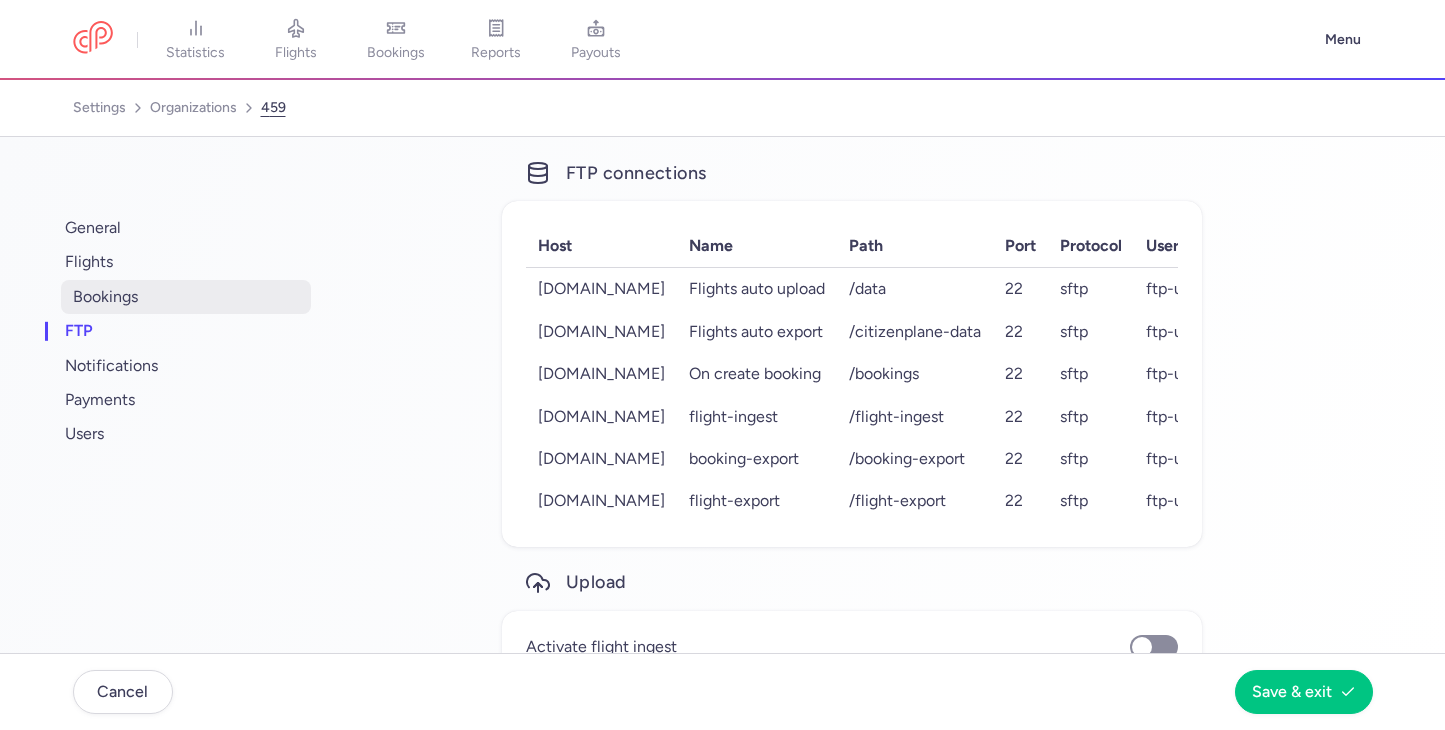 click on "bookings" at bounding box center (186, 297) 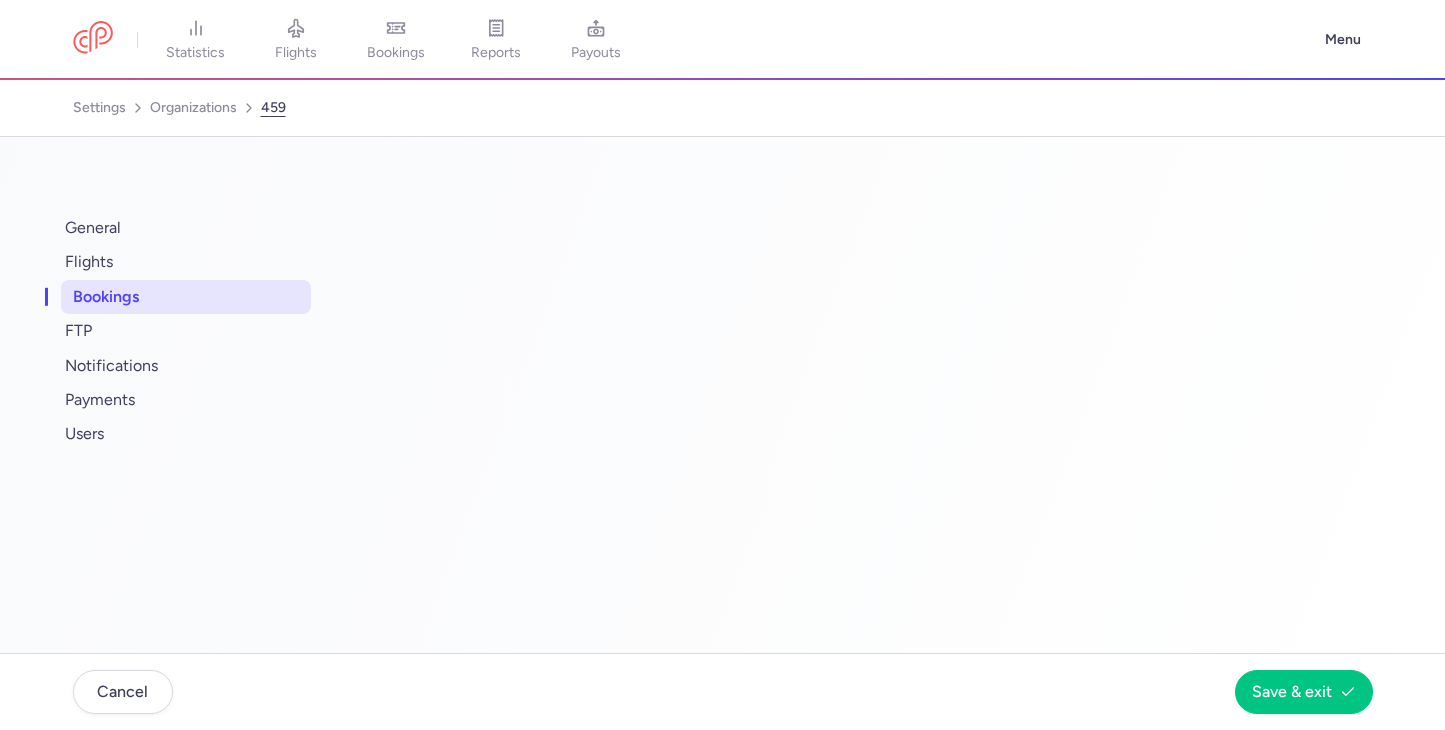 select on "2" 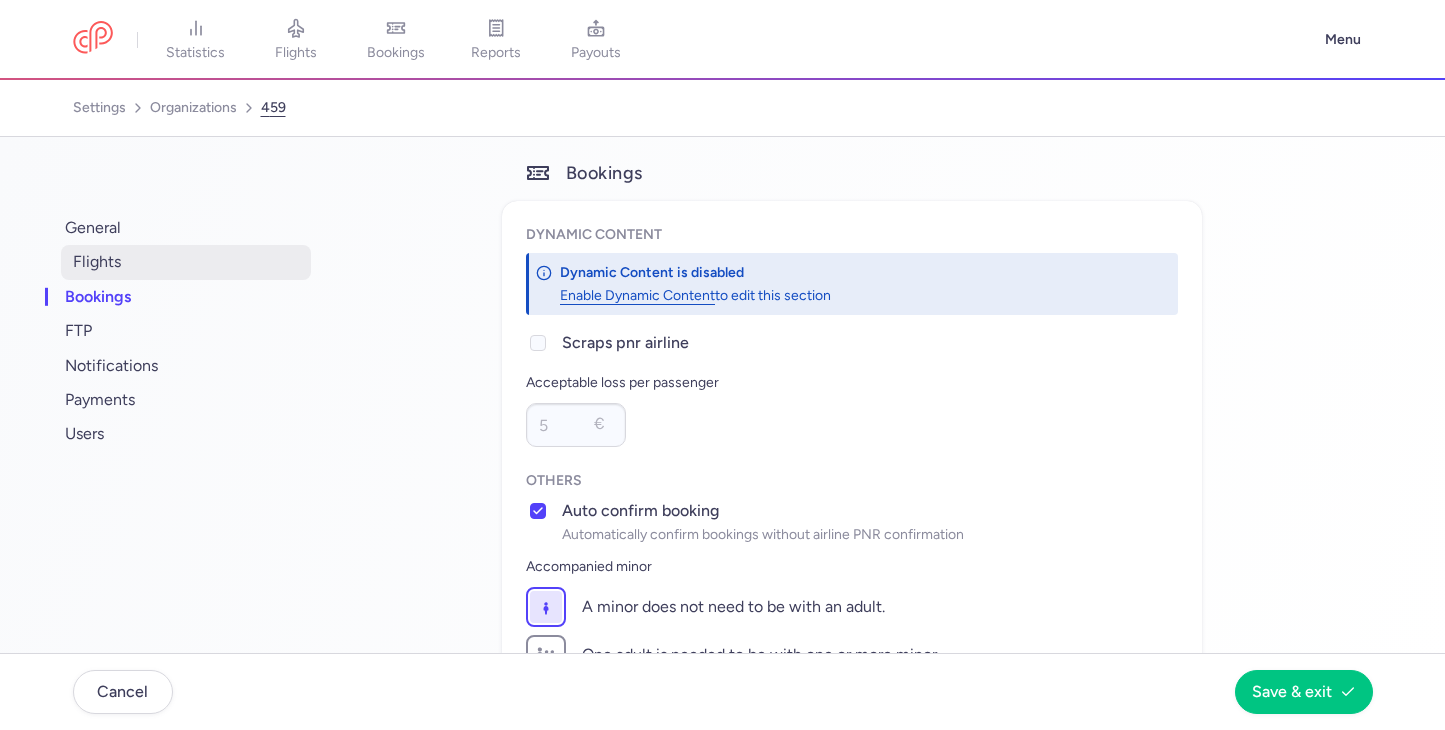 click on "flights" at bounding box center [186, 262] 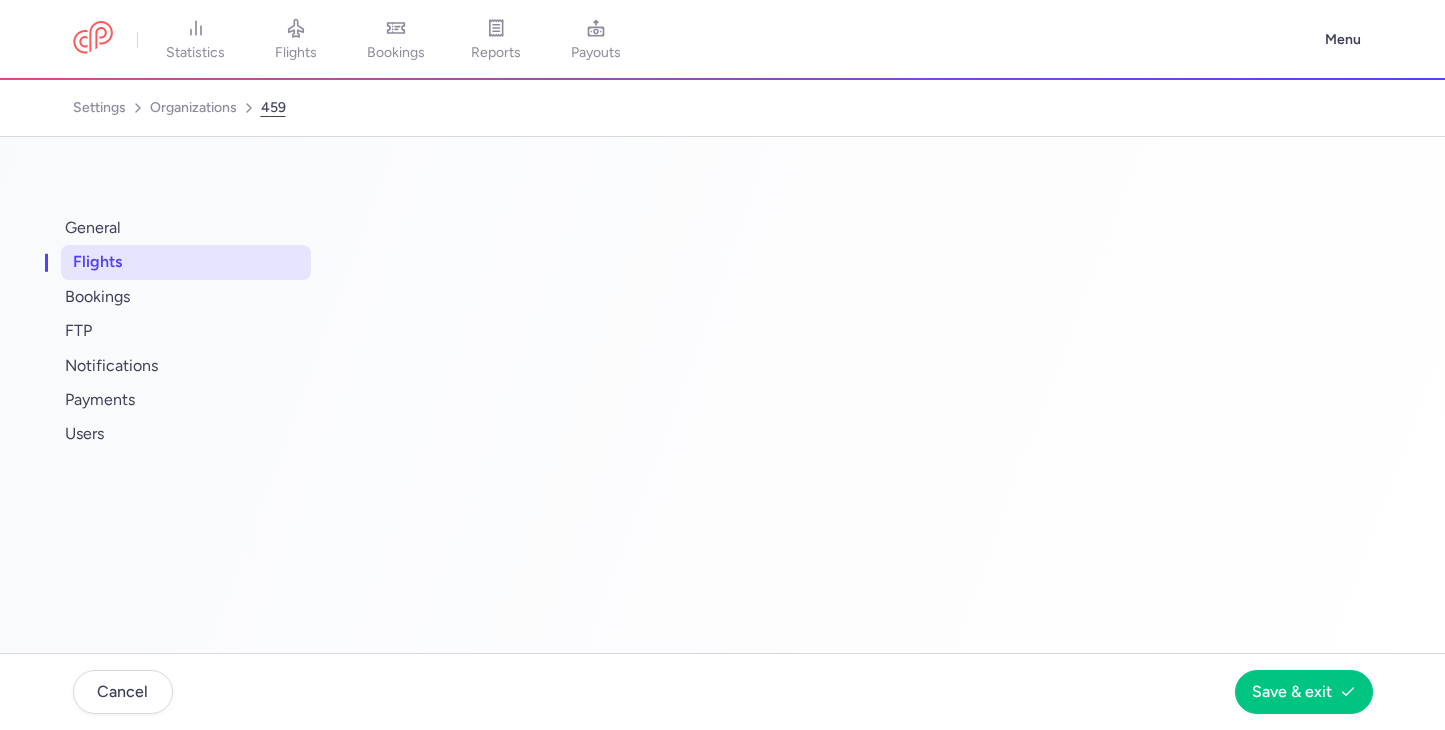 select on "days" 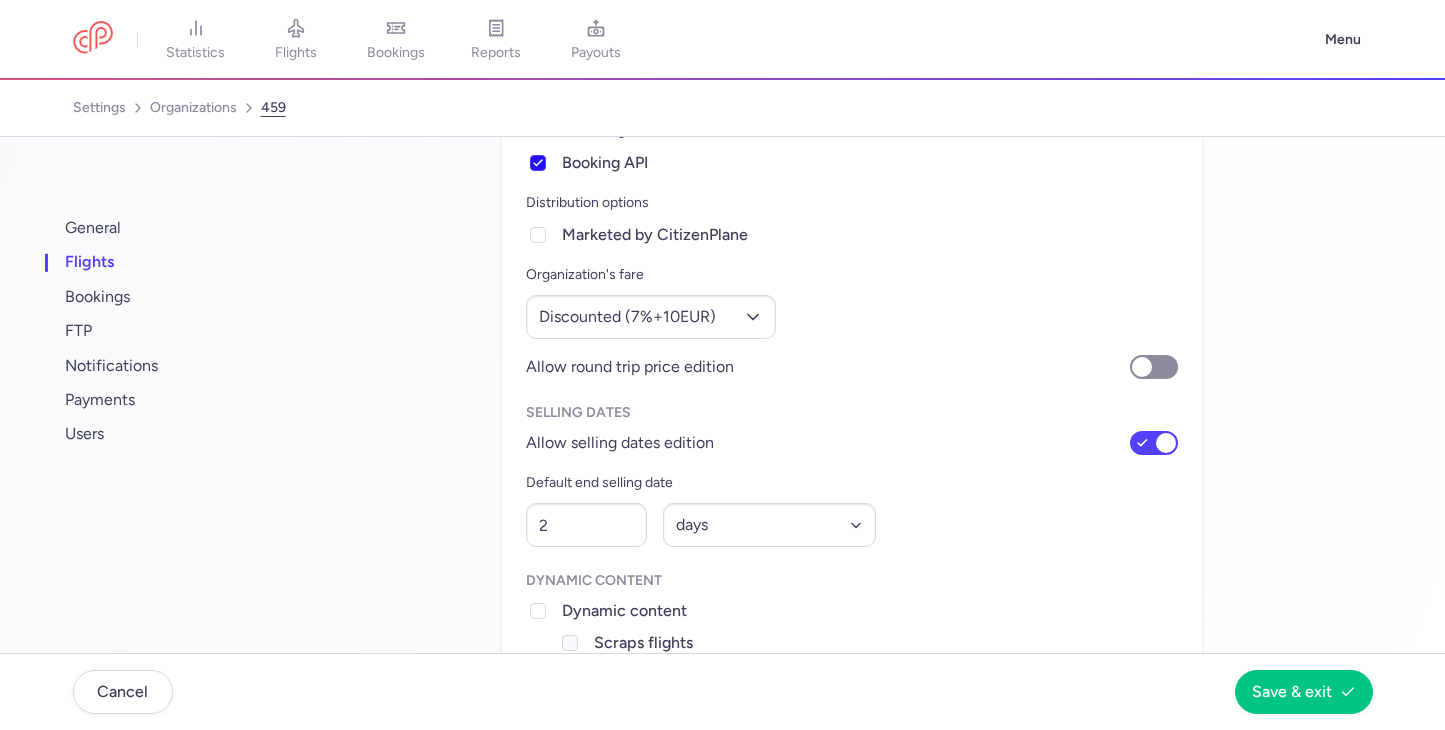 scroll, scrollTop: 135, scrollLeft: 0, axis: vertical 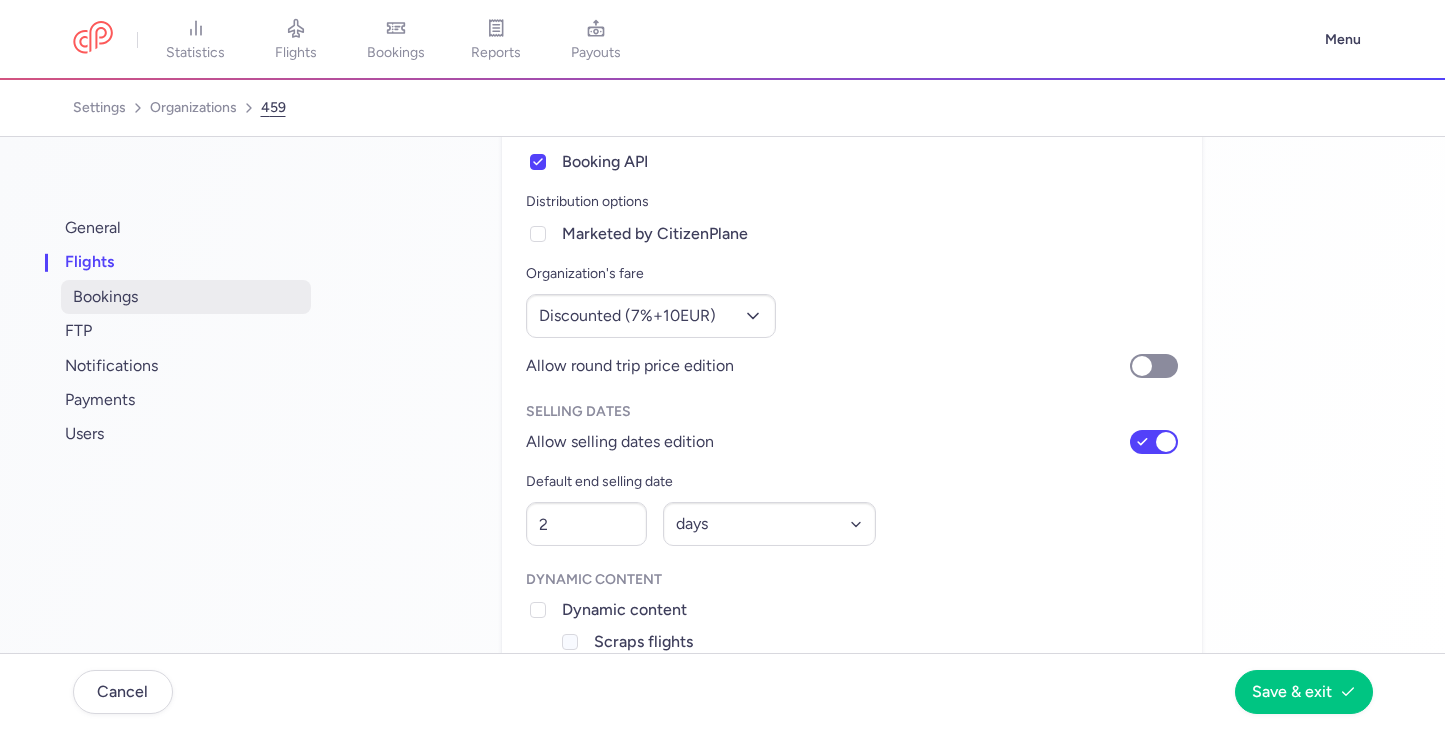 click on "bookings" at bounding box center [186, 297] 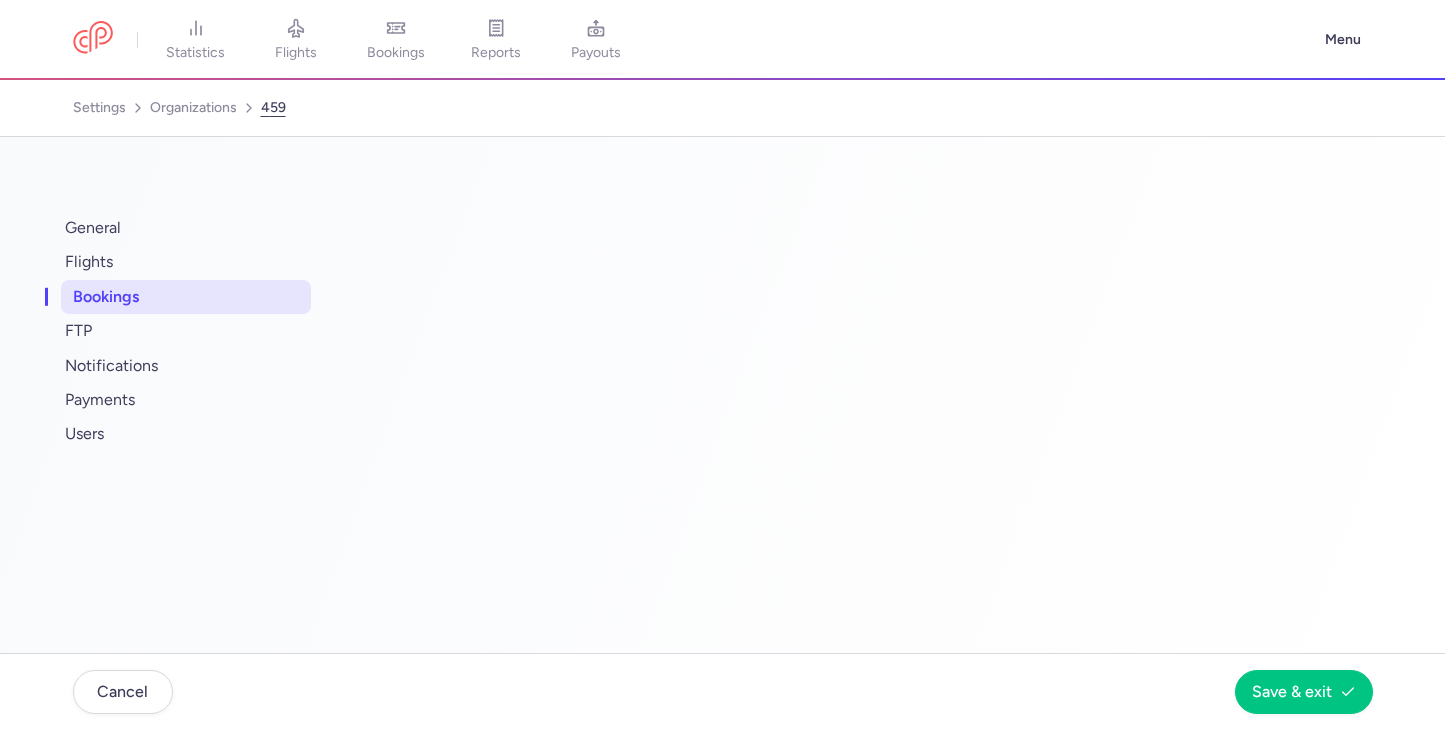 select on "2" 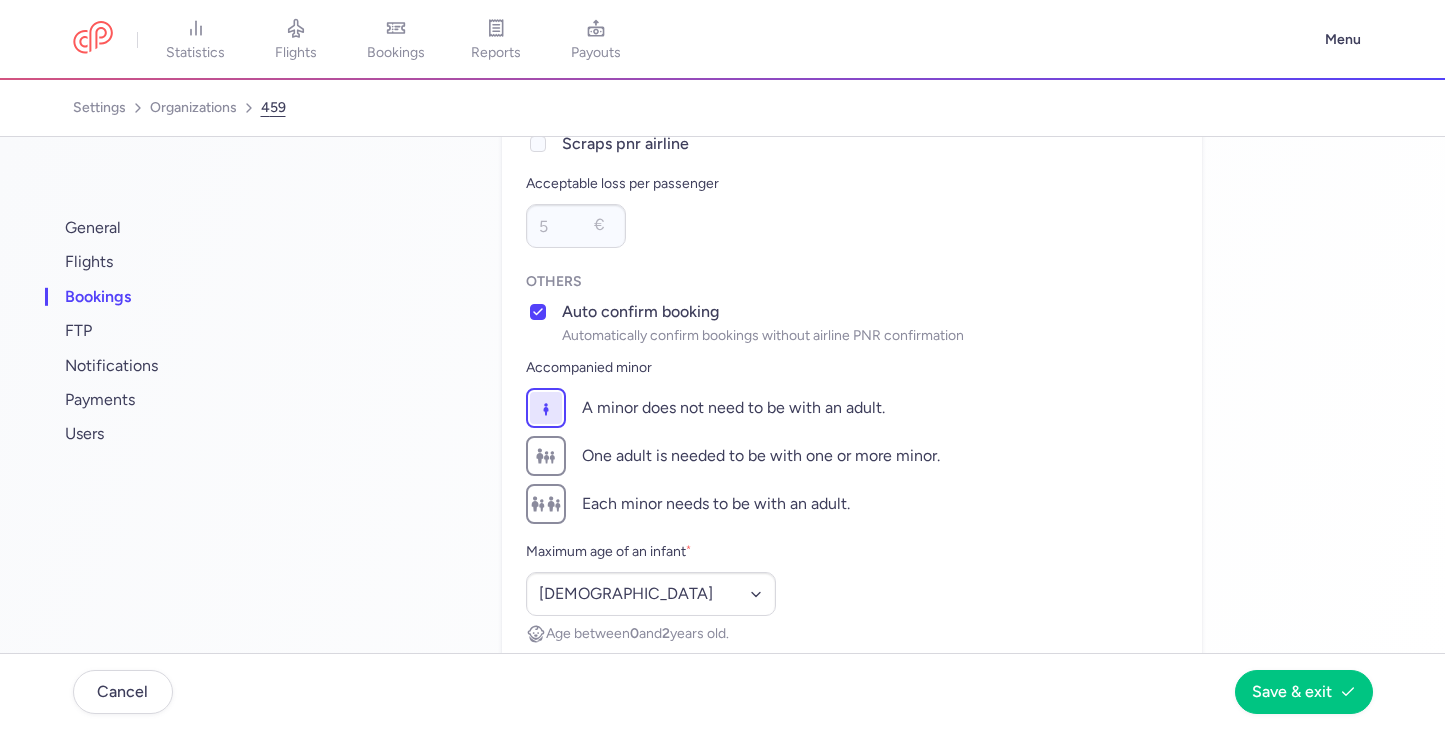 scroll, scrollTop: 182, scrollLeft: 0, axis: vertical 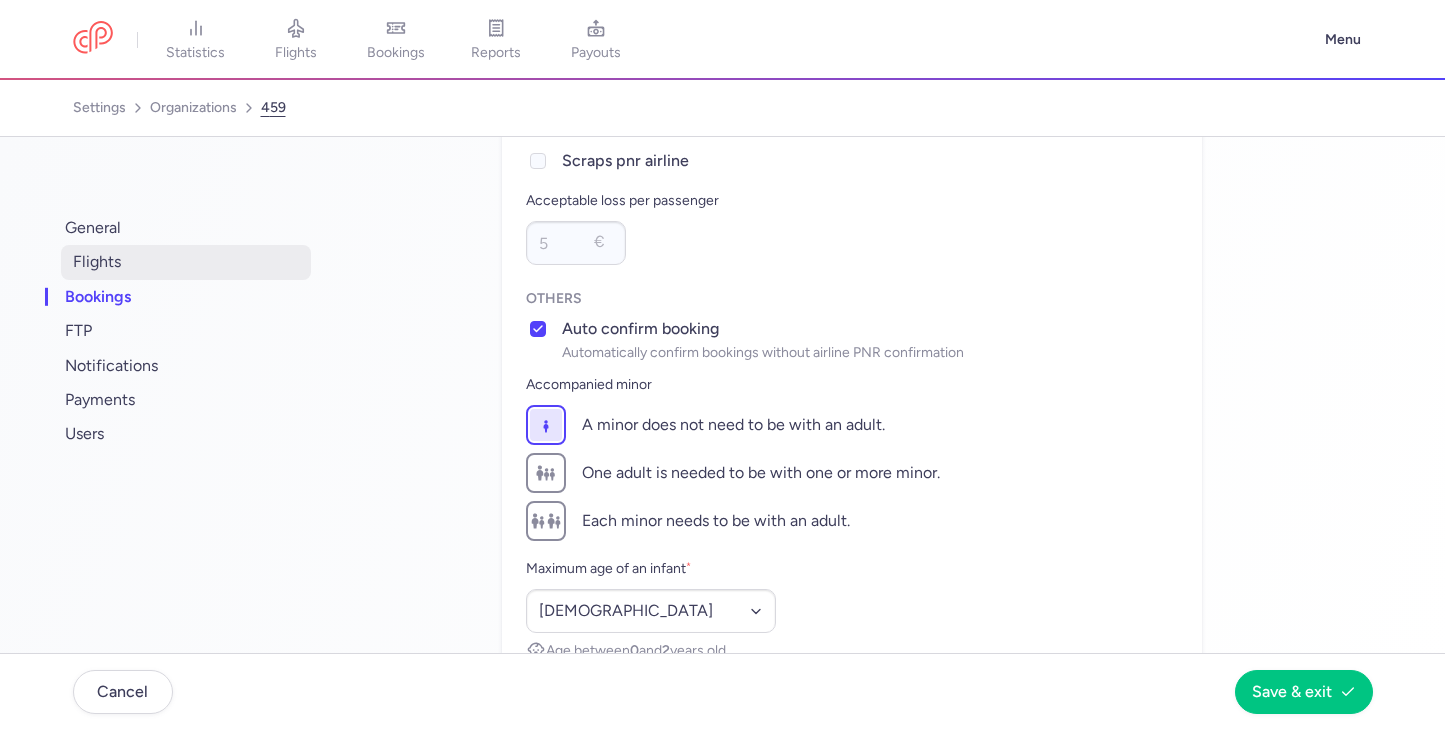 click on "flights" at bounding box center [186, 262] 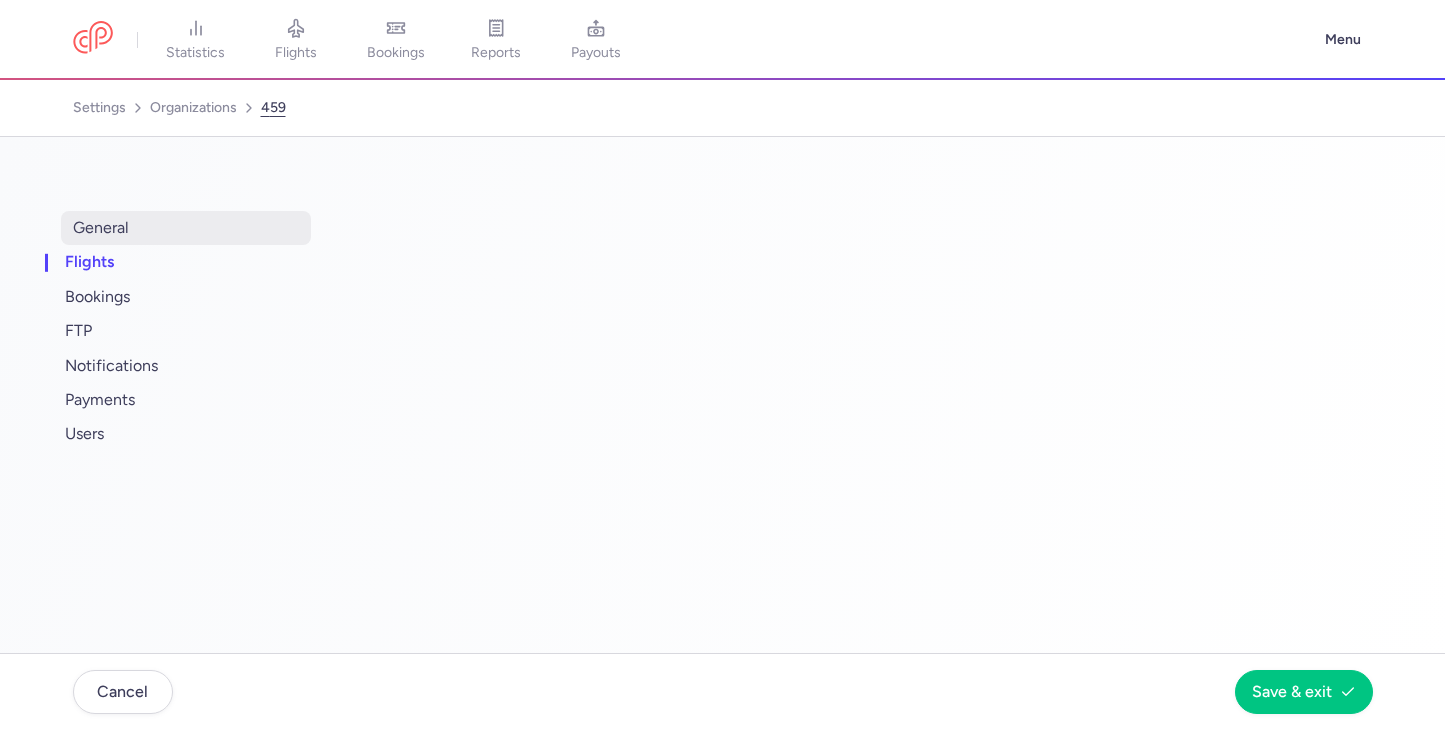 select on "days" 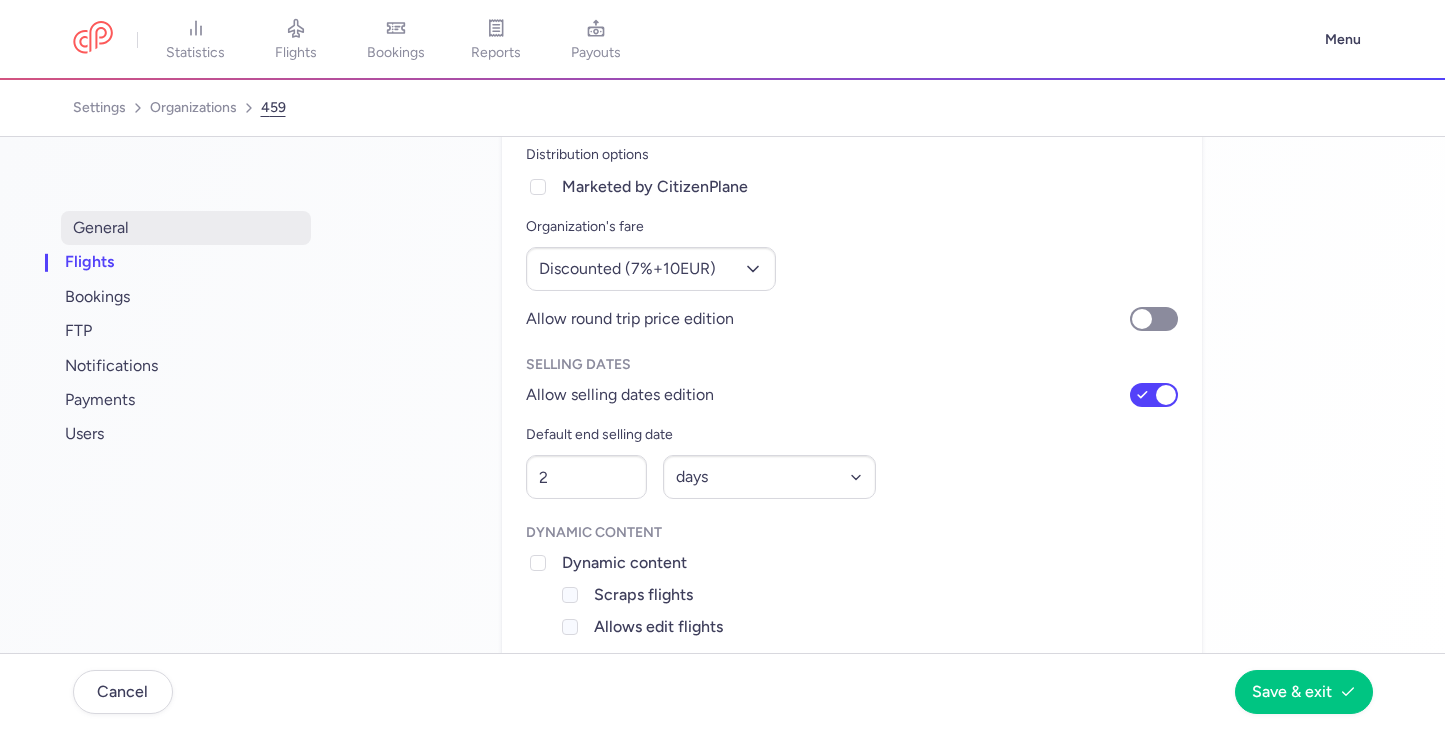 click on "general" at bounding box center (186, 228) 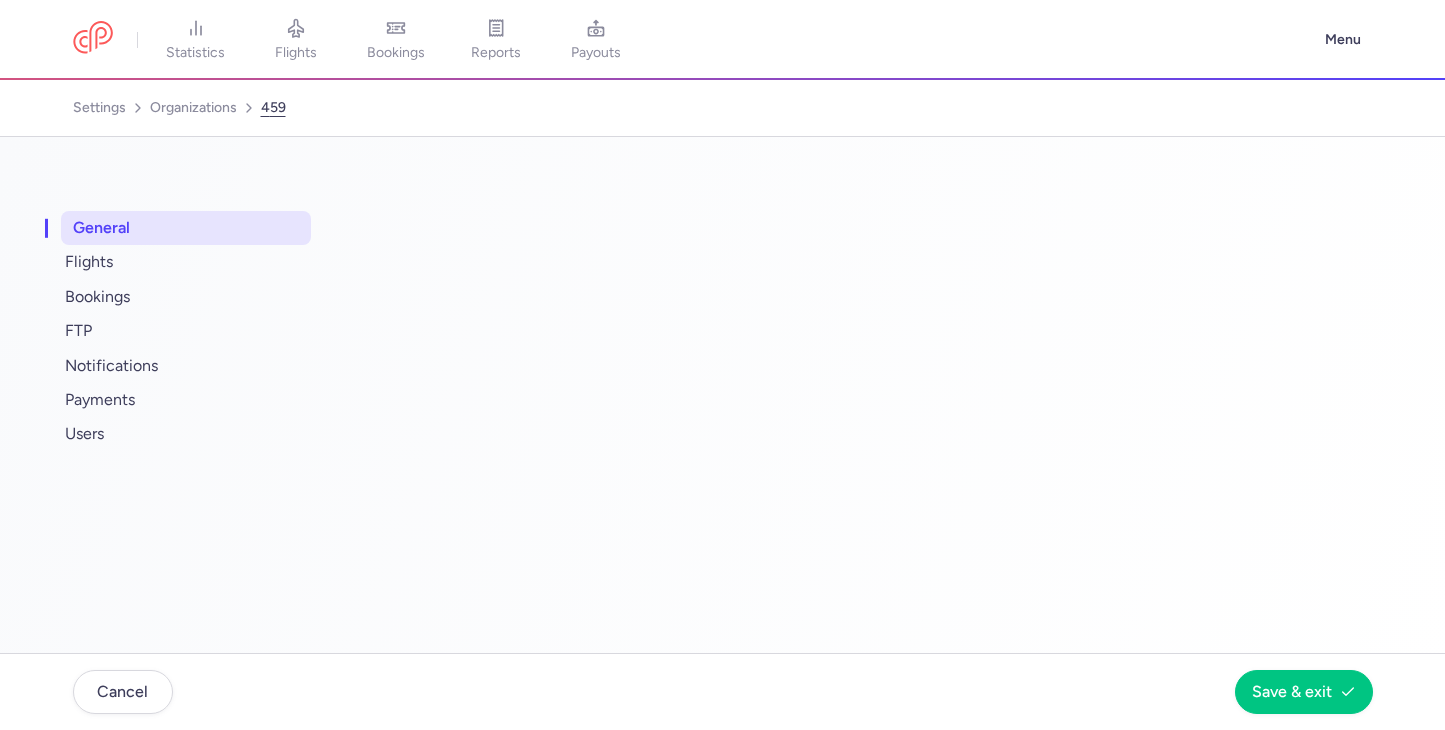 select on "DEDICATED" 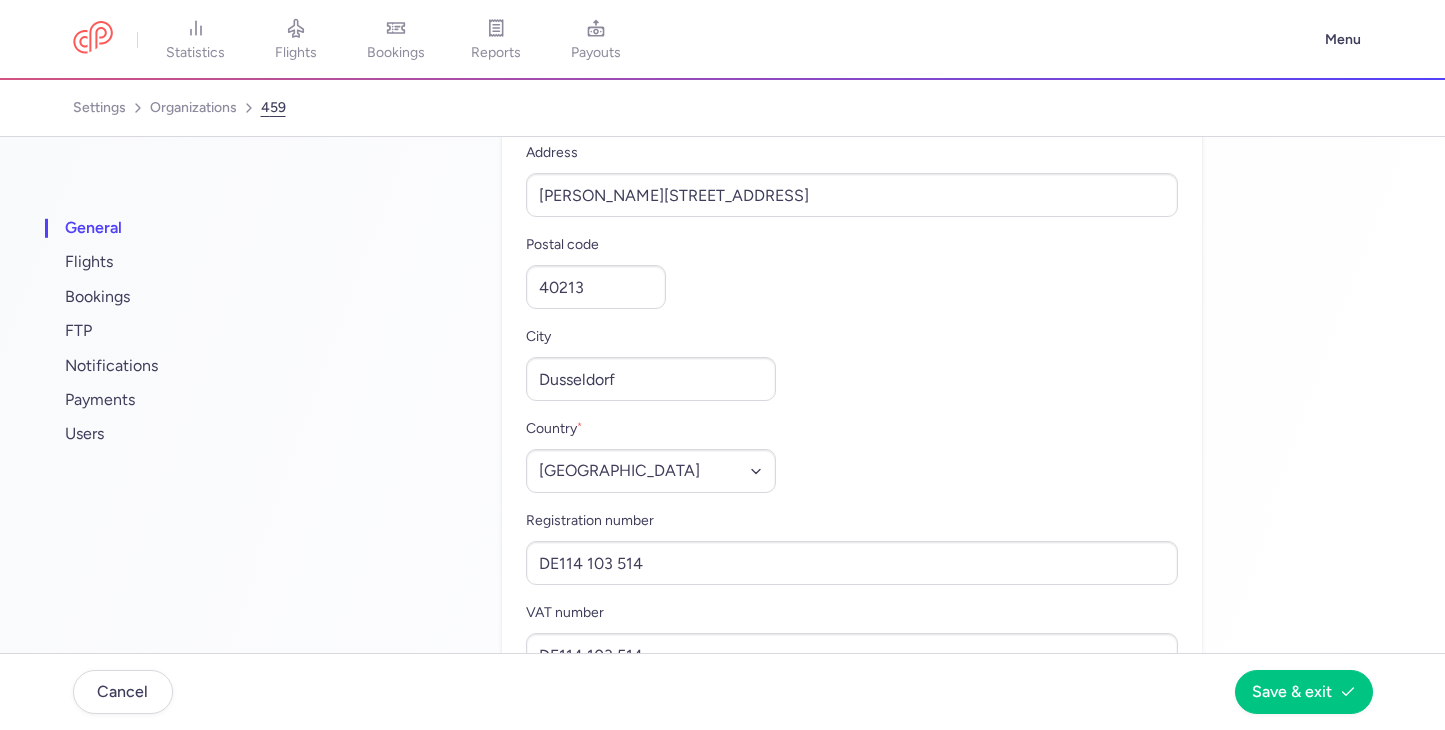 scroll, scrollTop: 1619, scrollLeft: 0, axis: vertical 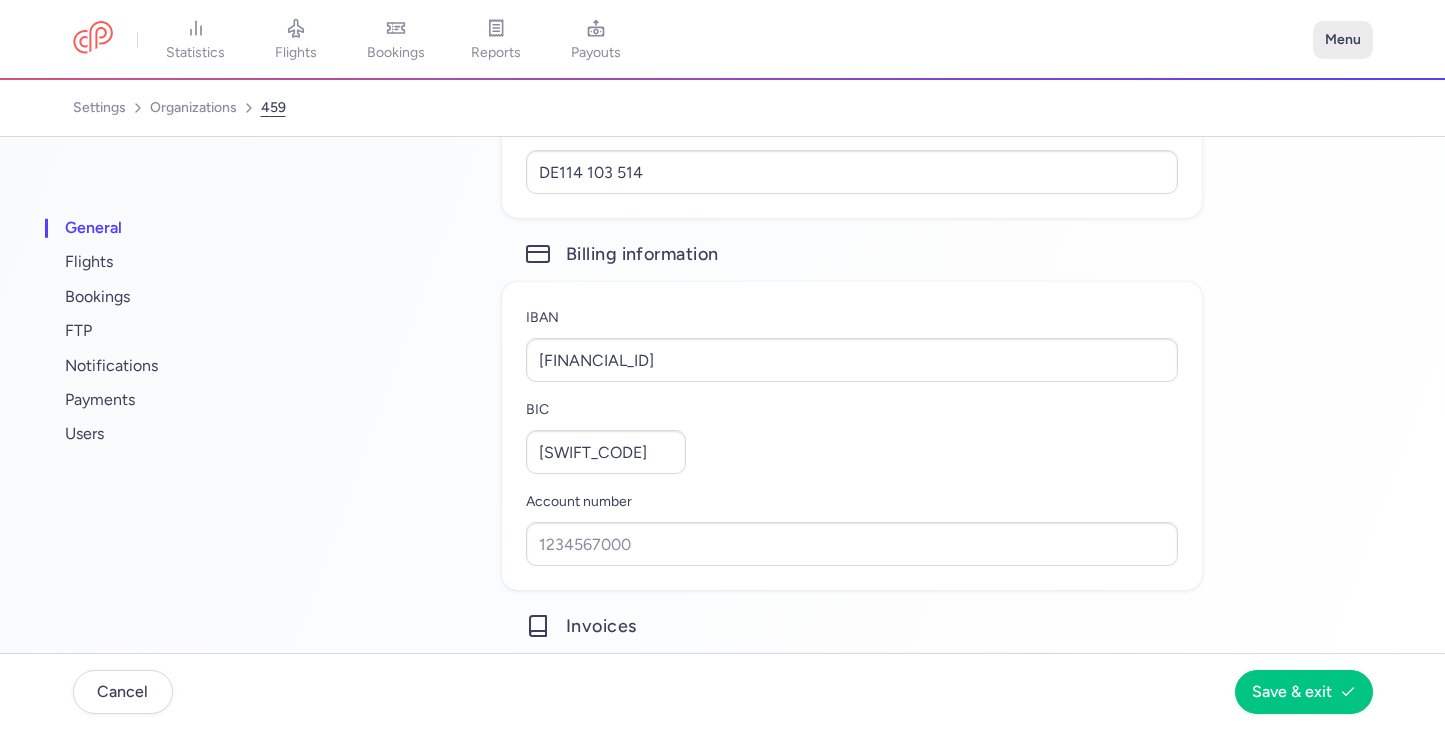 click on "Menu" at bounding box center [1343, 40] 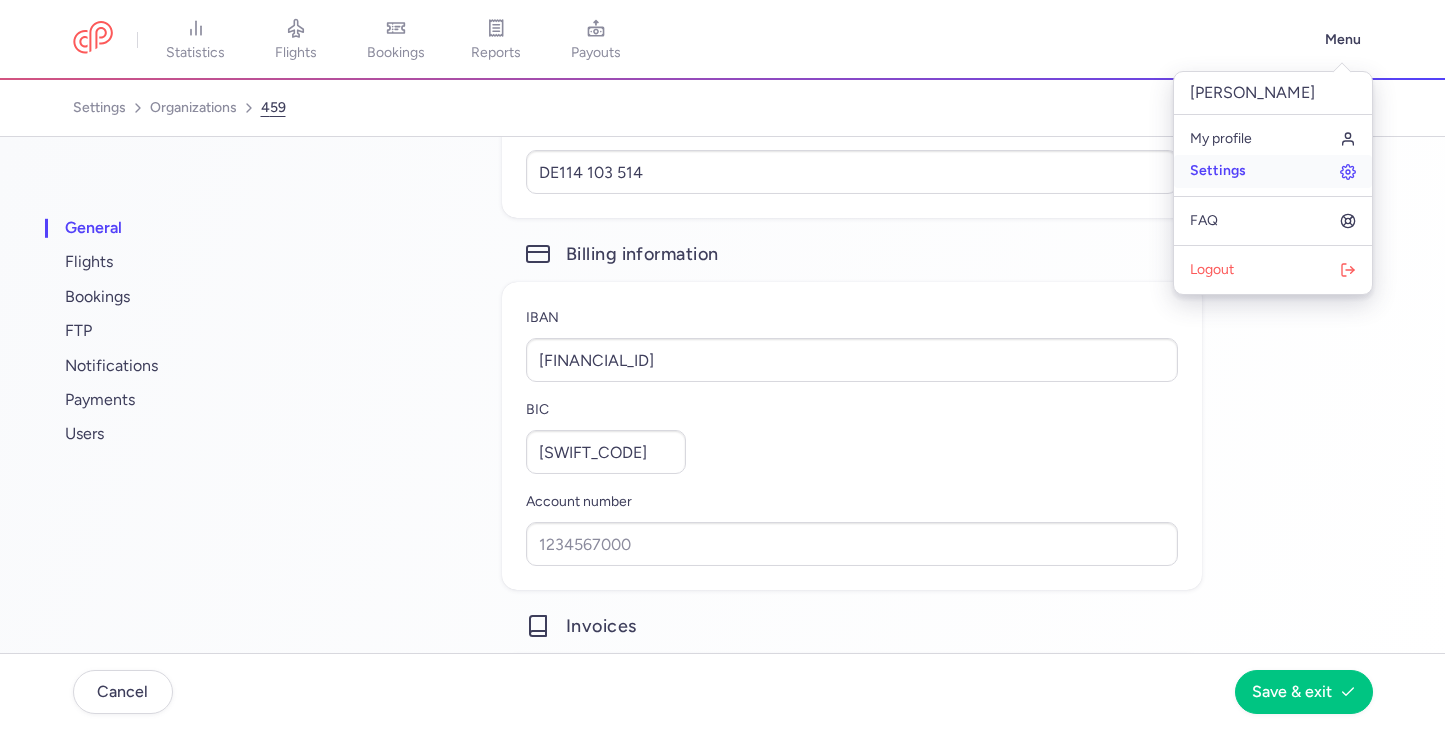 click on "Settings" at bounding box center [1273, 171] 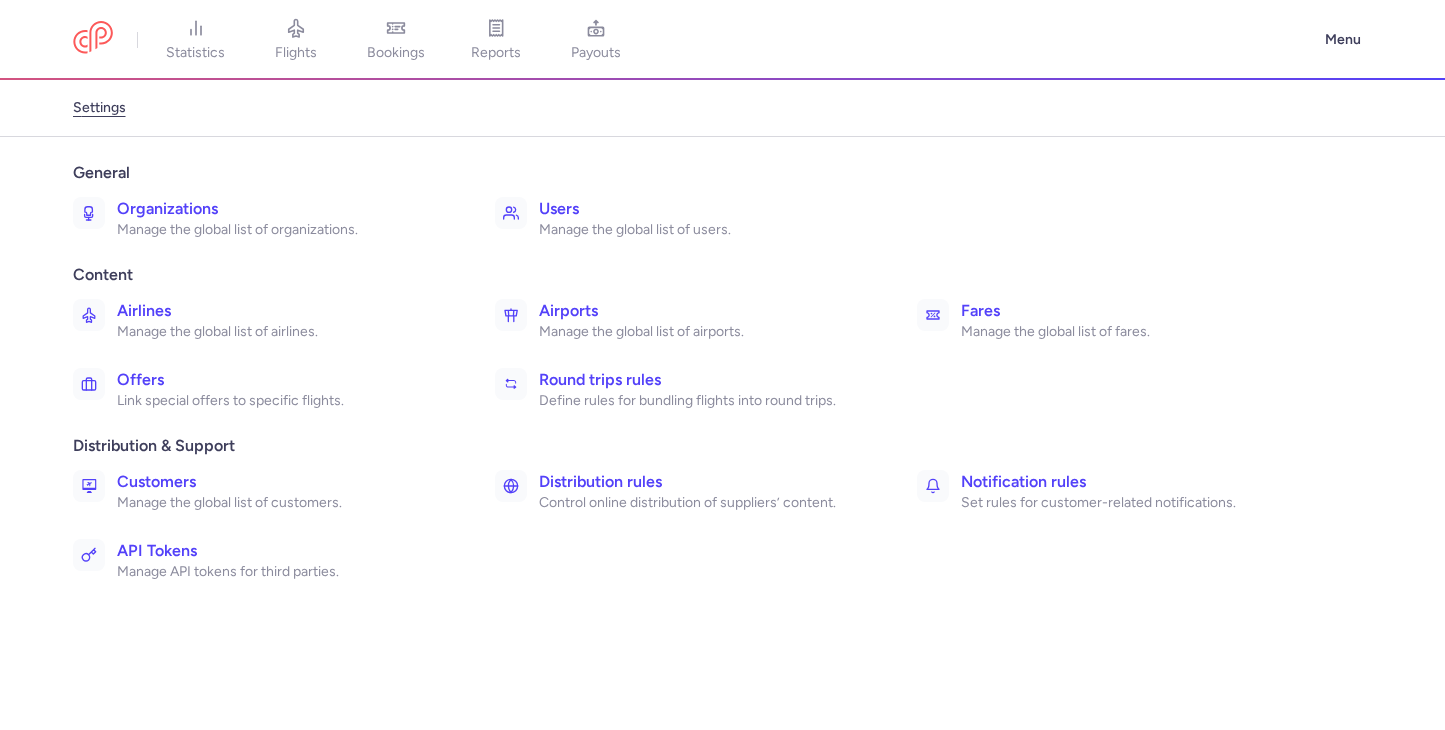 click on "Control online distribution of suppliers’ content." at bounding box center (706, 503) 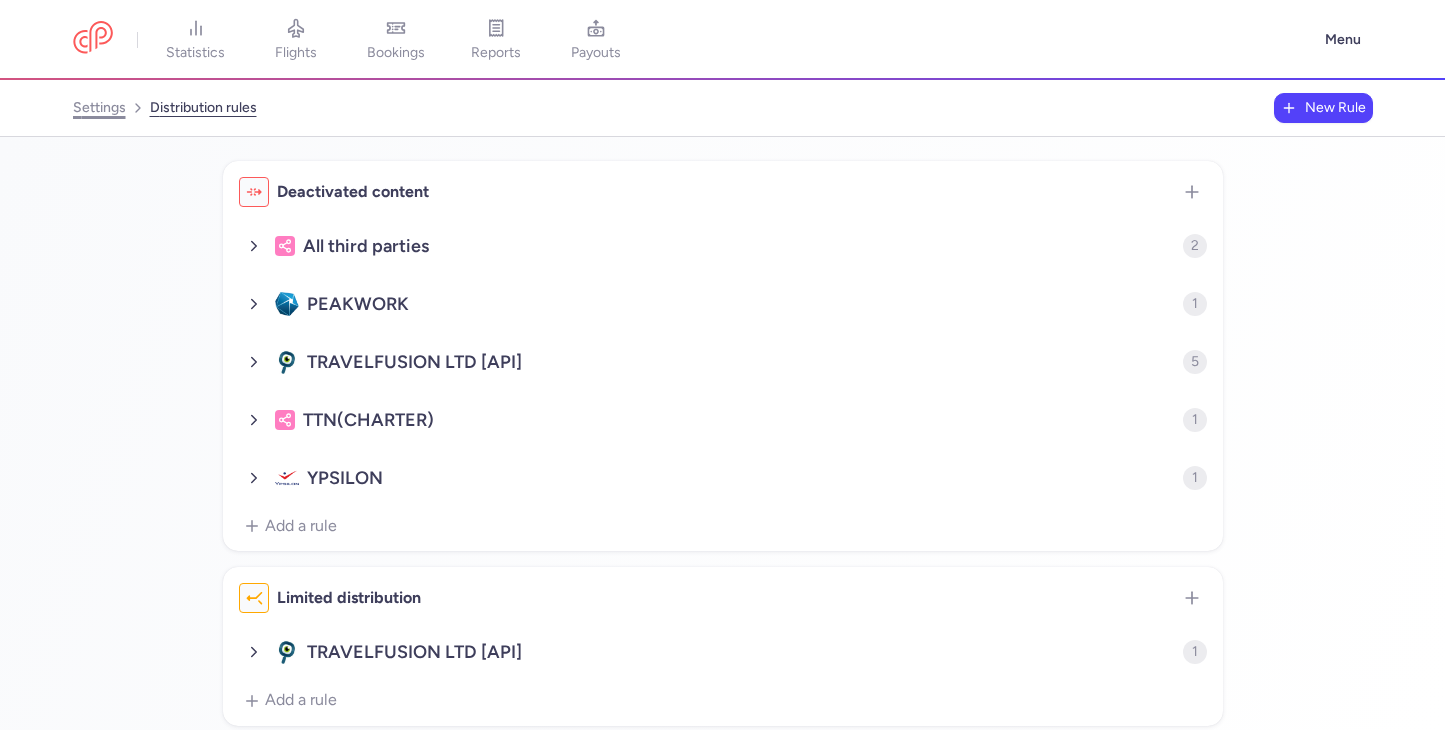 click on "settings" at bounding box center (99, 108) 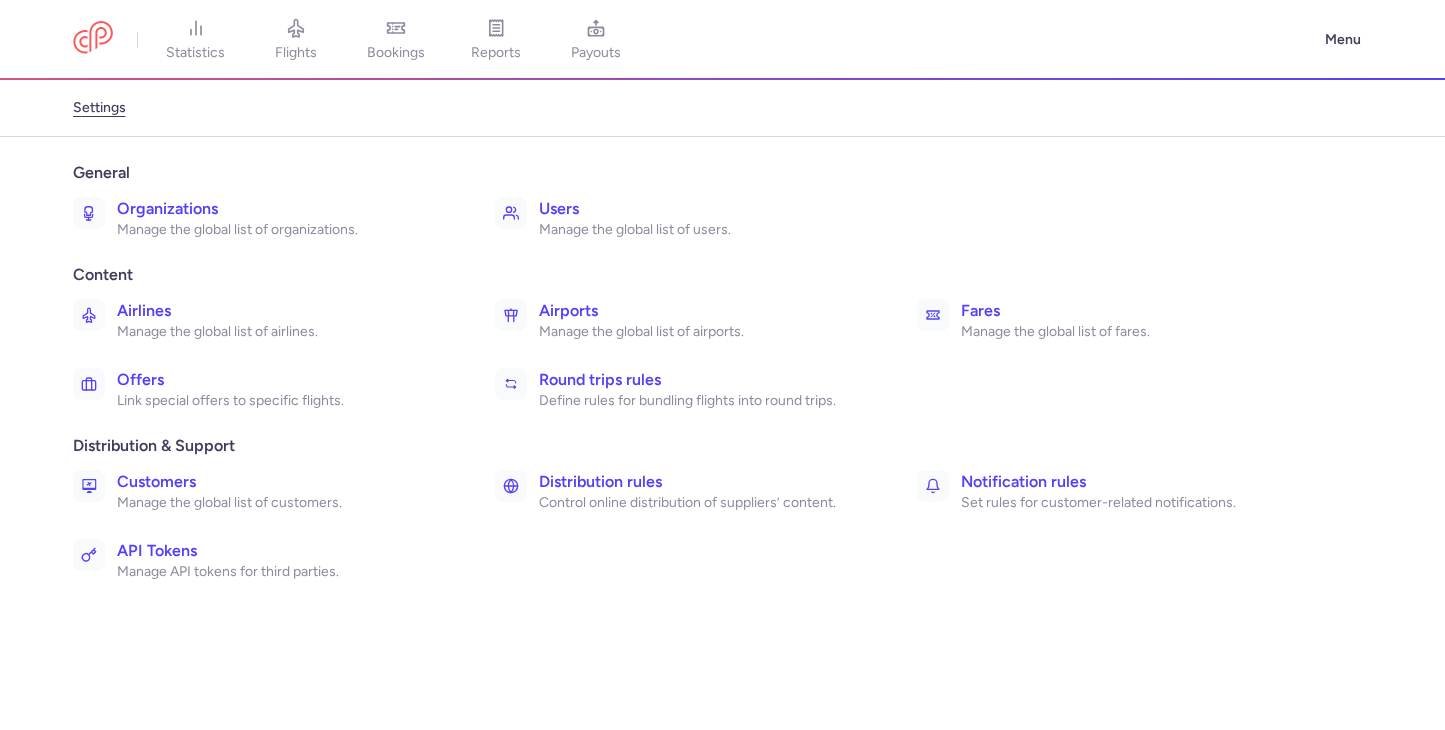 click on "Define rules for bundling flights into round trips." at bounding box center [706, 401] 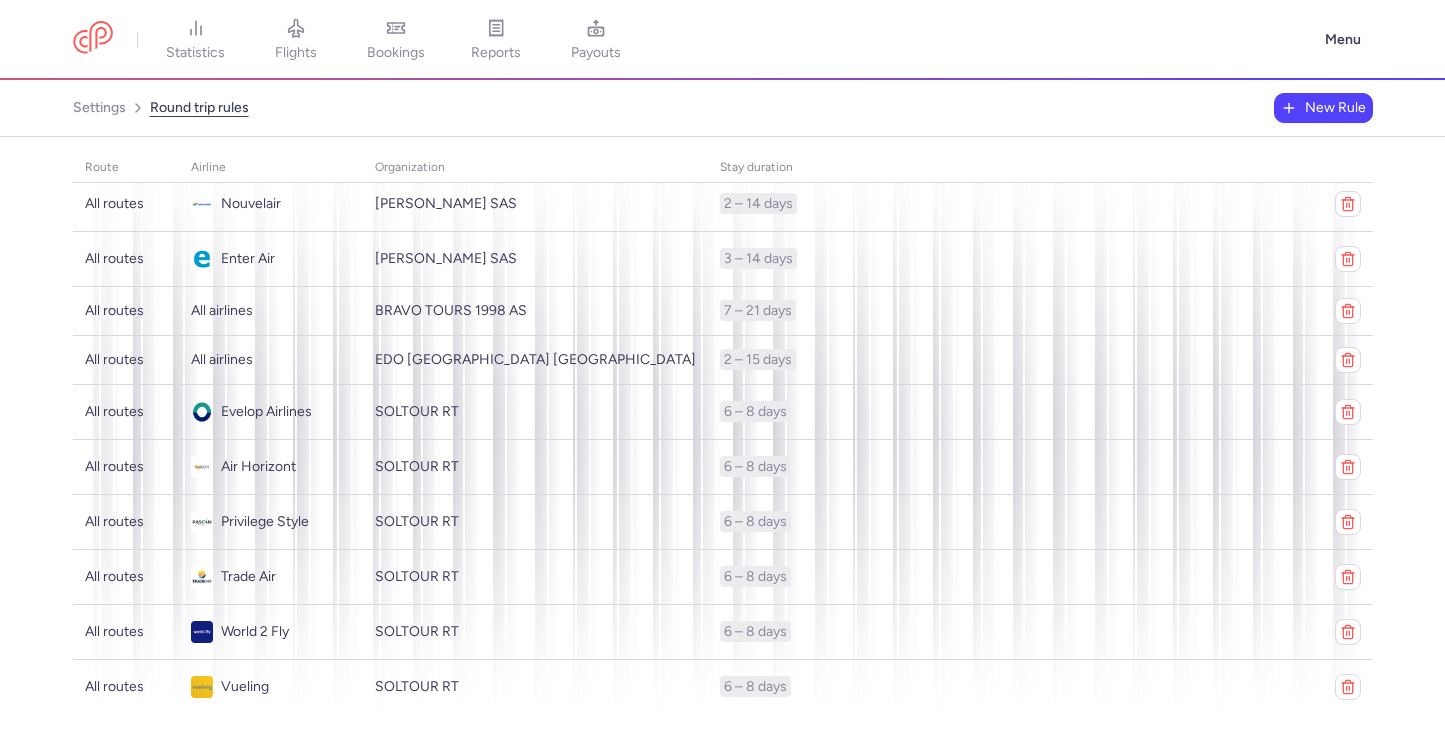 scroll, scrollTop: 0, scrollLeft: 0, axis: both 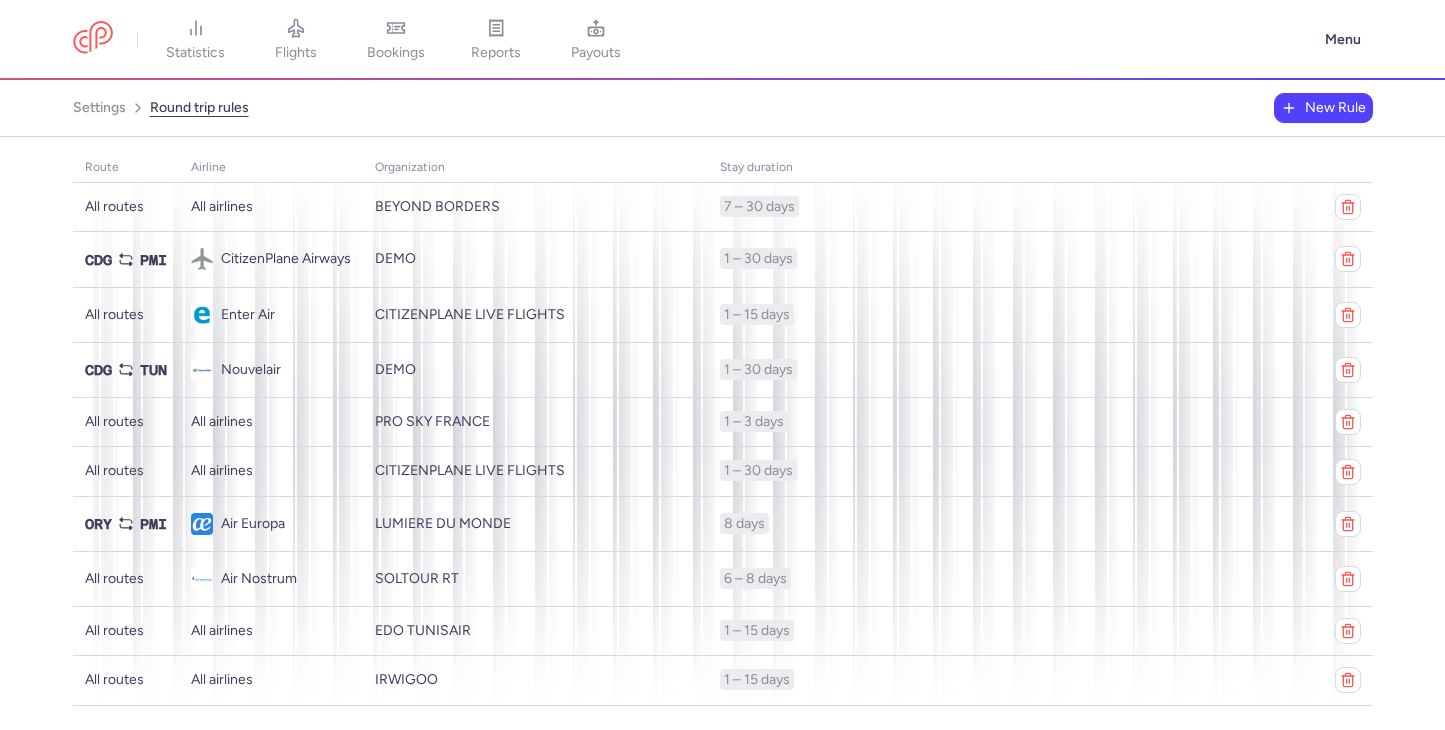 click on "New rule" at bounding box center (1335, 108) 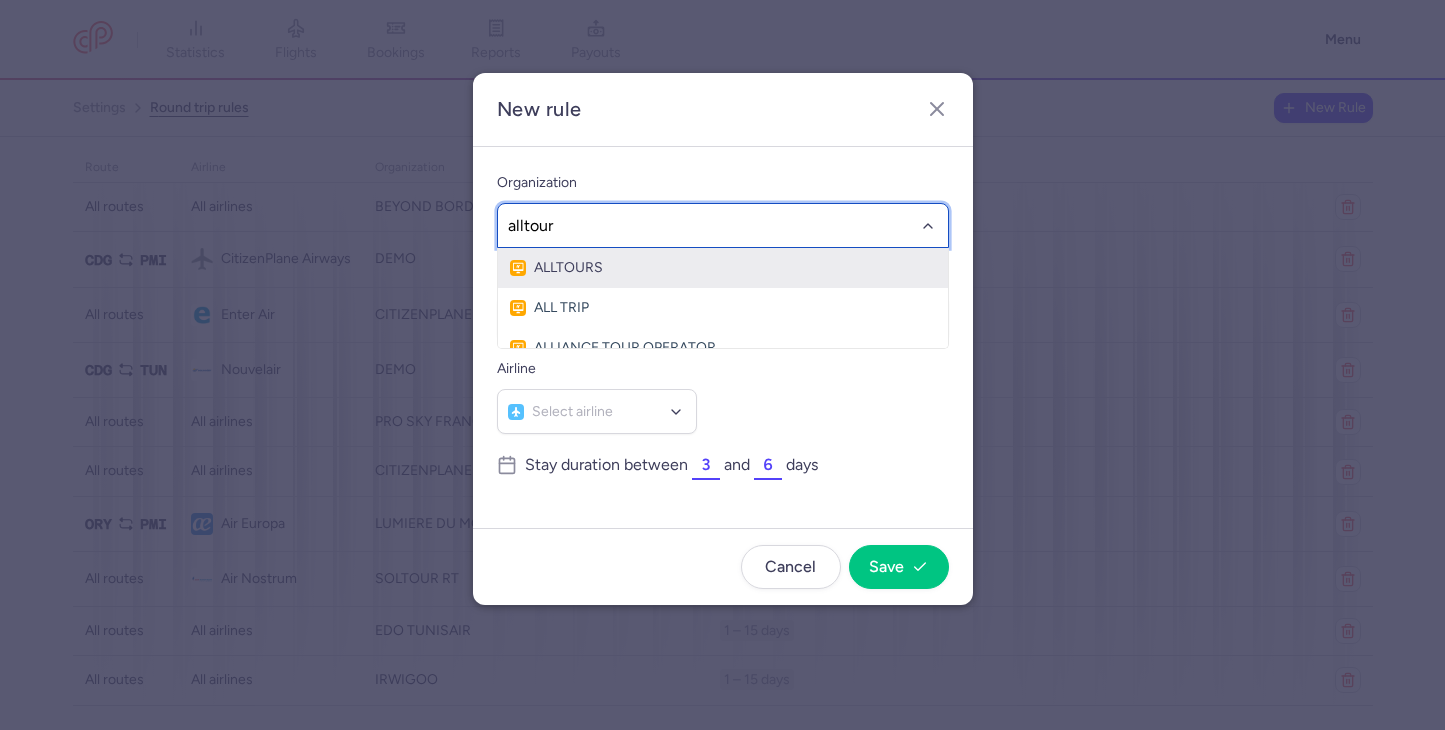type on "alltours" 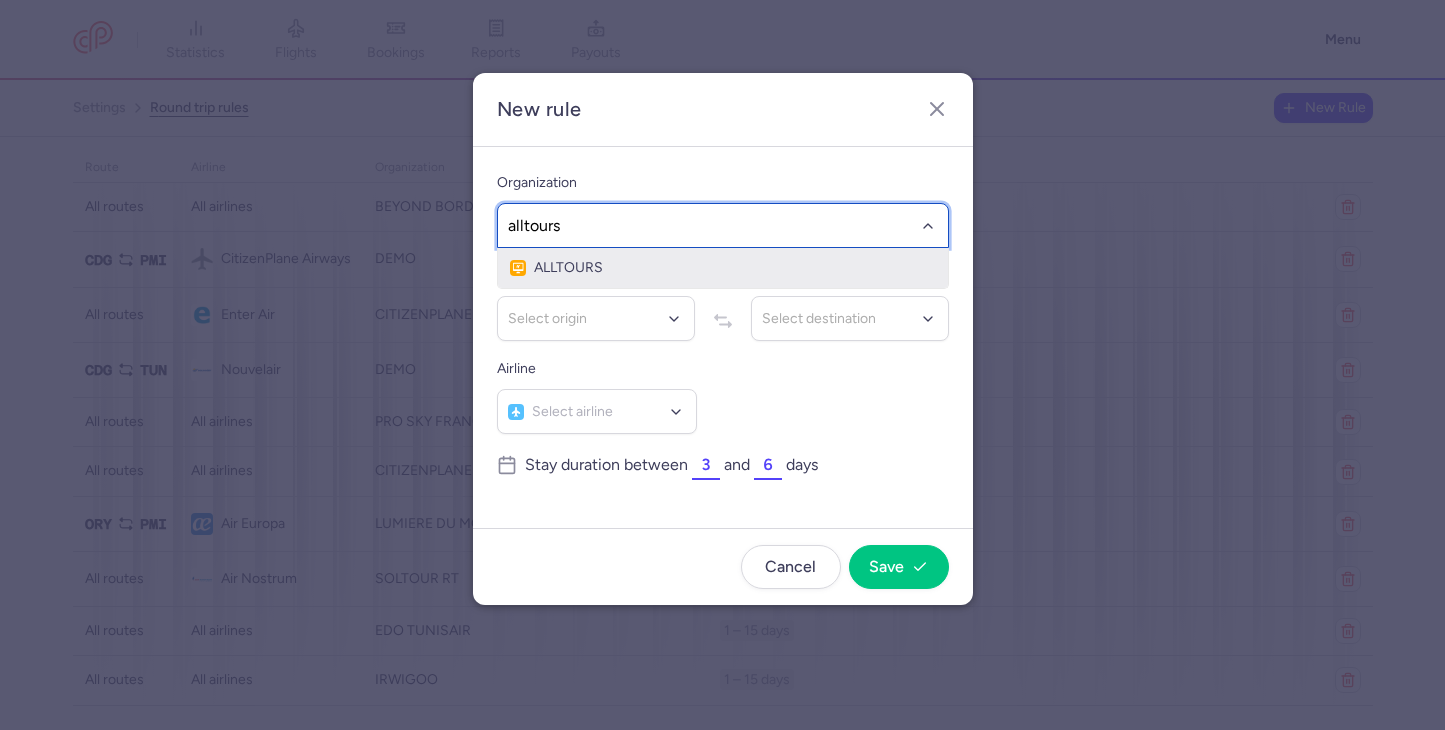 click on "ALLTOURS" 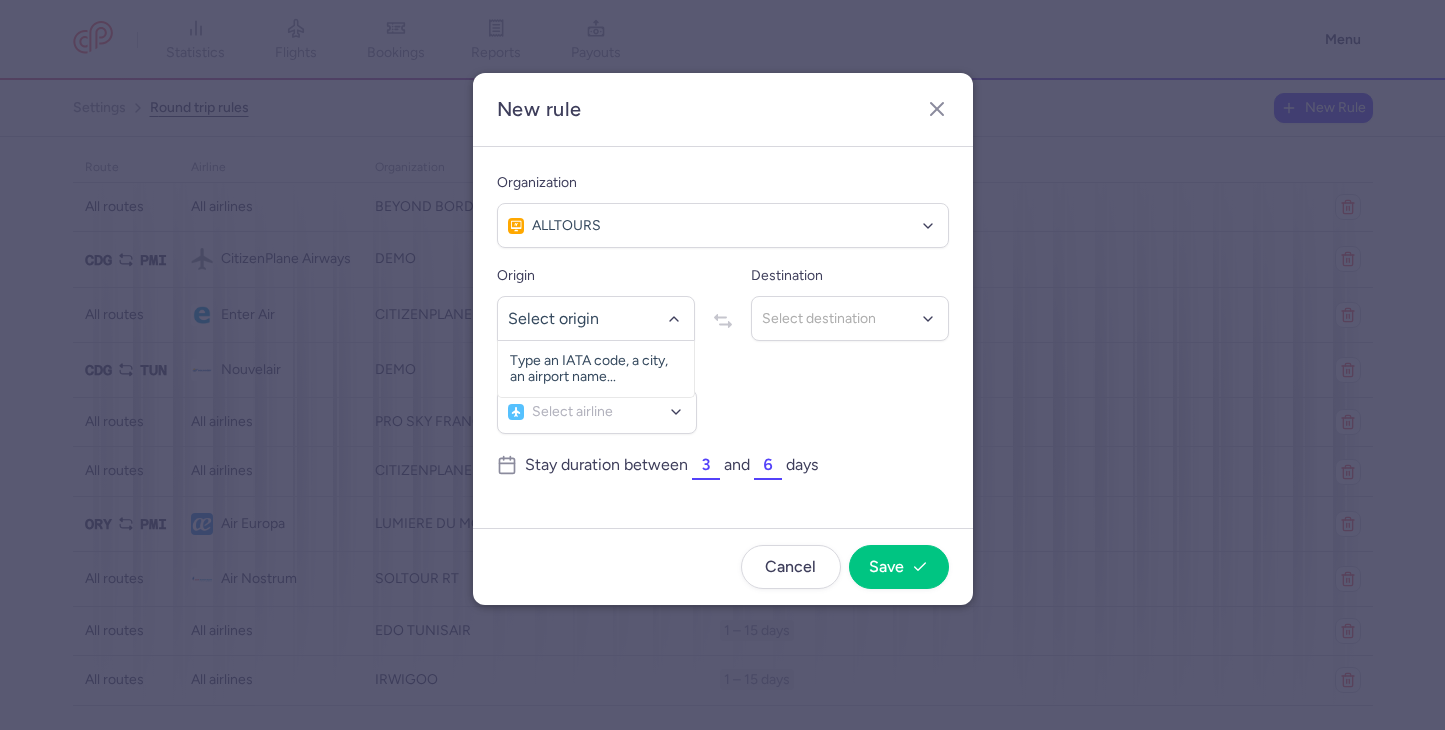click on "Origin" at bounding box center (596, 276) 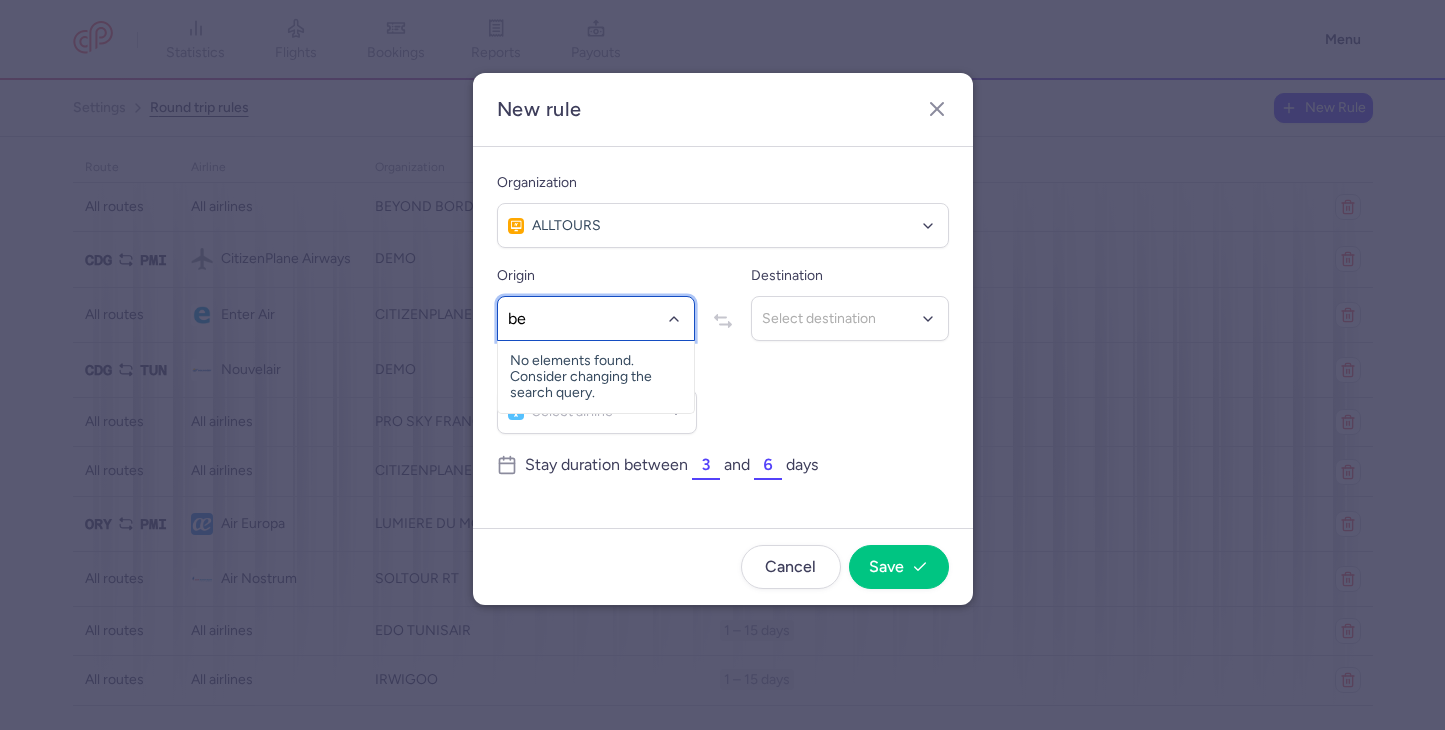 type on "ber" 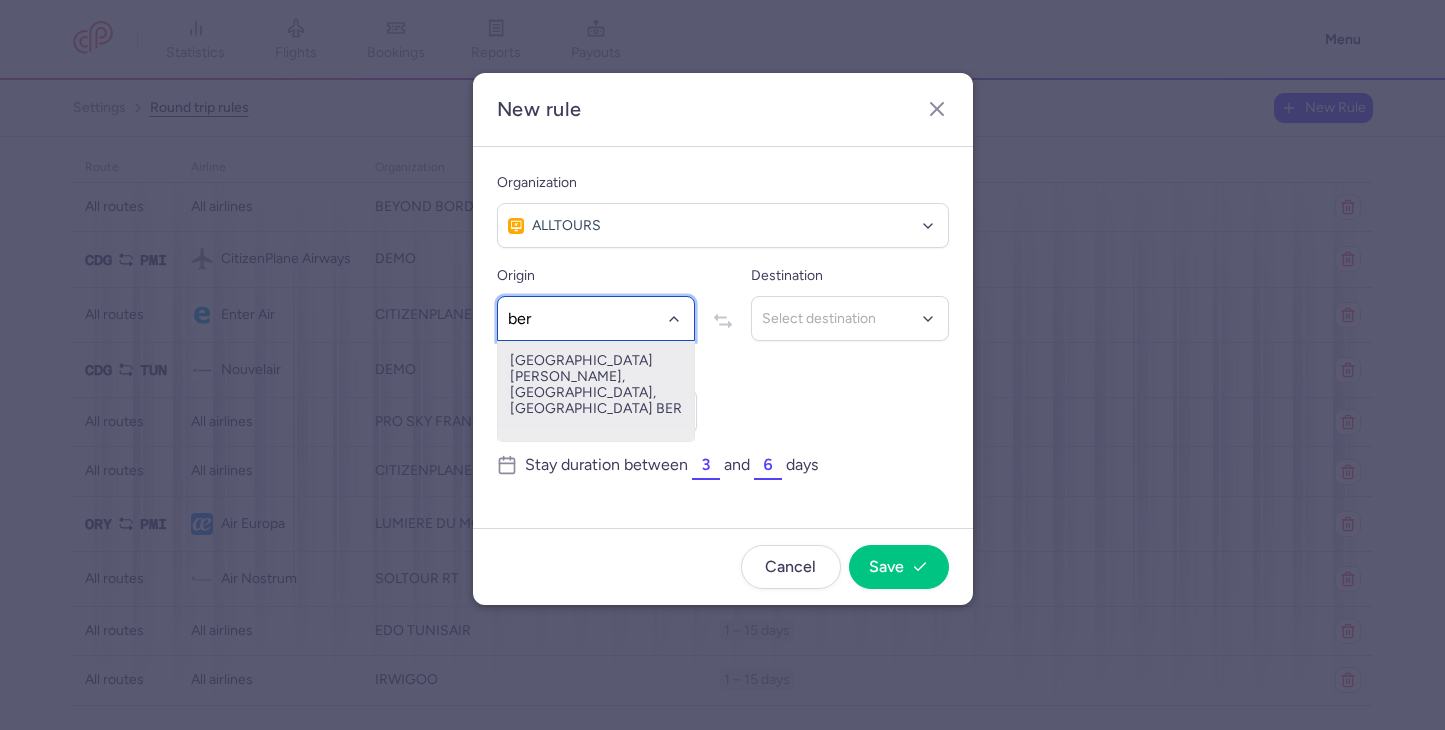 click on "[GEOGRAPHIC_DATA][PERSON_NAME], [GEOGRAPHIC_DATA], [GEOGRAPHIC_DATA] BER" at bounding box center [596, 385] 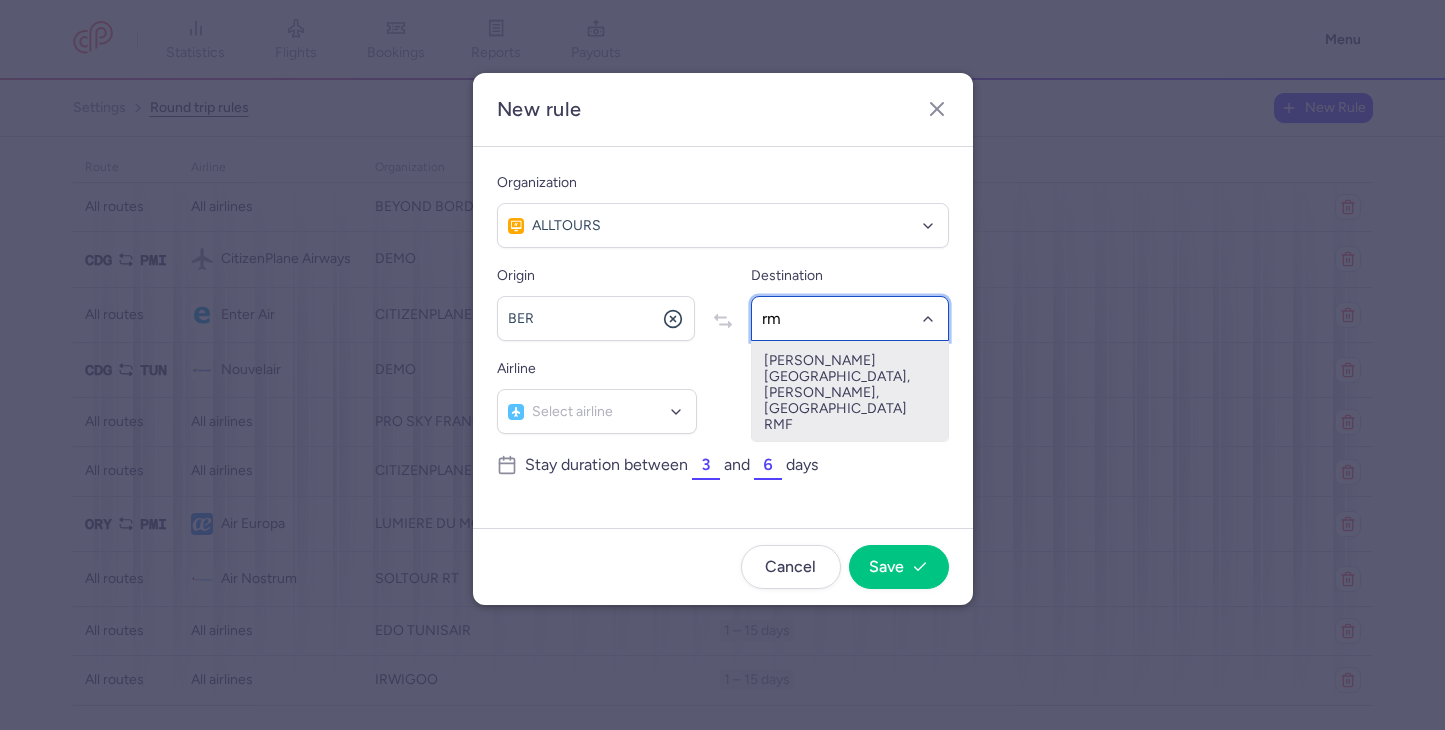 type on "r" 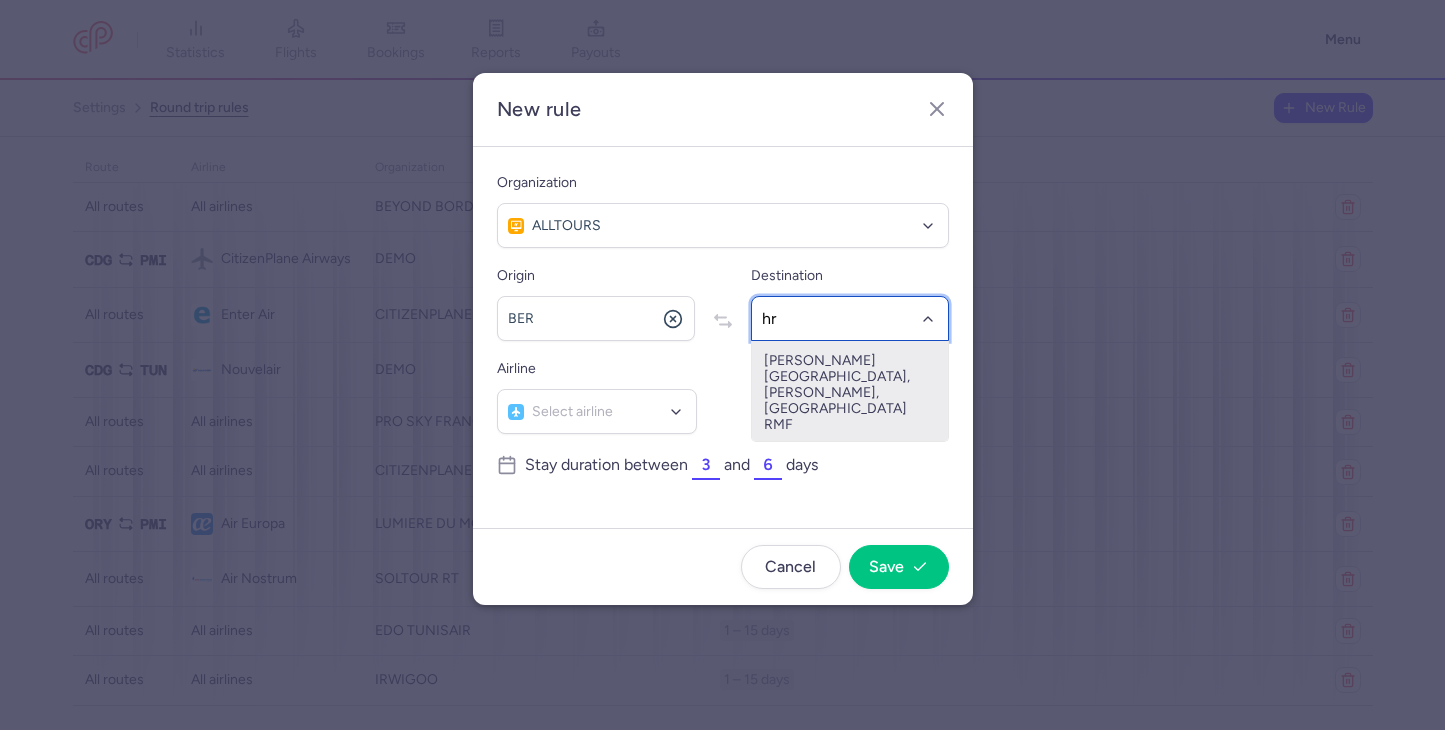 type on "hrg" 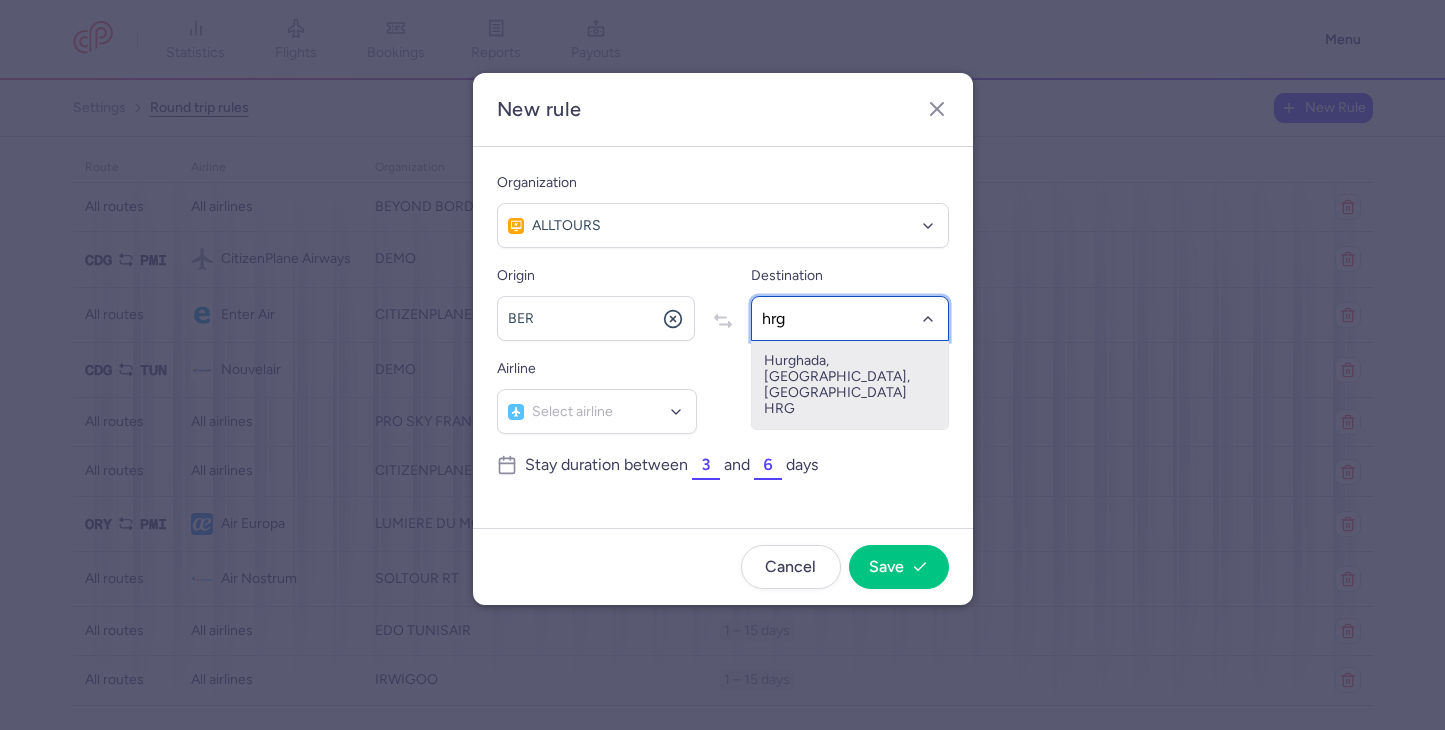 click on "Hurghada, [GEOGRAPHIC_DATA], [GEOGRAPHIC_DATA] HRG" at bounding box center (850, 385) 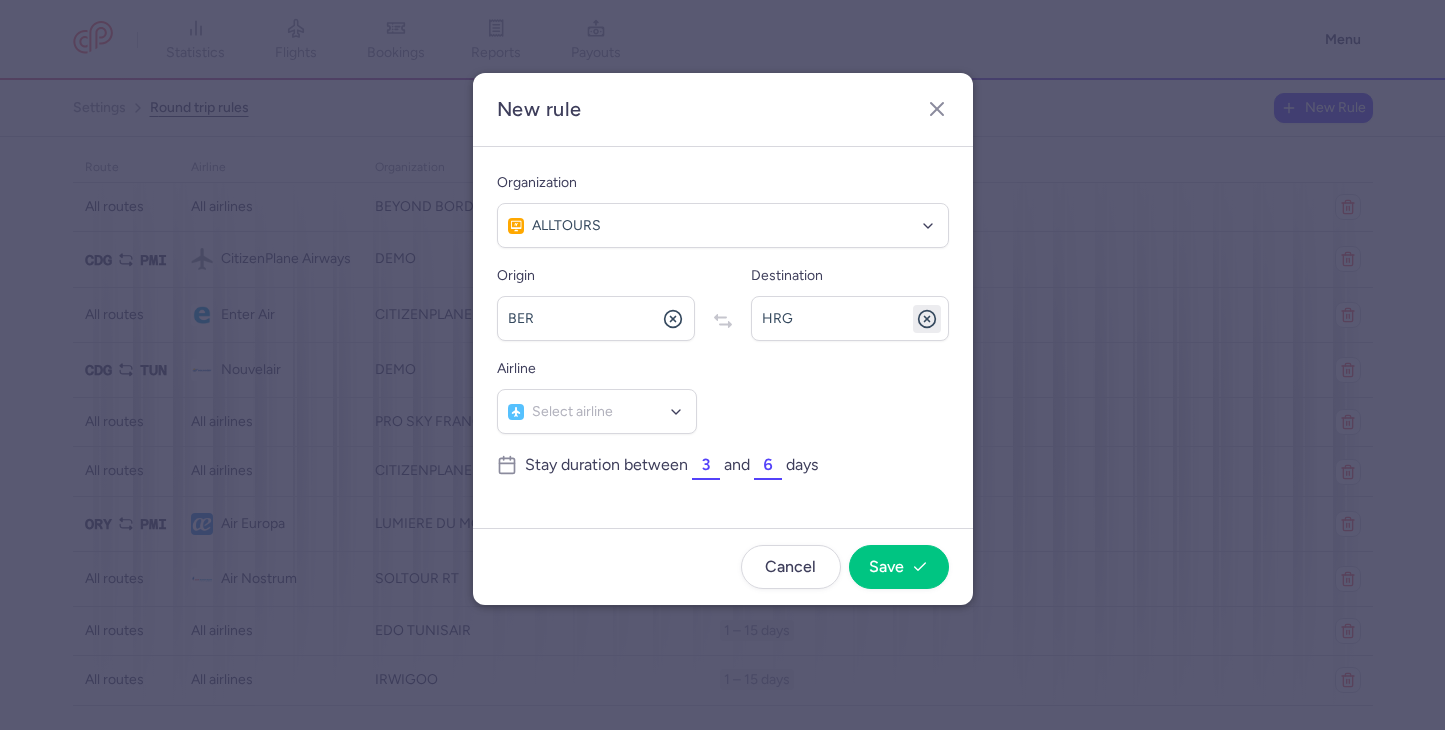click 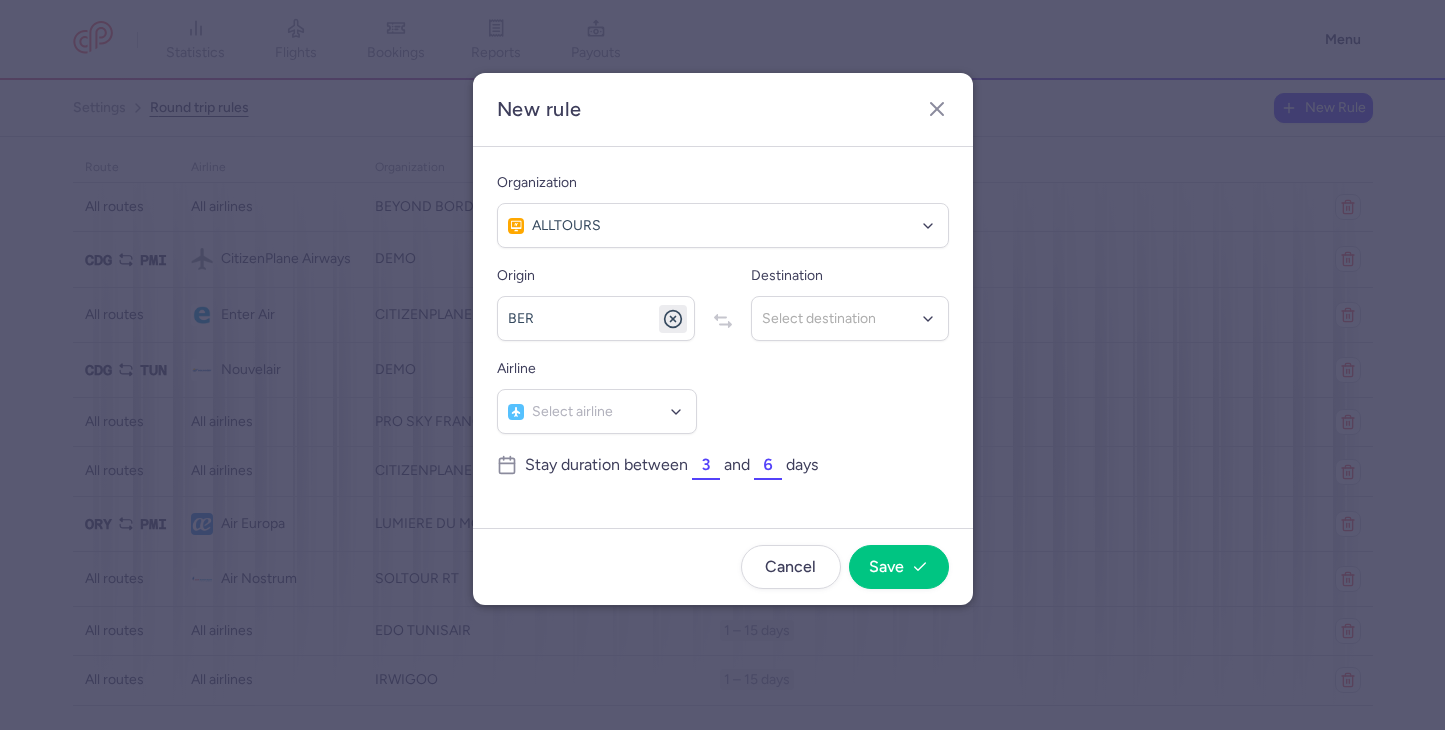 click 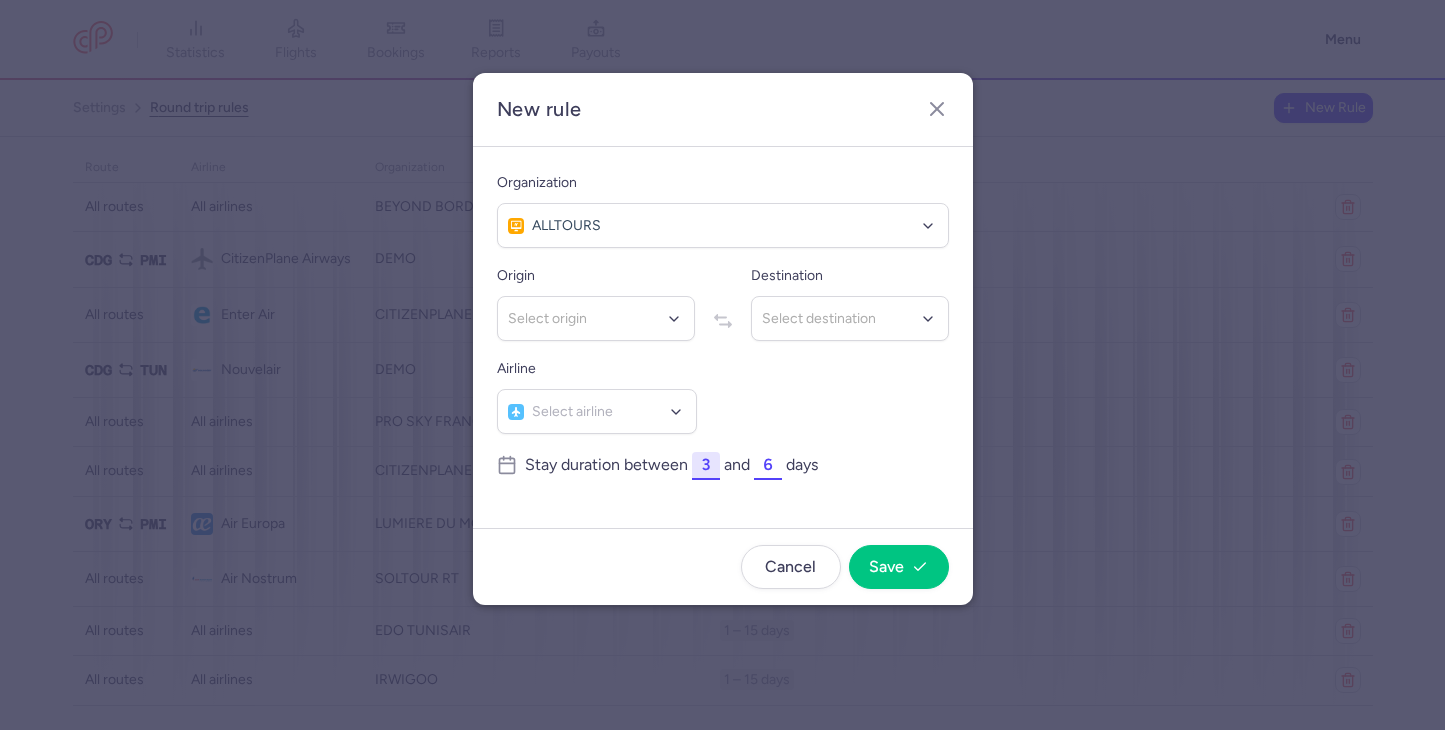 click on "3" at bounding box center [706, 465] 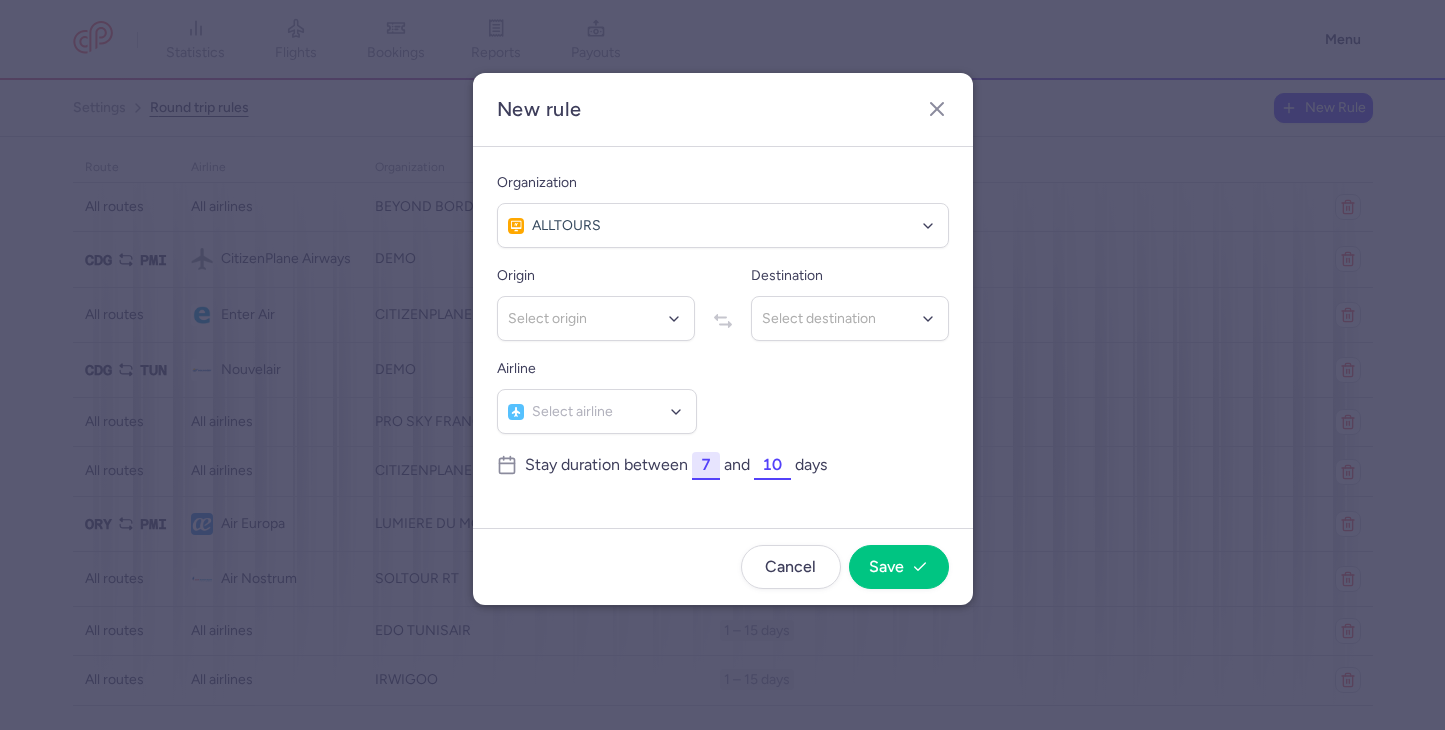 type on "7" 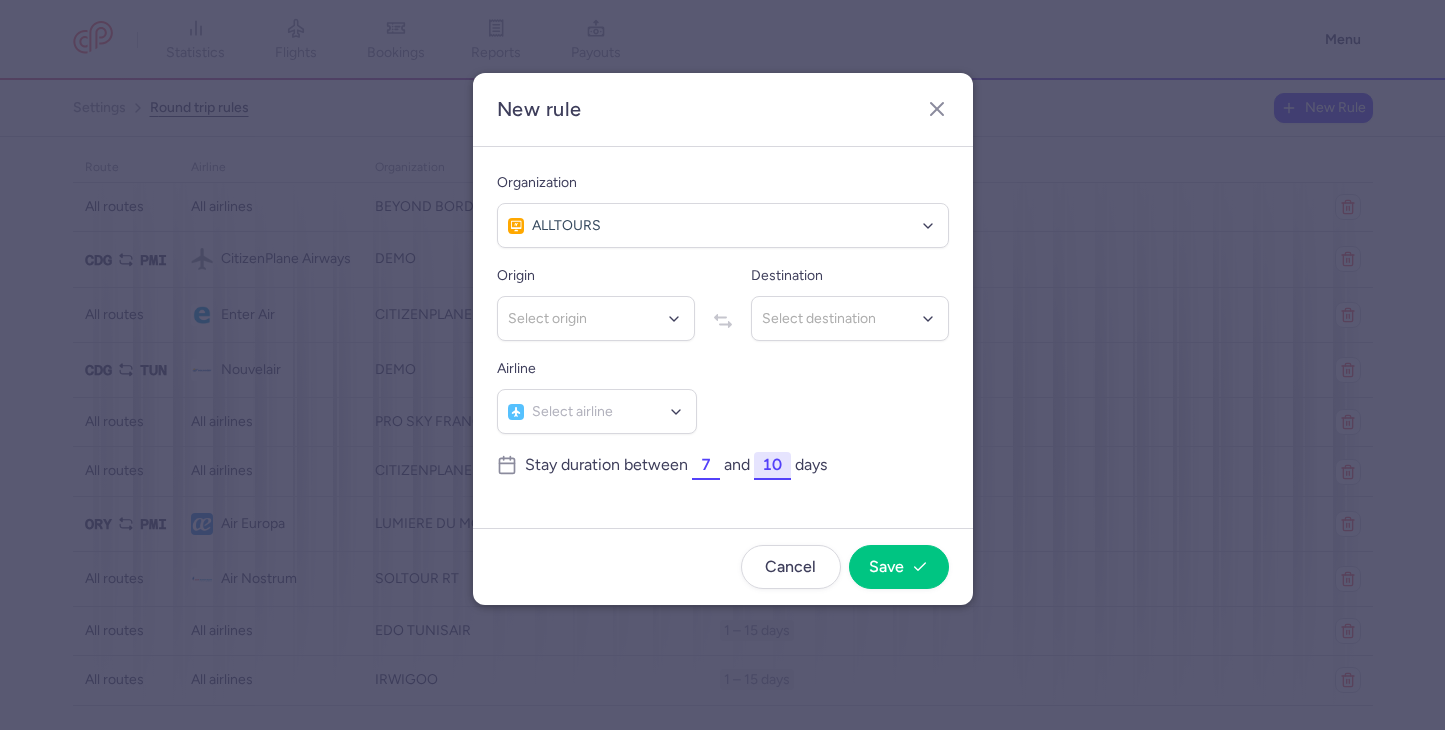 click on "10" at bounding box center (772, 465) 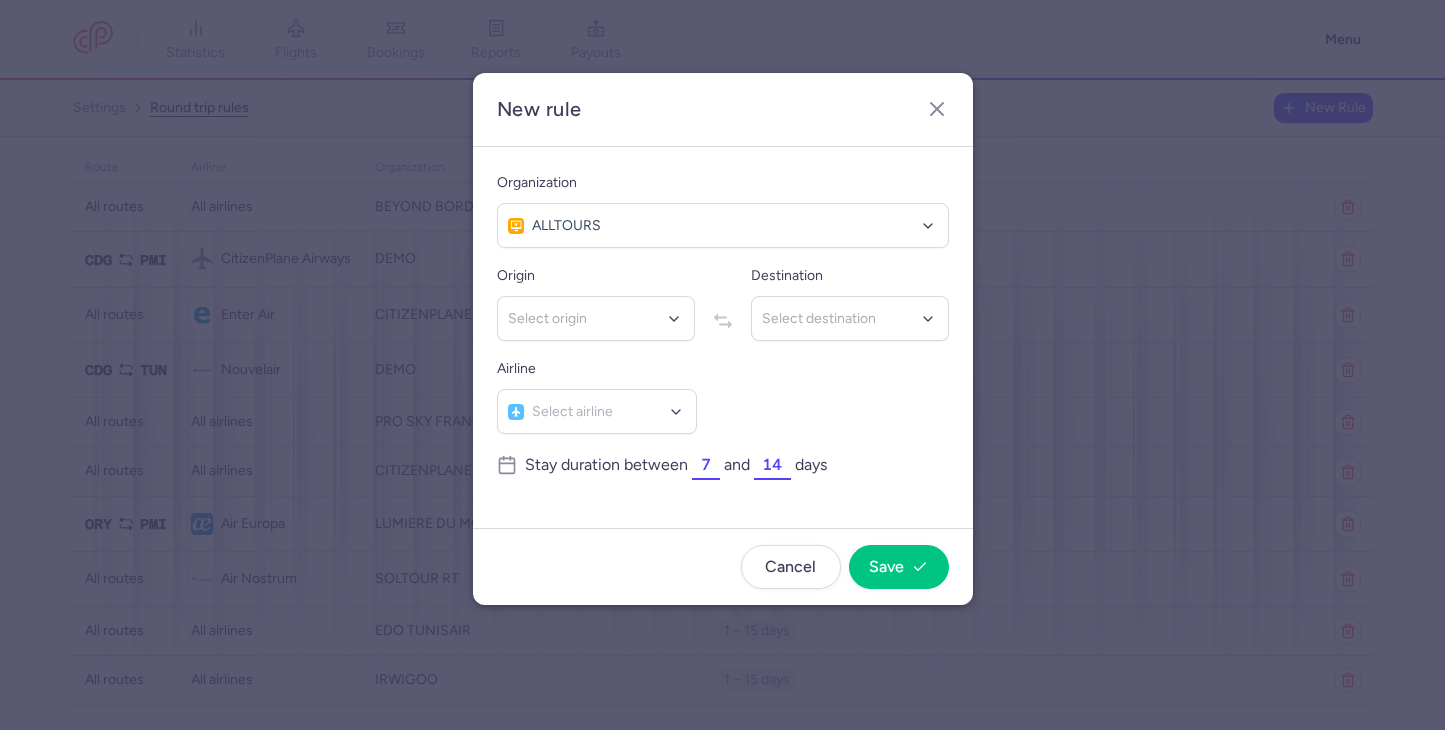 click on "Stay duration between  7  and  14  days" at bounding box center [737, 465] 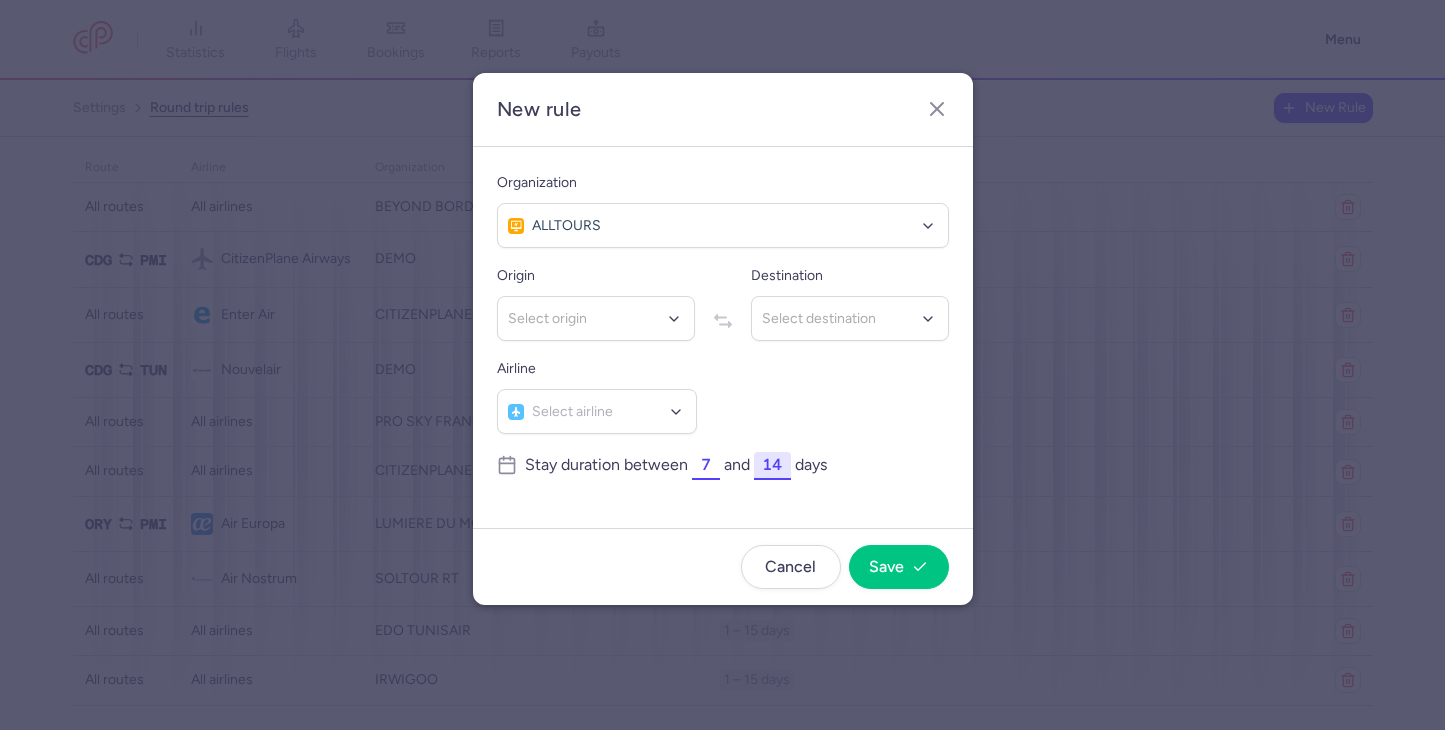 click on "14" at bounding box center (772, 465) 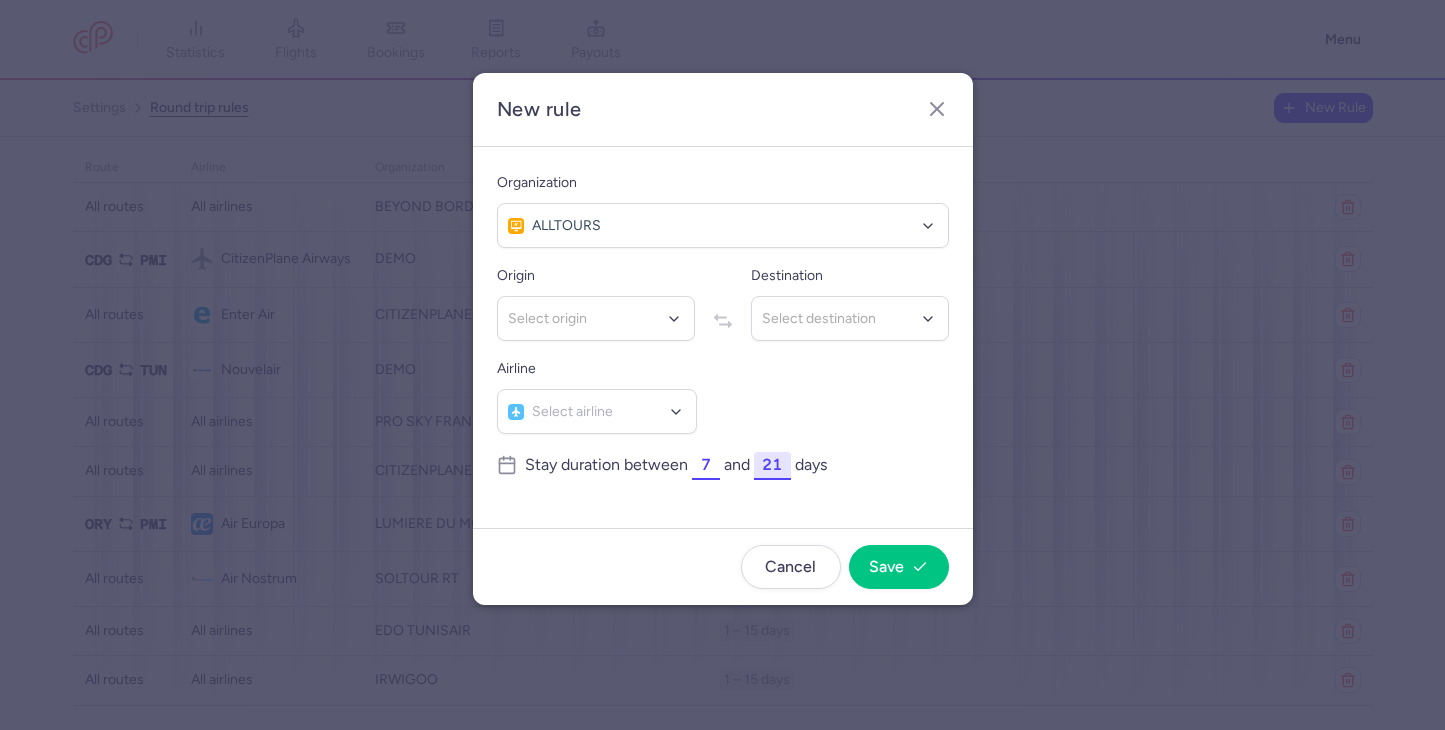 type on "21" 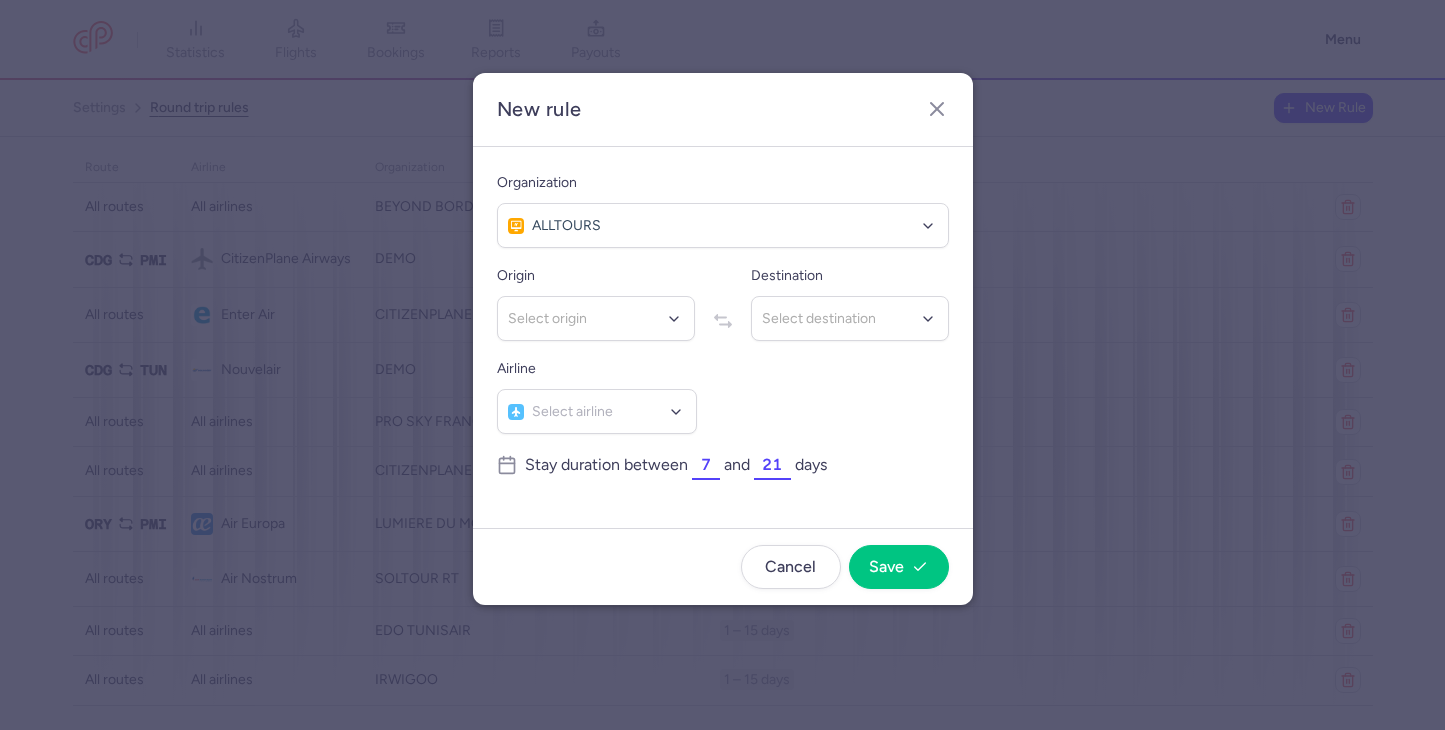 click on "Organization   ALLTOURS No elements found. Consider changing the search query. Type an organization name Origin Select origin No elements found. Consider changing the search query. Type an IATA code, a city, an airport name... Destination Select destination No elements found. Consider changing the search query. Type an IATA code, a city, an airport name... Airline Select airline No elements found. Consider changing the search query. Type airline IATA code, name...  Stay duration between  7  and  21  days" 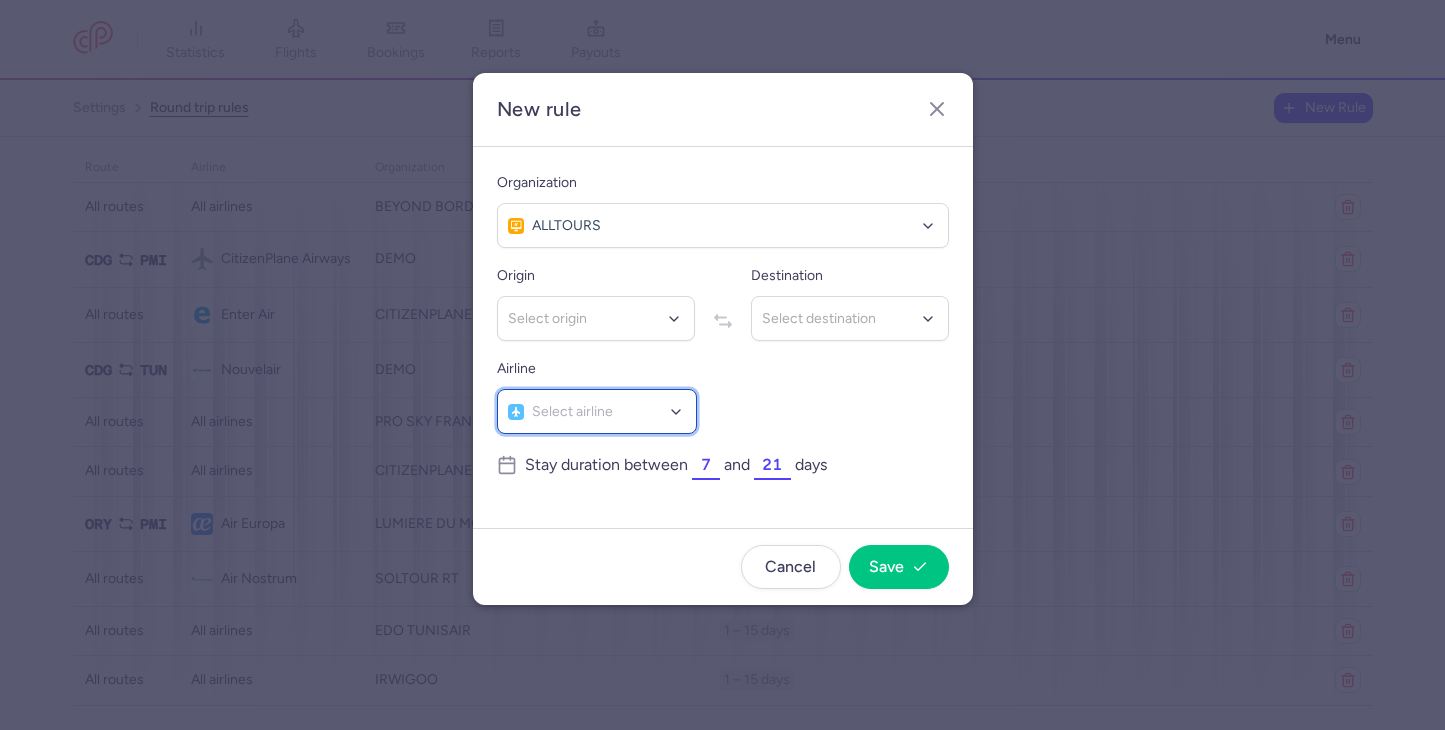 click 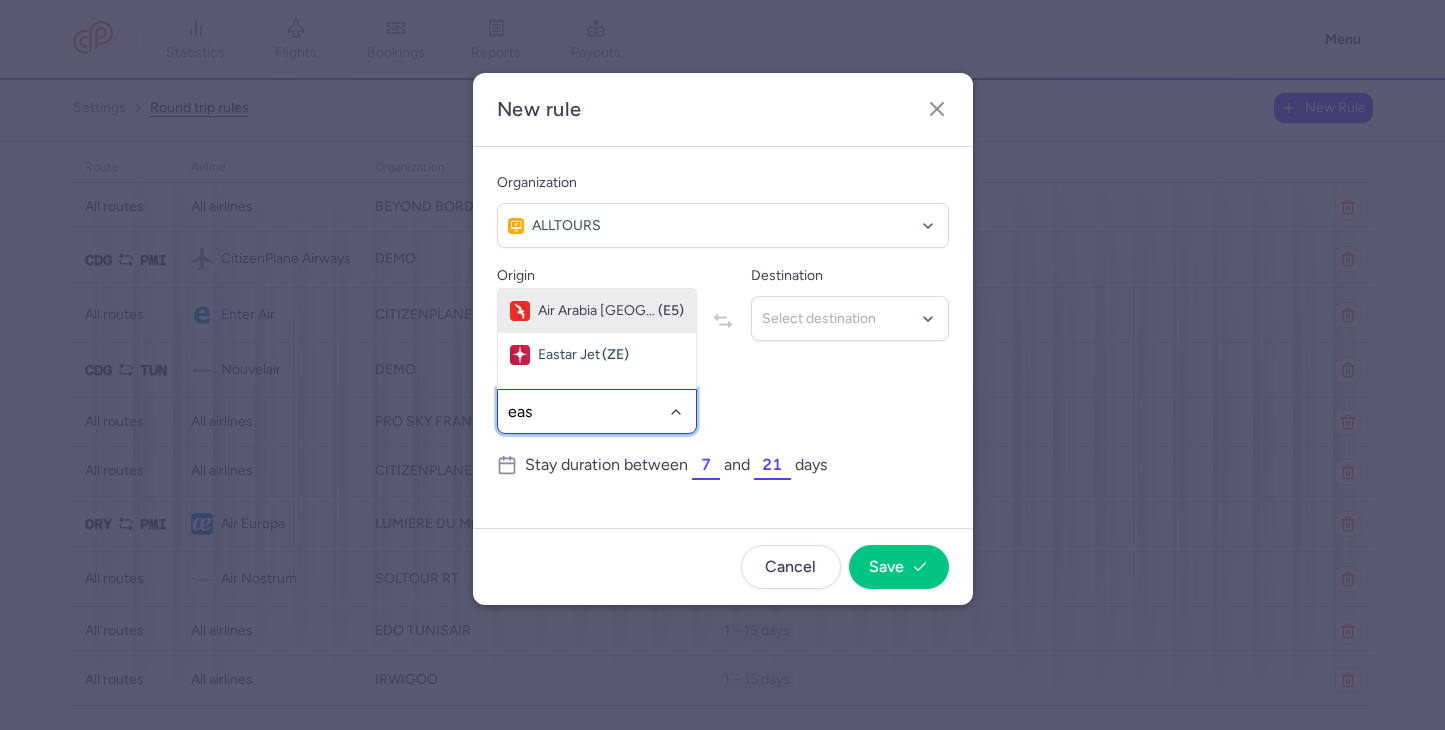 type on "easy" 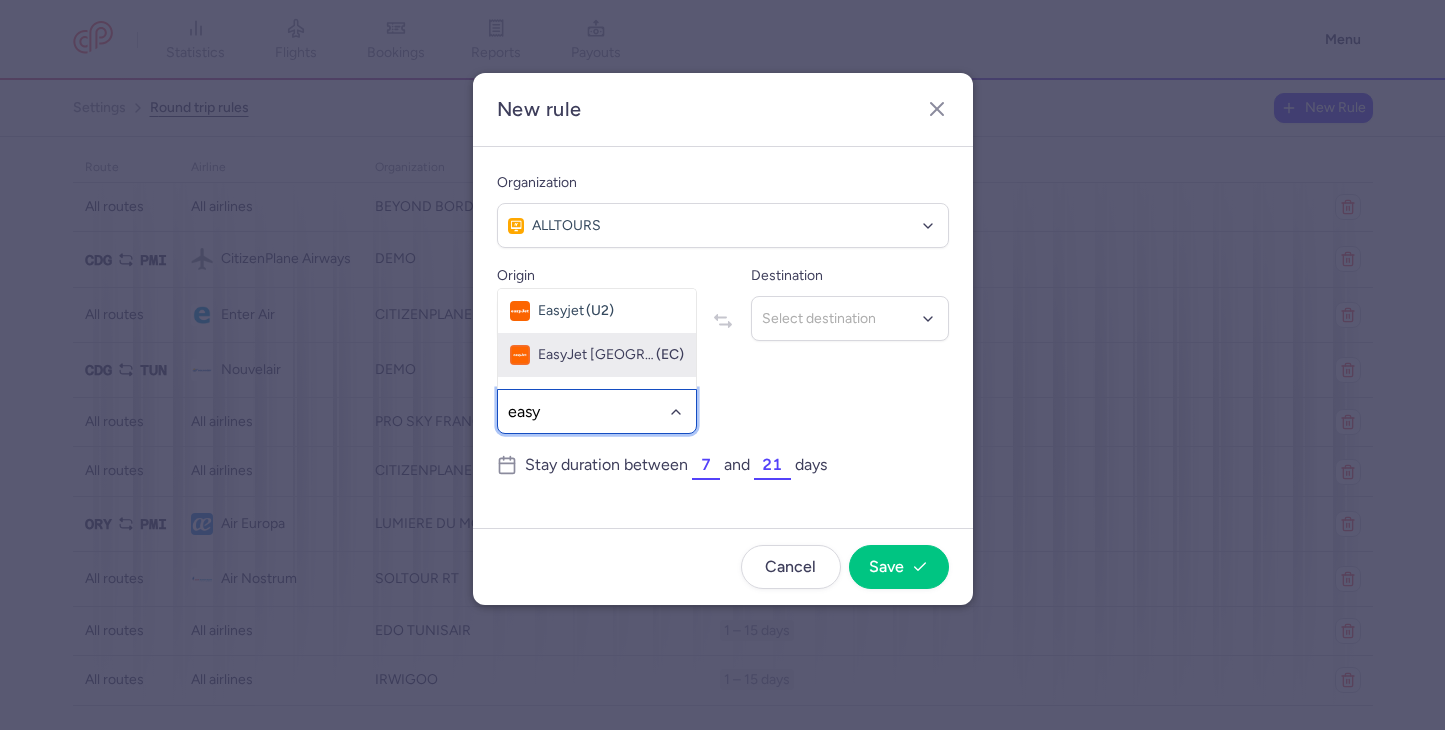 click on "EasyJet Europe (EC)" 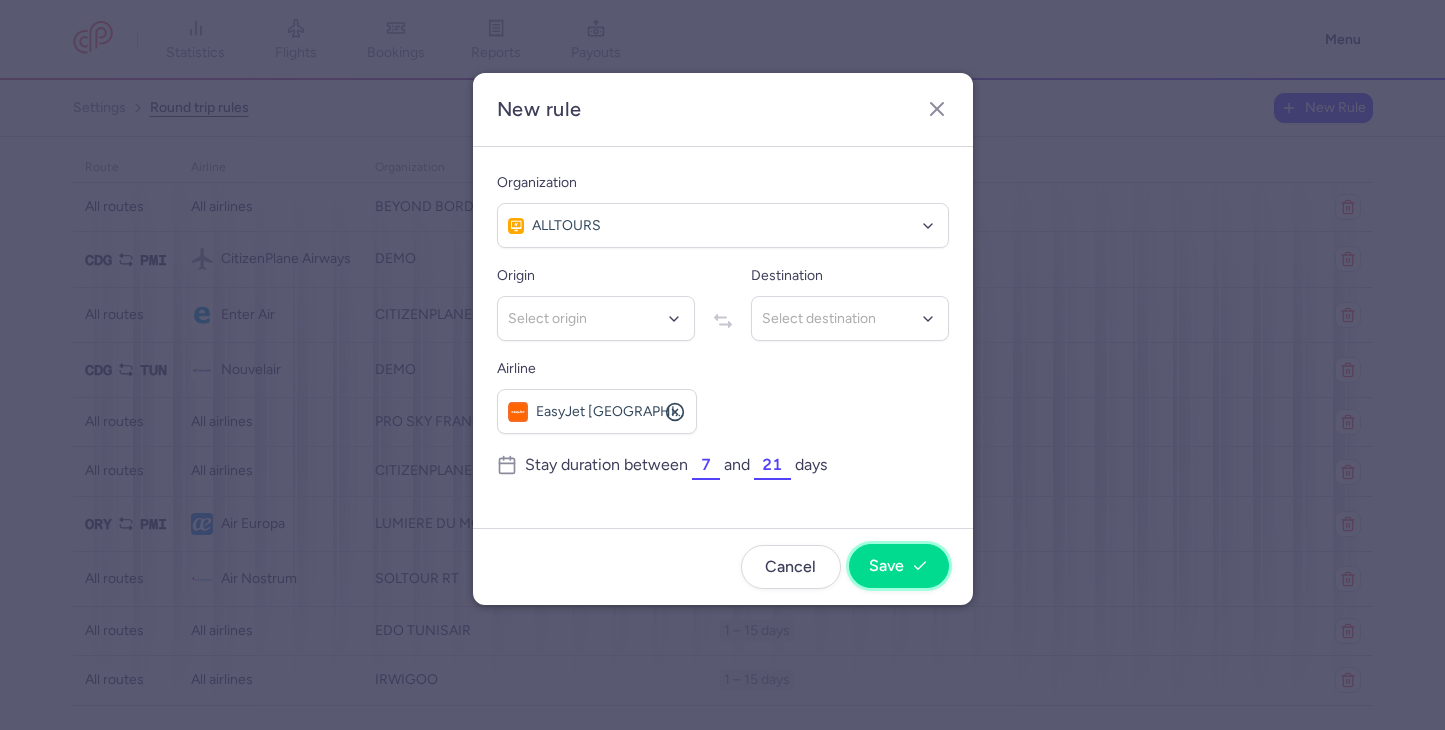 click 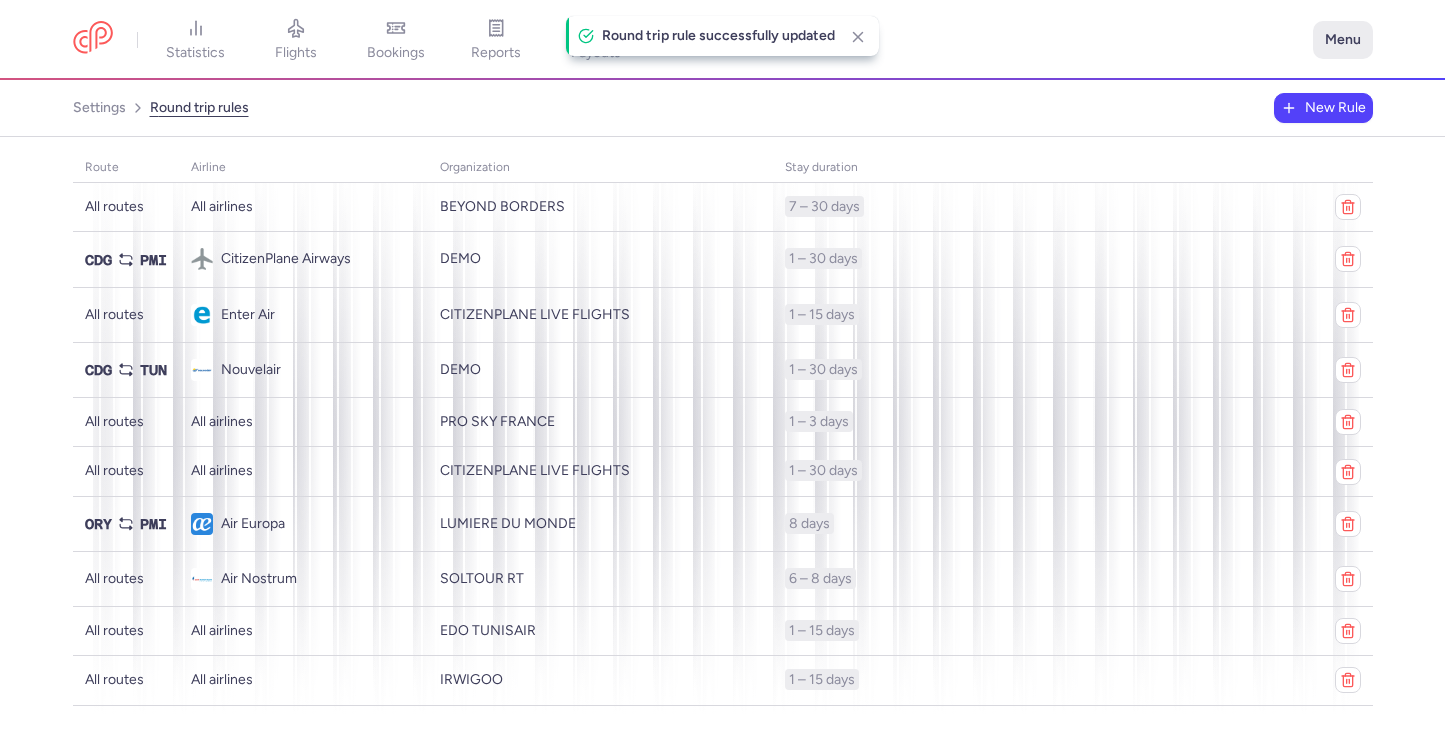 click on "Menu" at bounding box center [1343, 40] 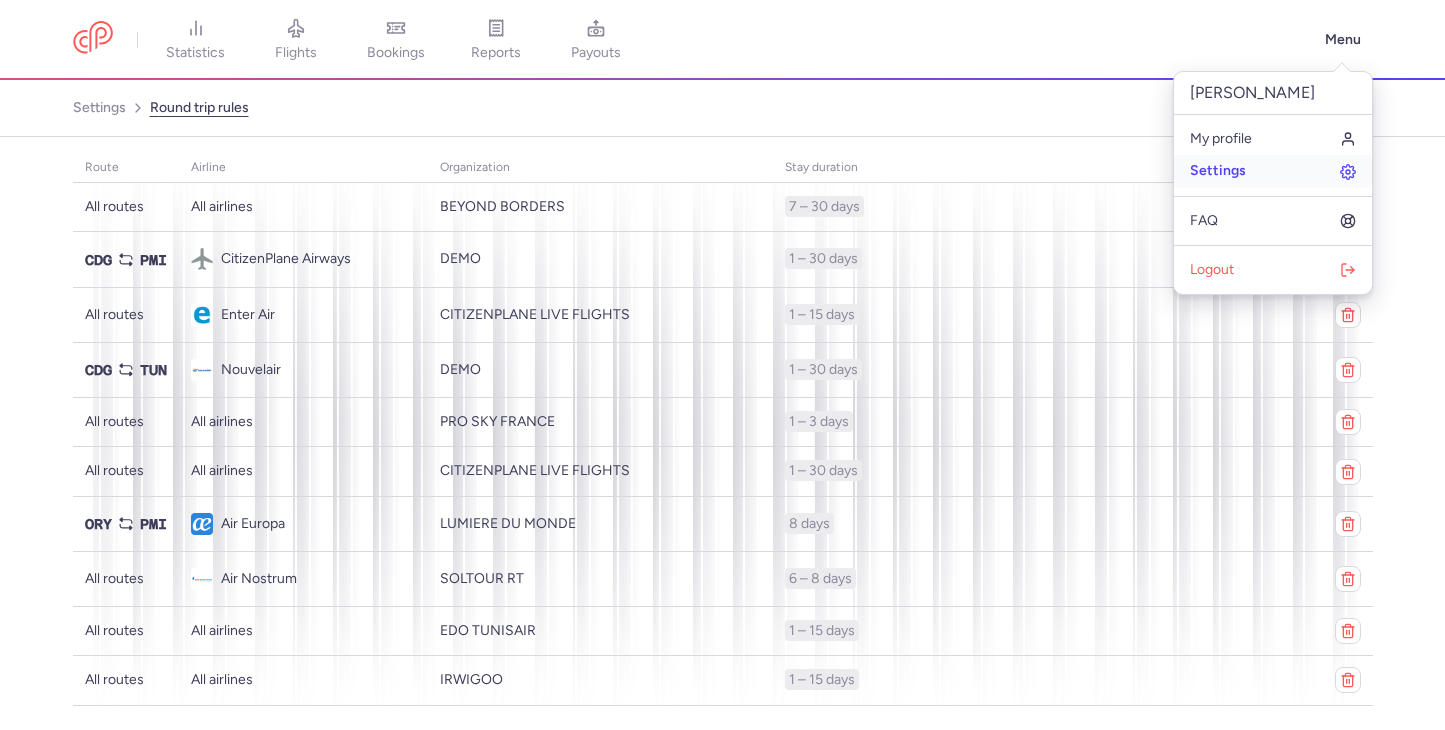 click on "Settings" at bounding box center (1218, 171) 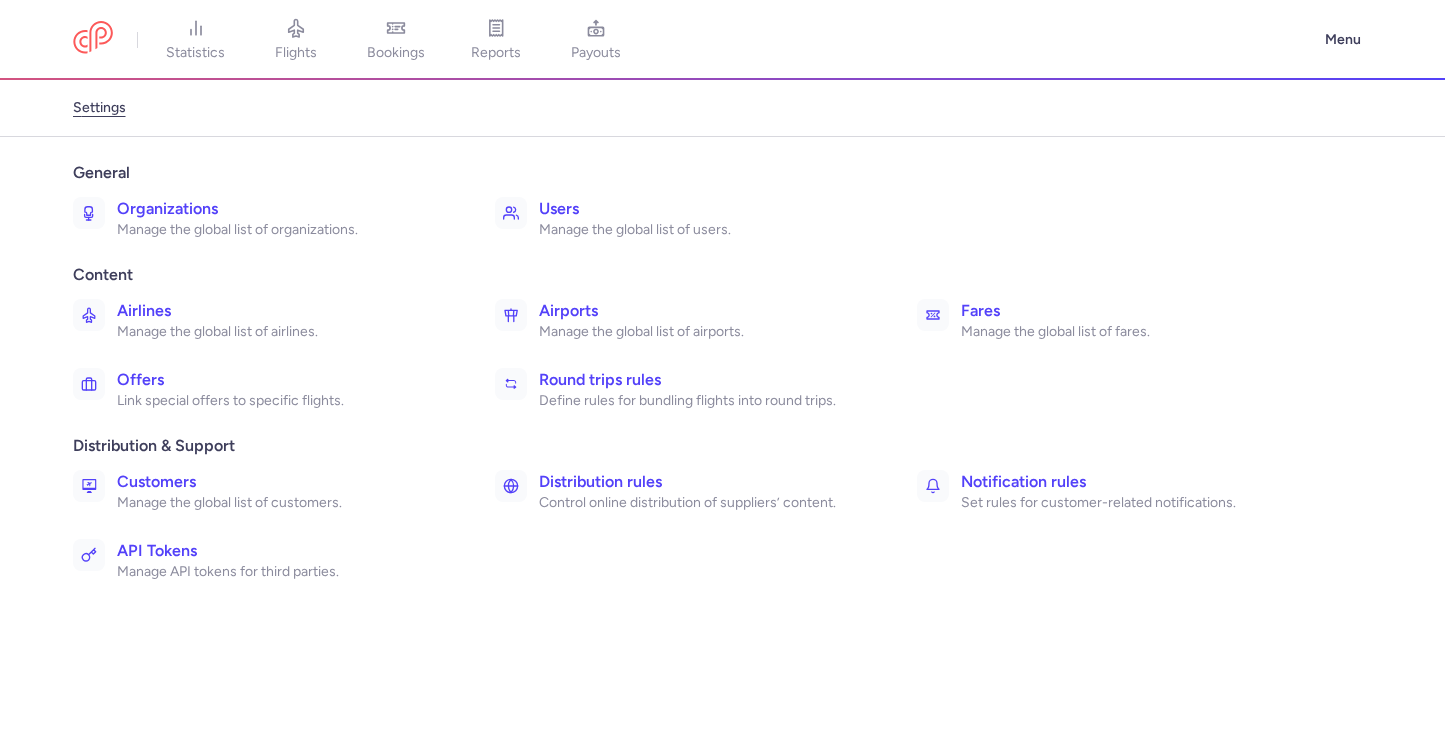 click on "Users" at bounding box center (706, 209) 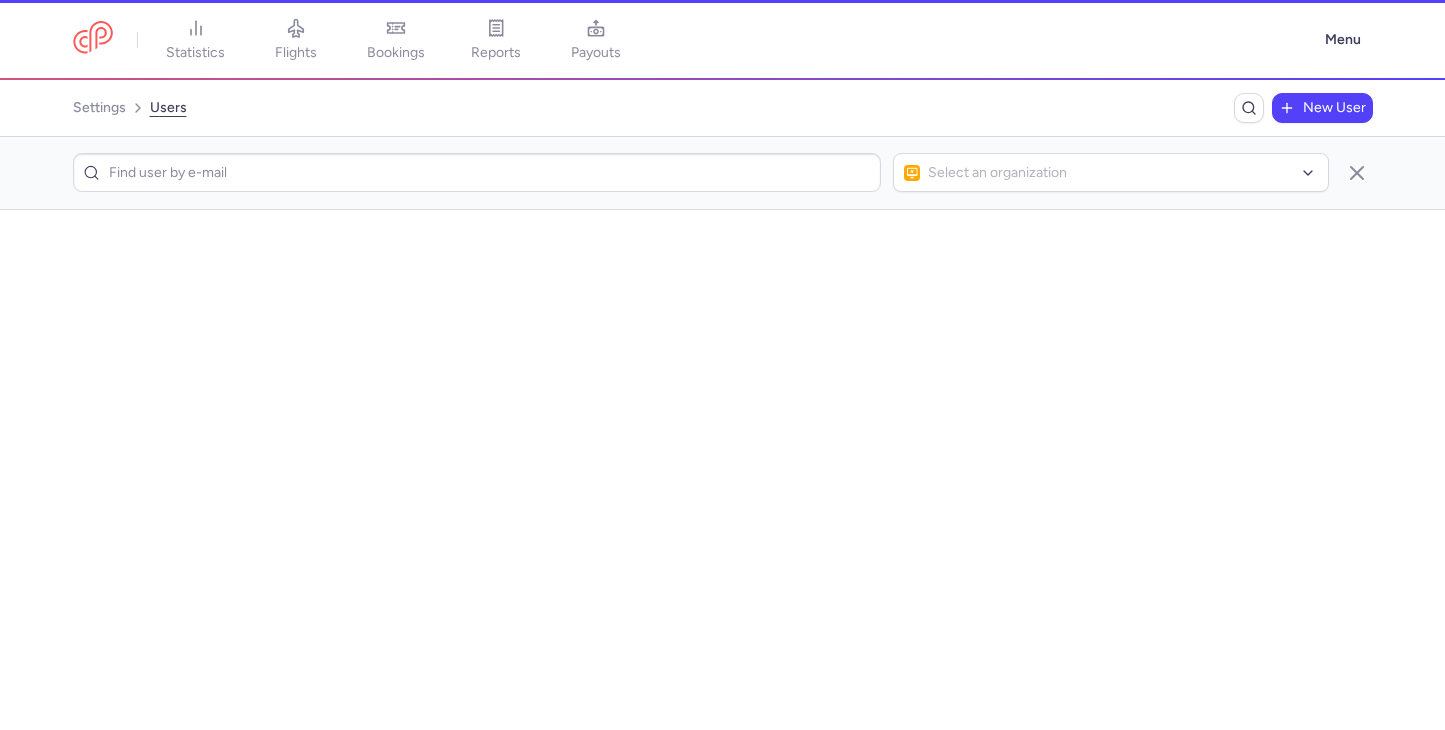 scroll, scrollTop: 0, scrollLeft: 0, axis: both 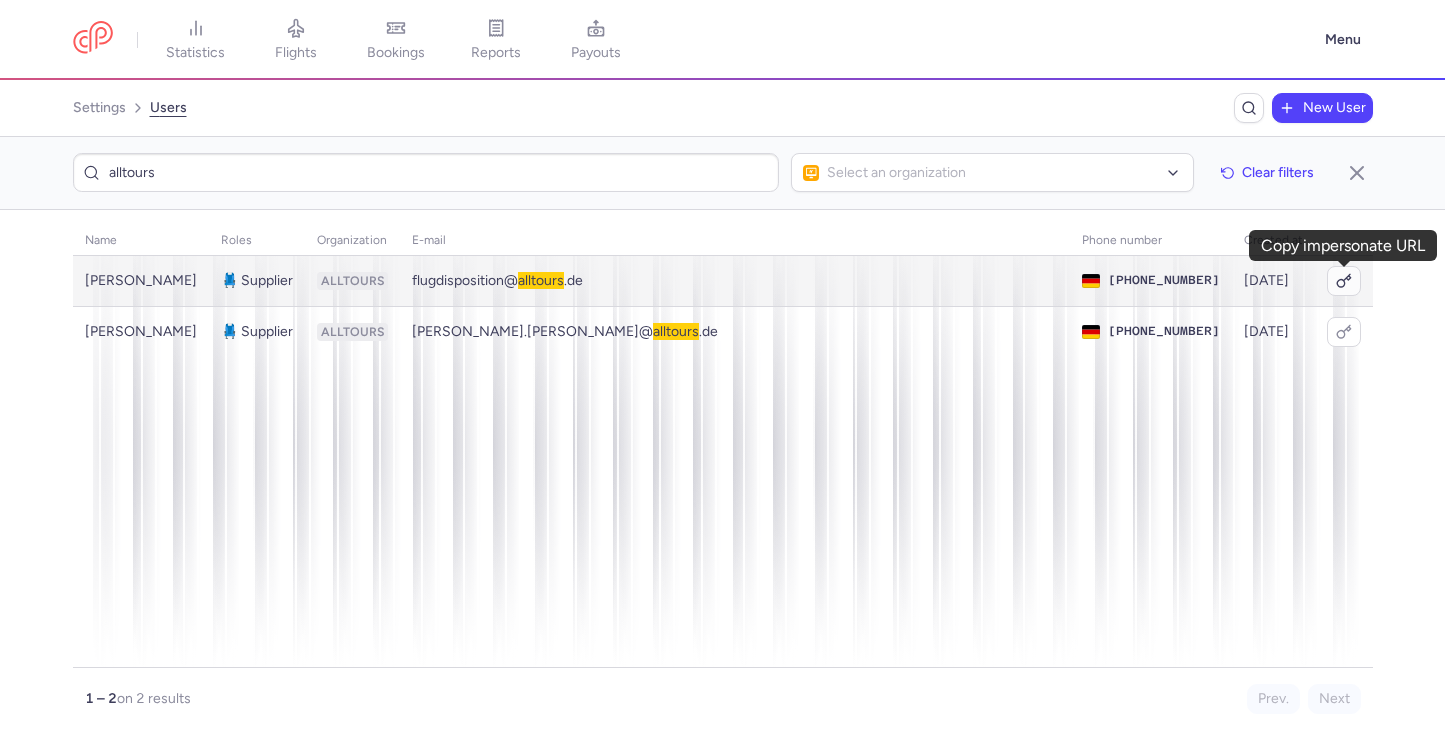 type on "alltours" 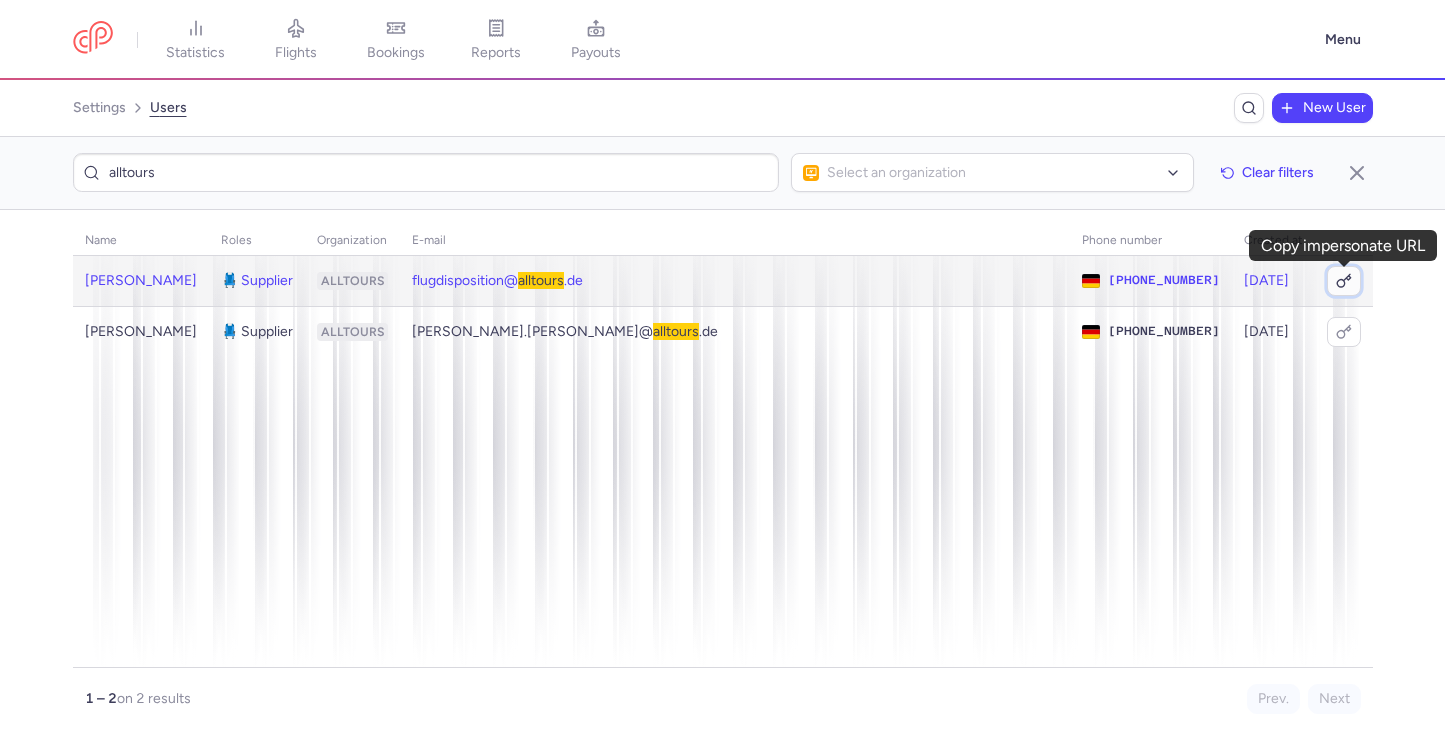 click 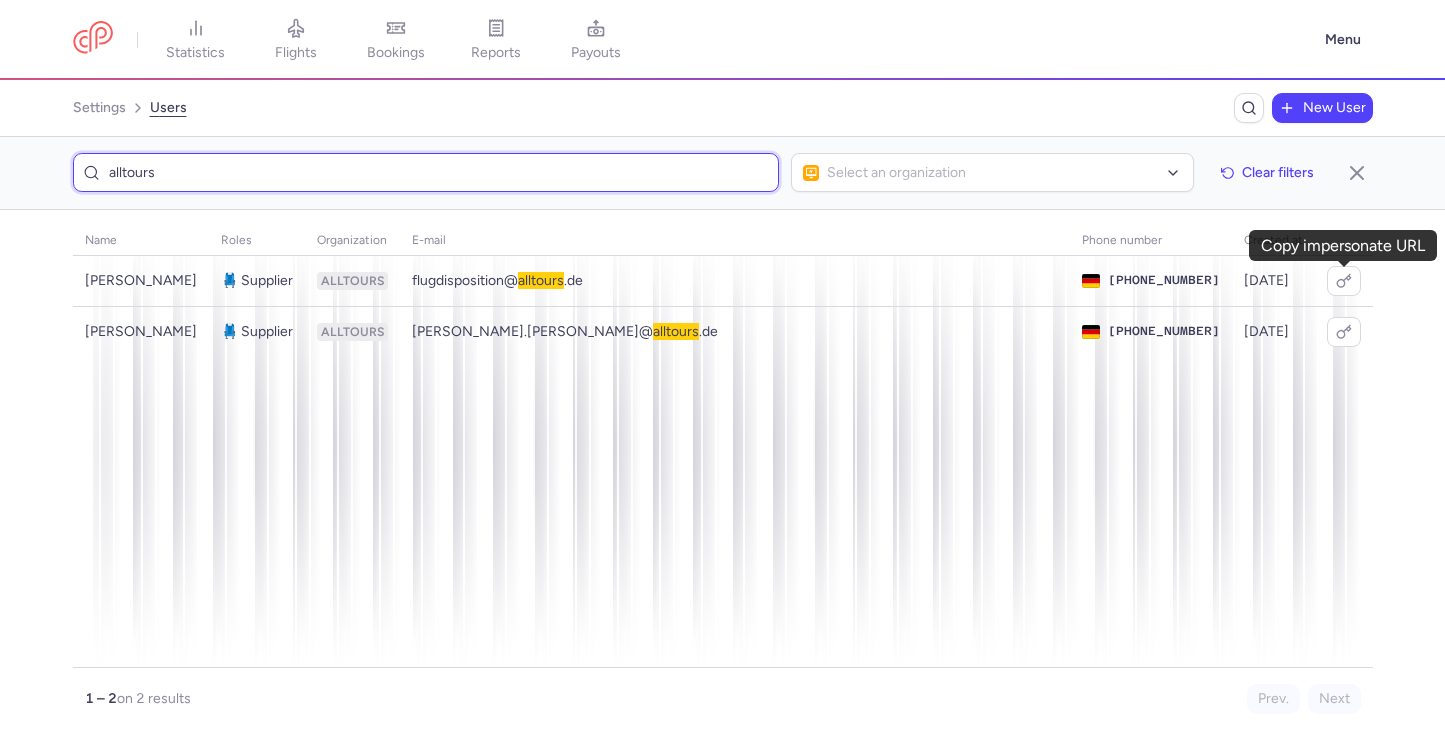 click on "alltours" at bounding box center (426, 172) 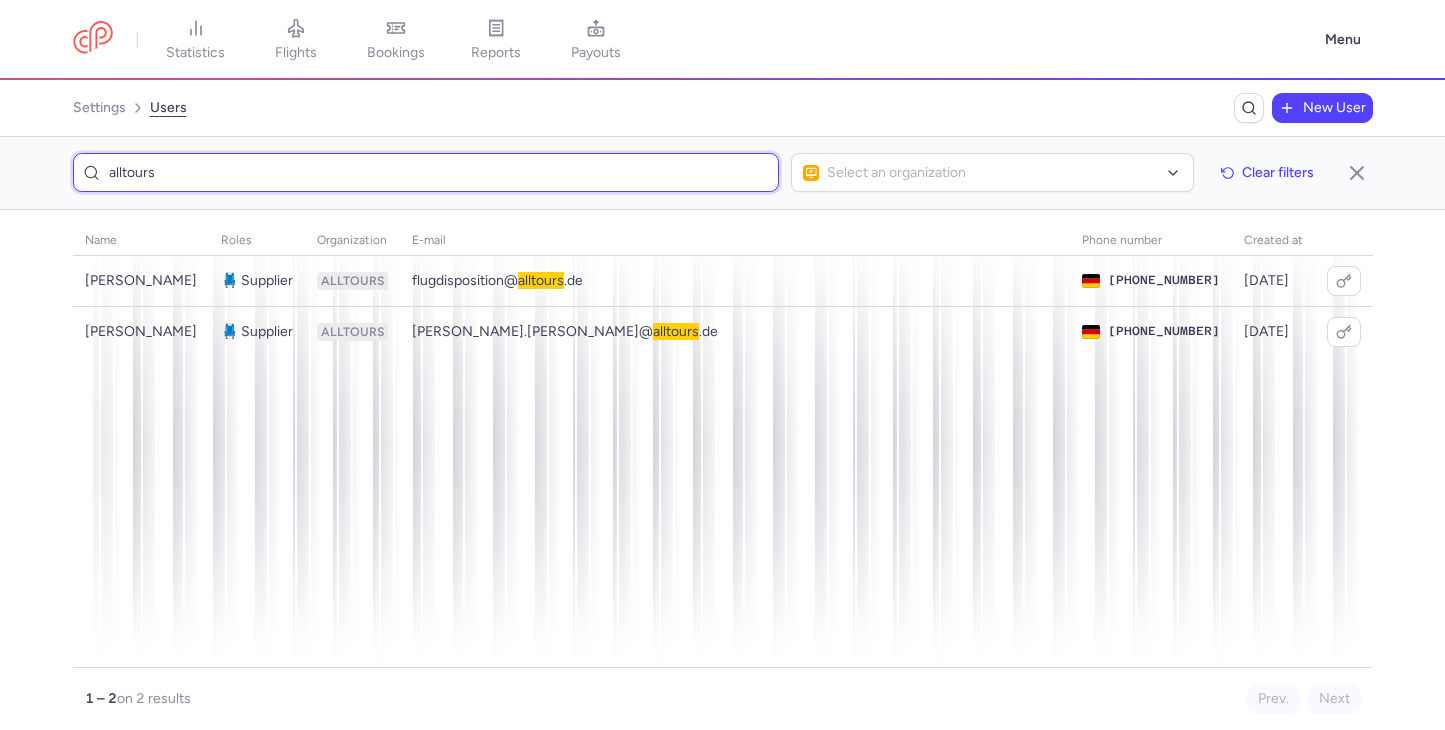 click on "alltours" at bounding box center (426, 172) 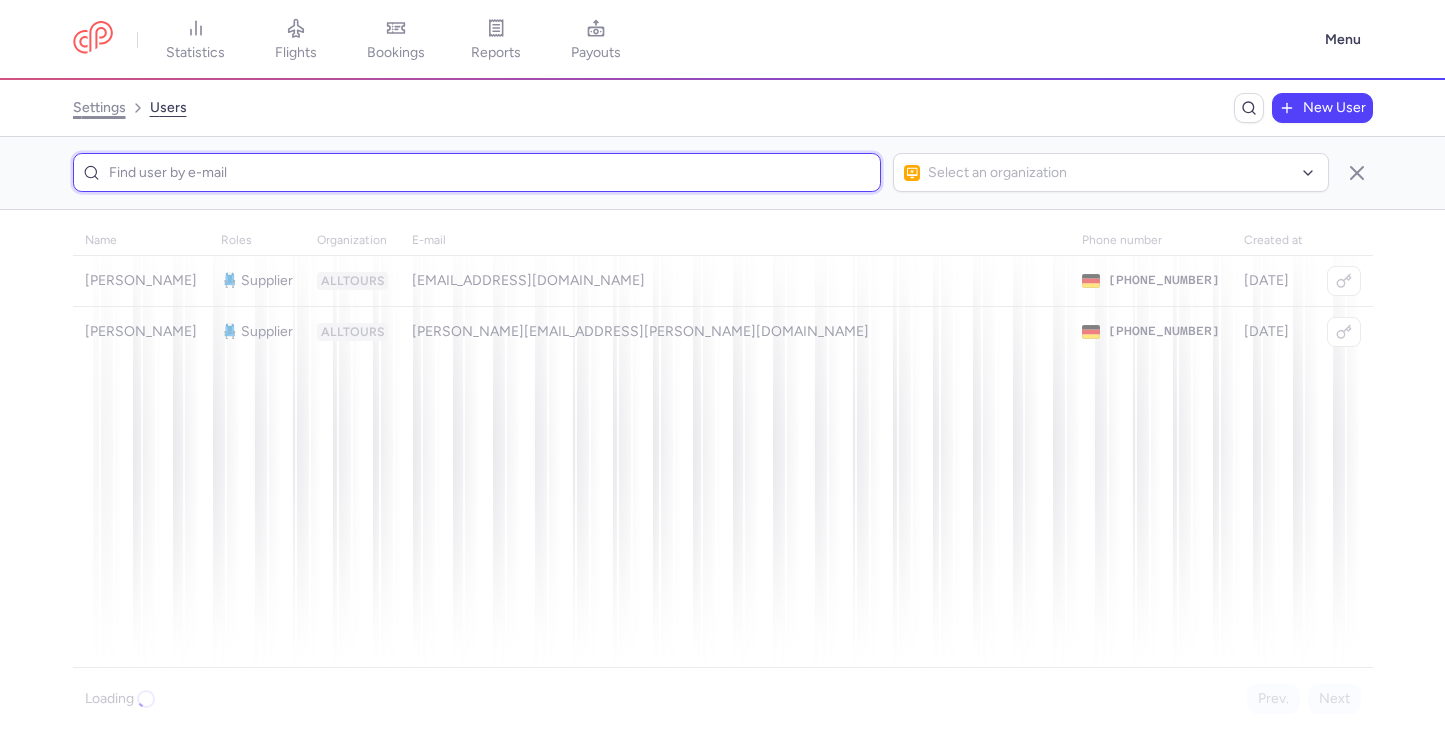 type 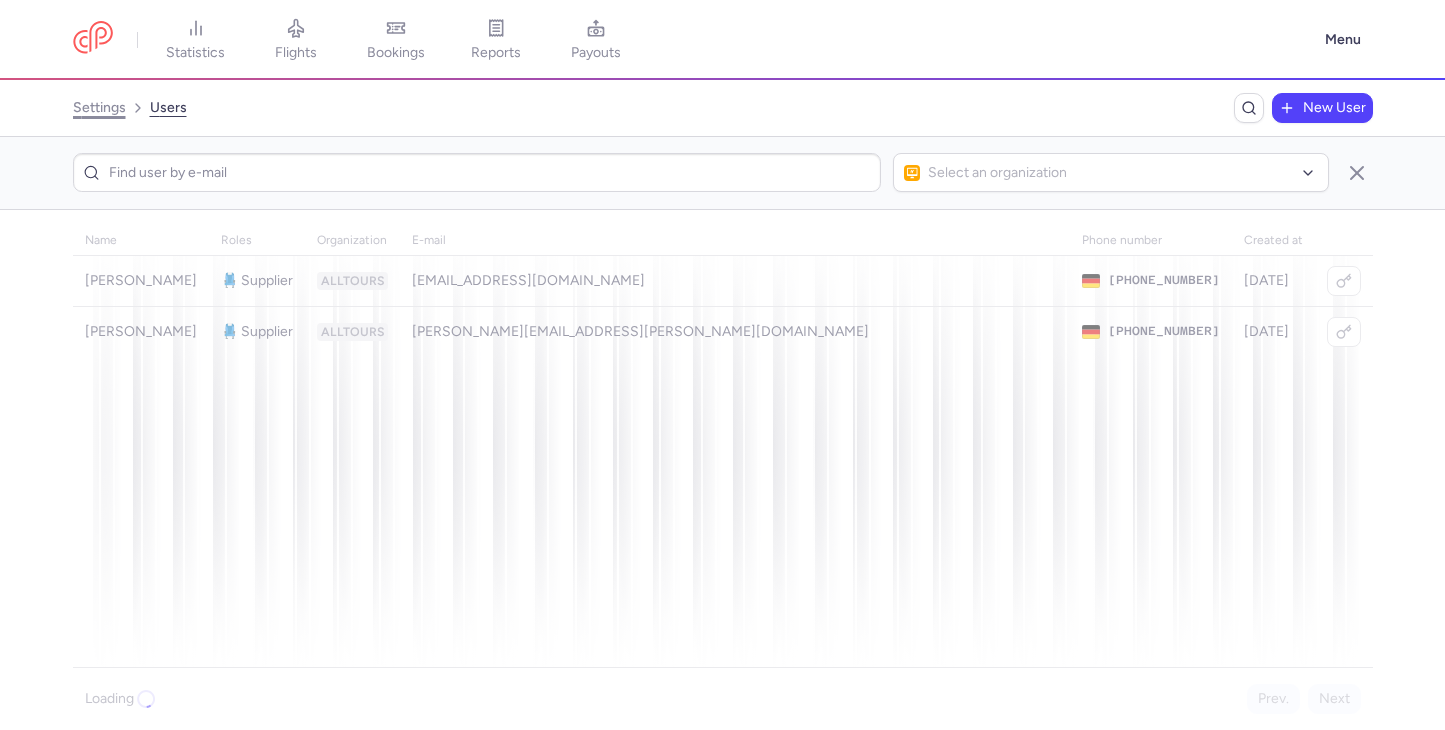 click on "settings" at bounding box center (99, 108) 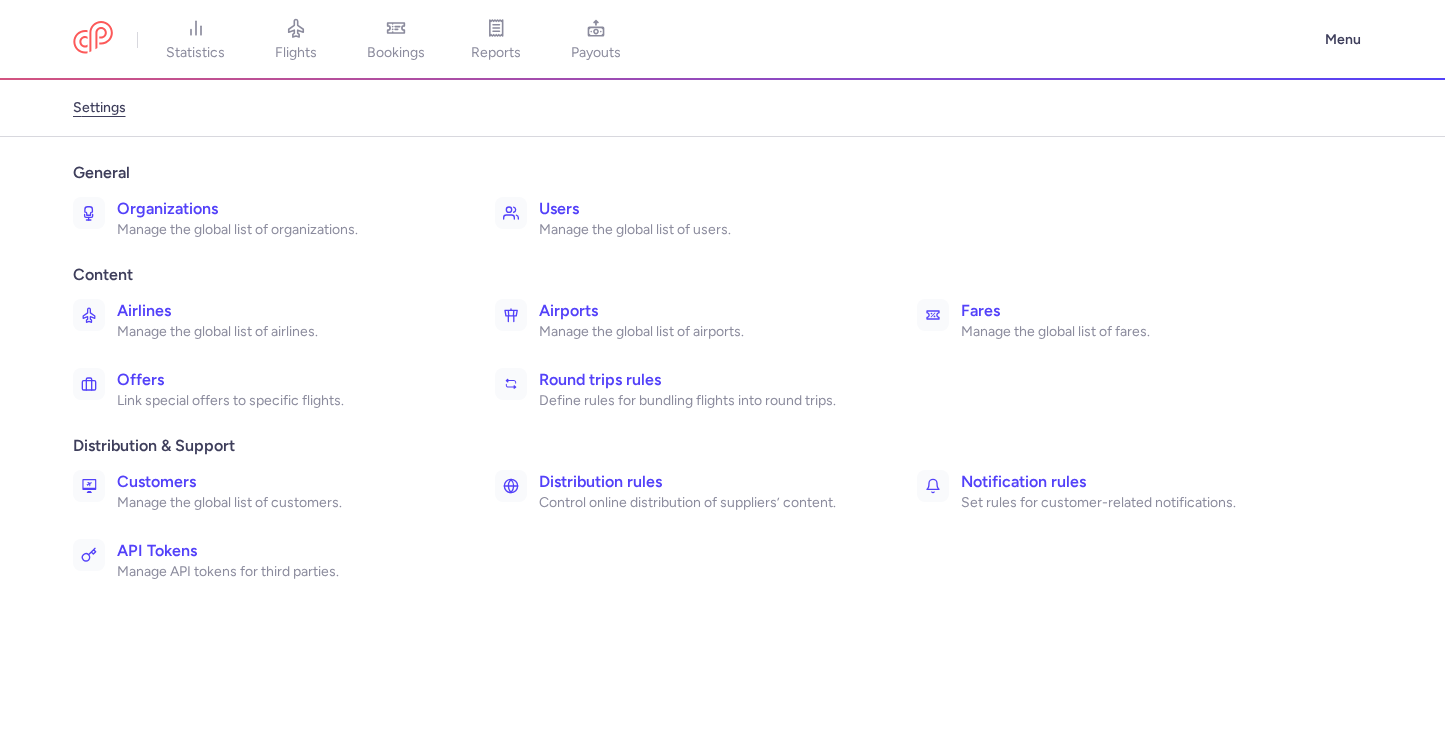 click on "Manage the global list of organizations." at bounding box center [284, 230] 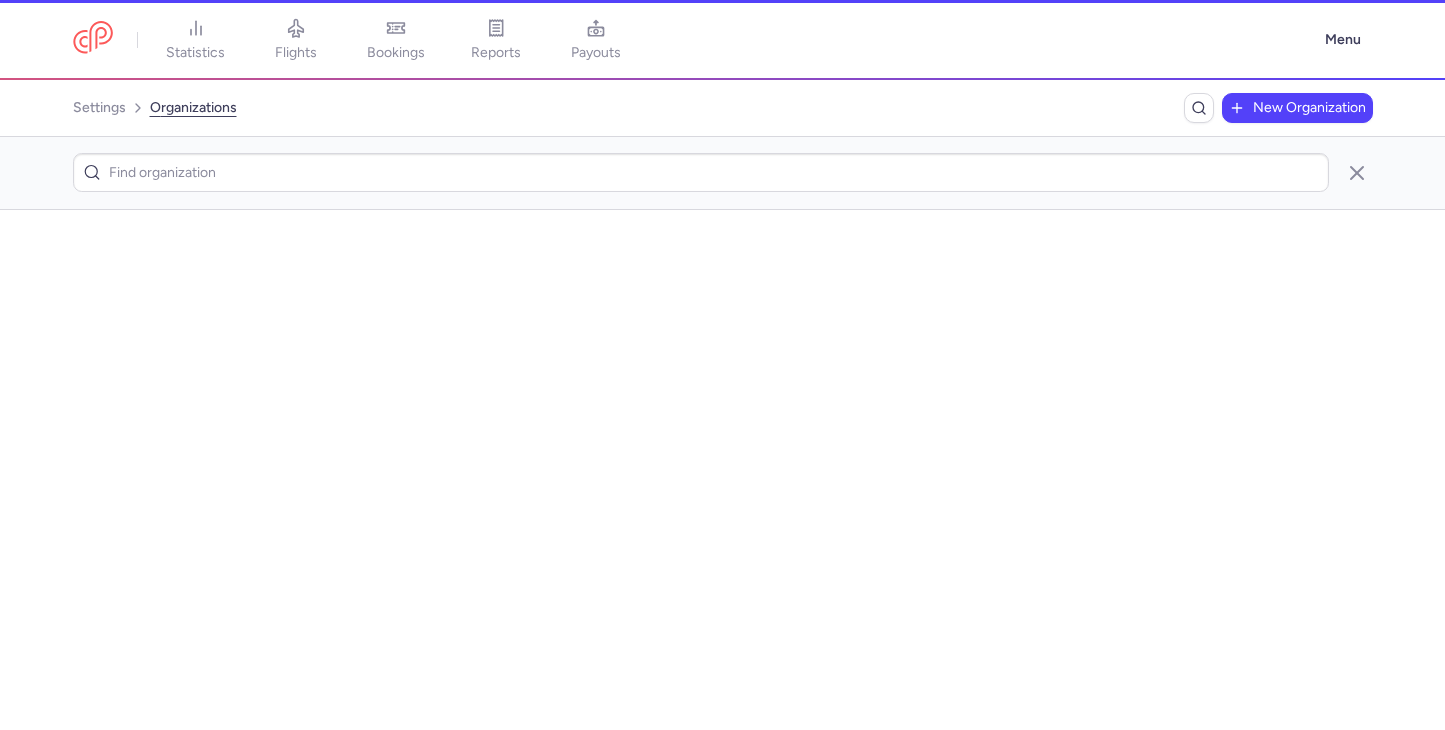 scroll, scrollTop: 0, scrollLeft: 0, axis: both 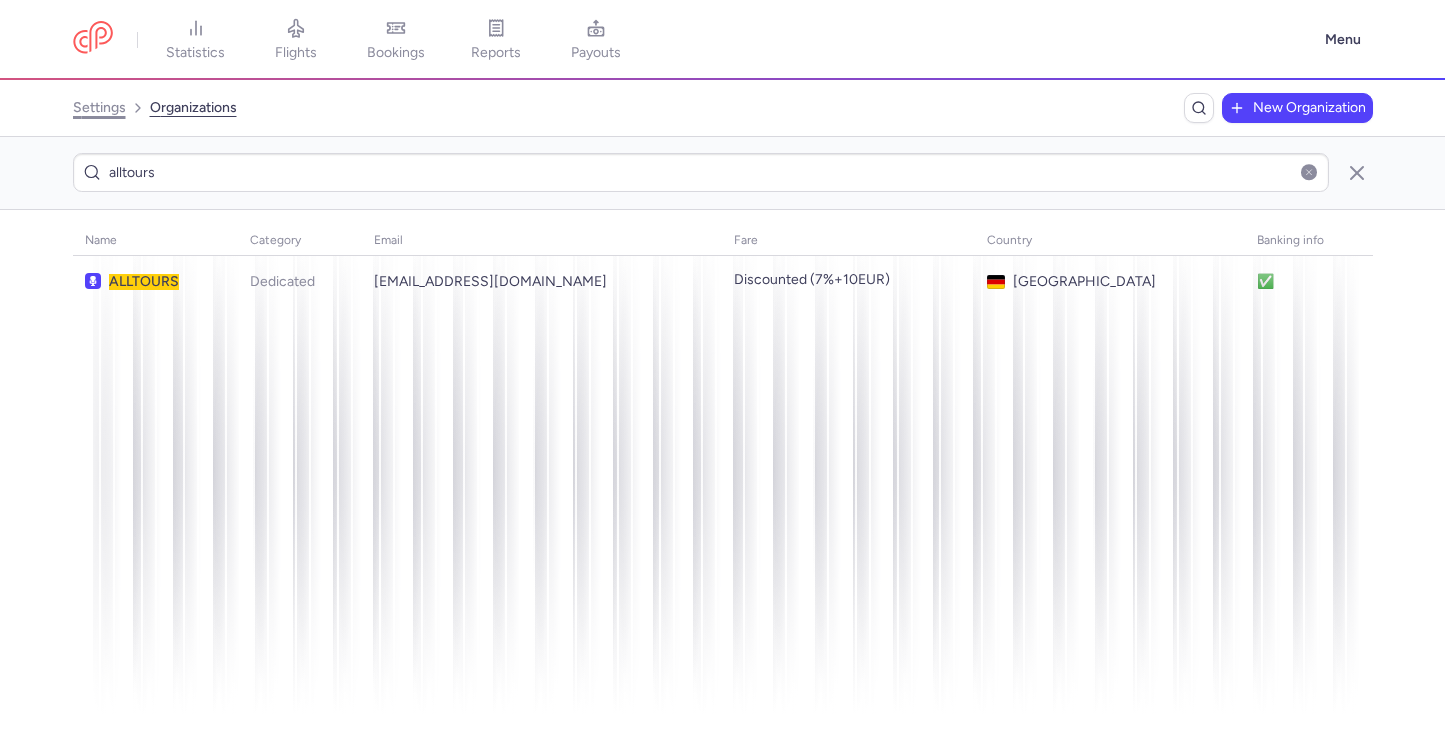 type on "alltours" 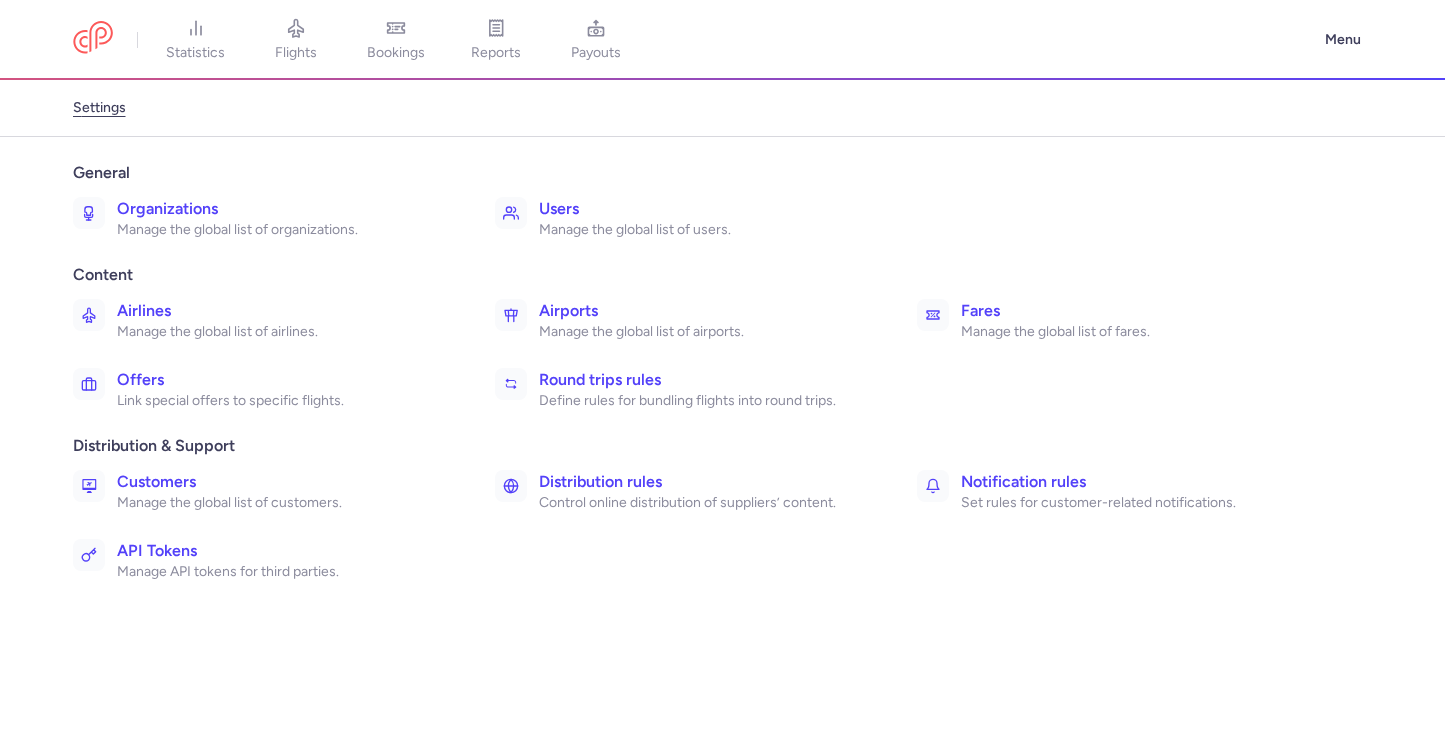 click on "Define rules for bundling flights into round trips." at bounding box center (706, 401) 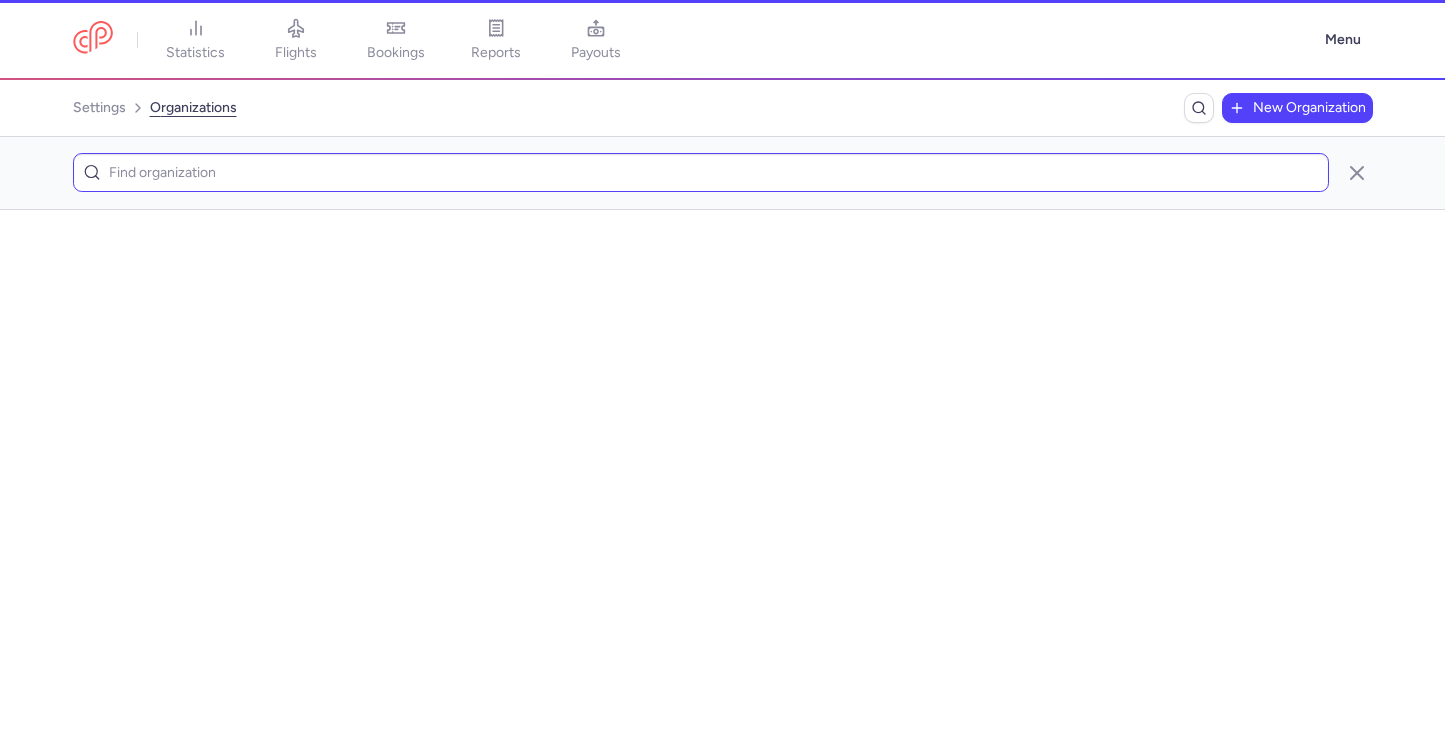 scroll, scrollTop: 0, scrollLeft: 0, axis: both 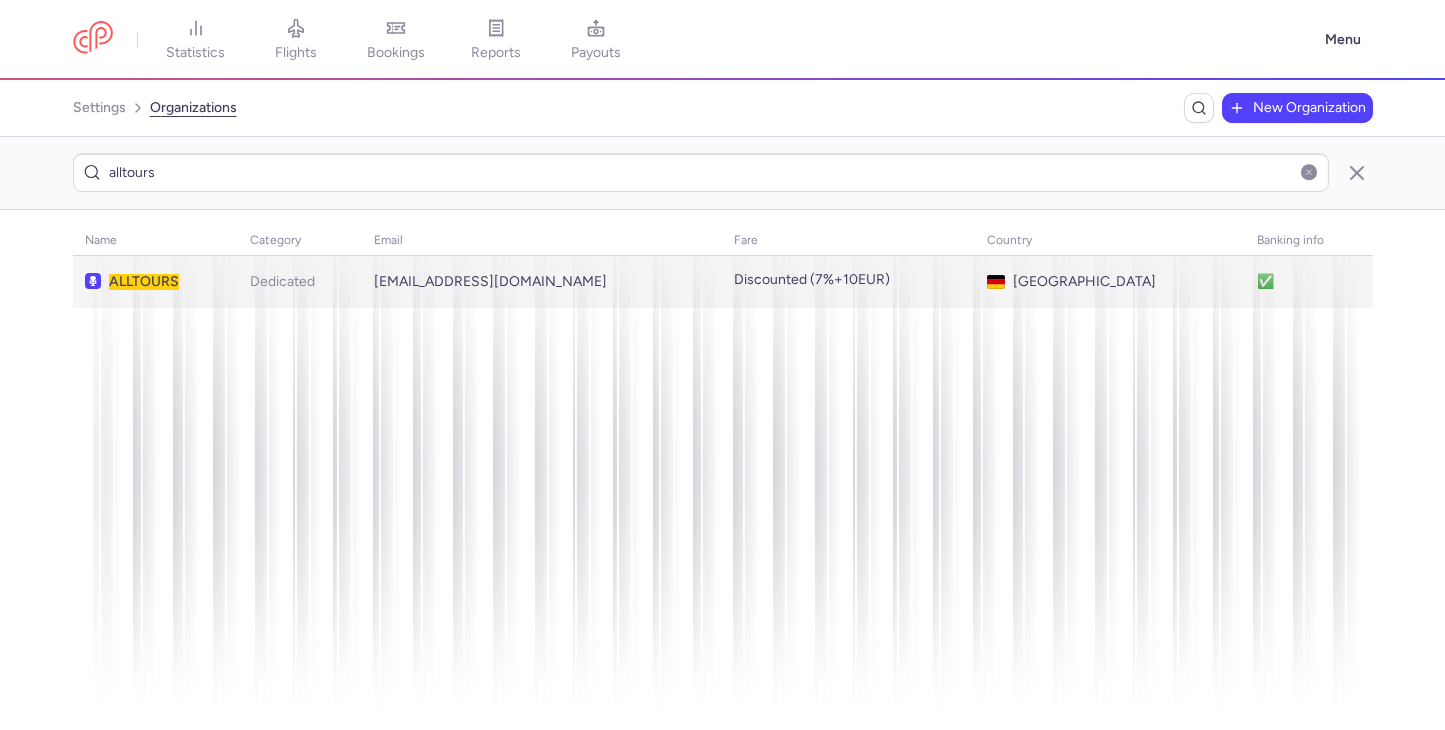 type on "alltours" 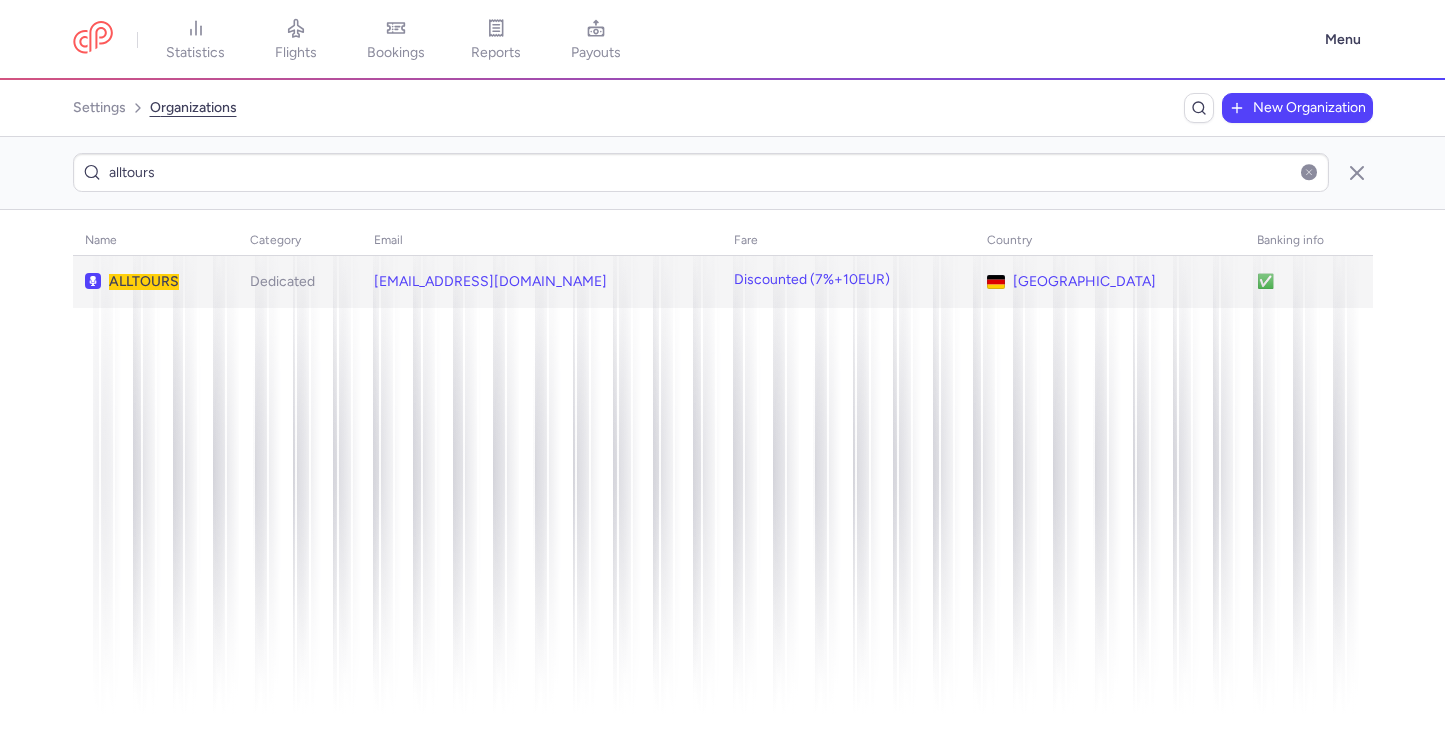click on "ALLTOURS" 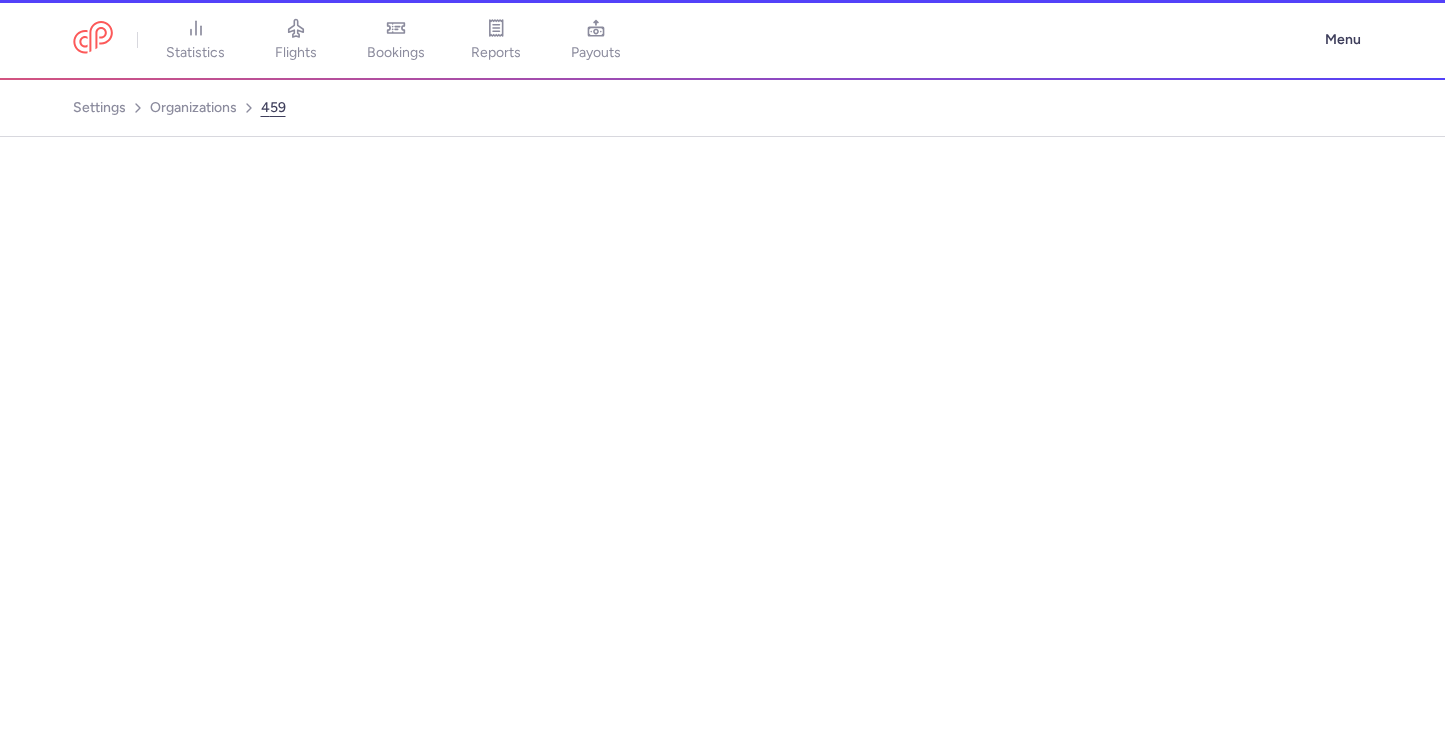 select on "DEDICATED" 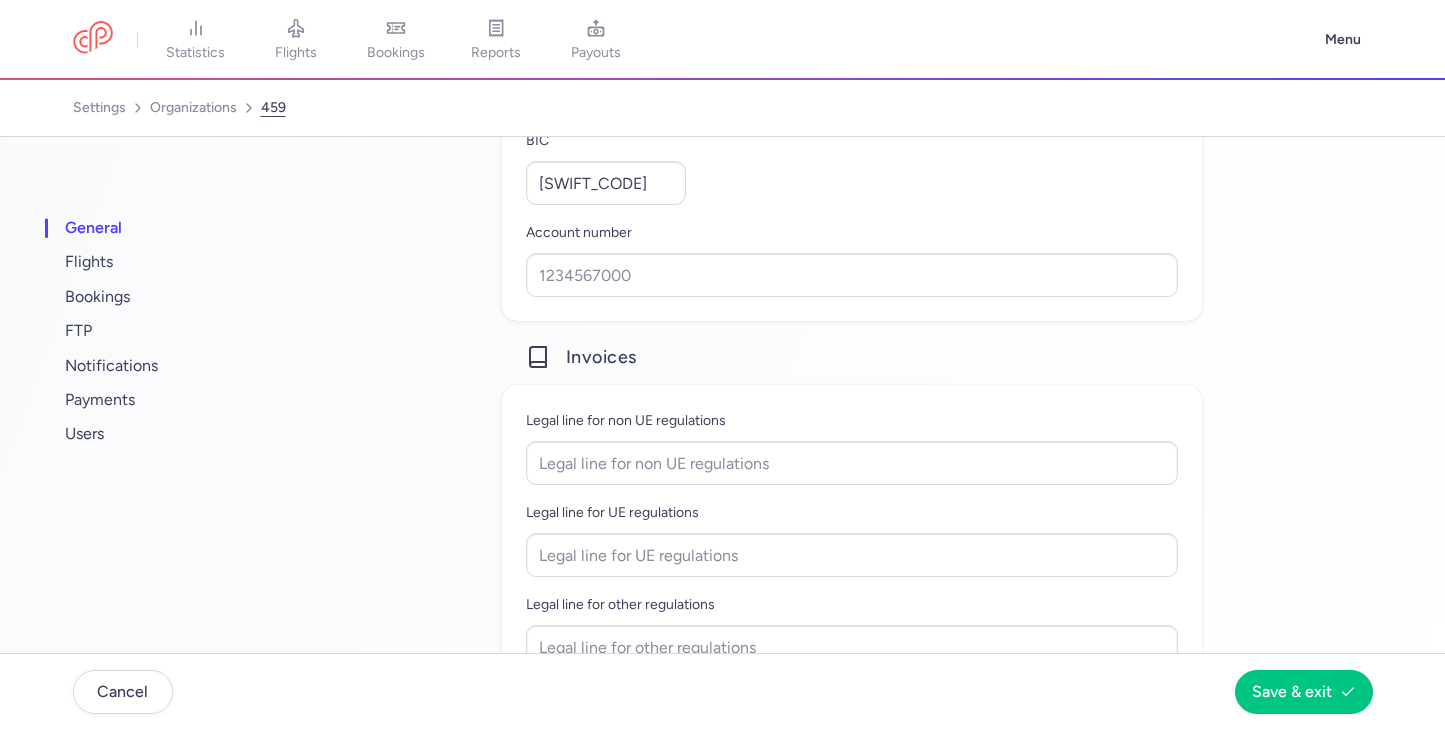 scroll, scrollTop: 1952, scrollLeft: 0, axis: vertical 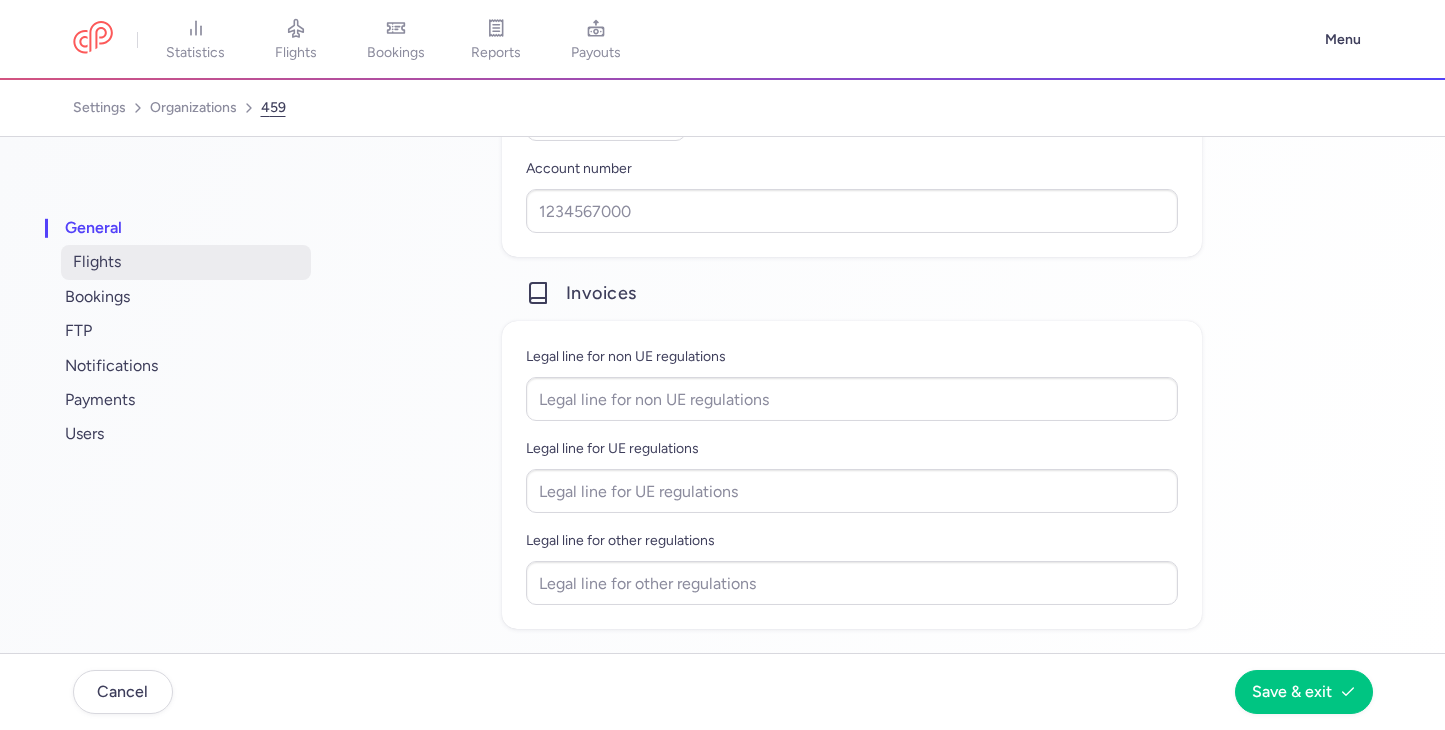 click on "flights" at bounding box center (186, 262) 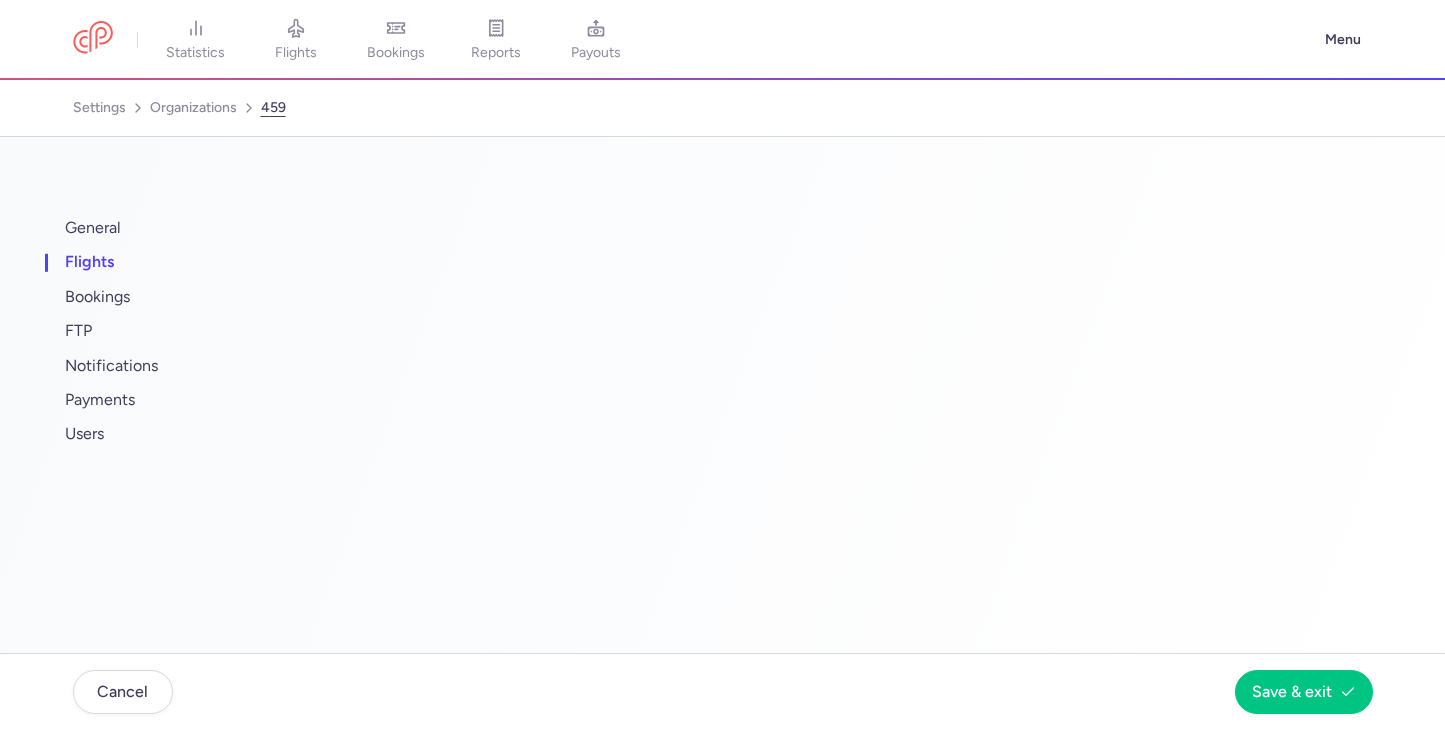 select on "days" 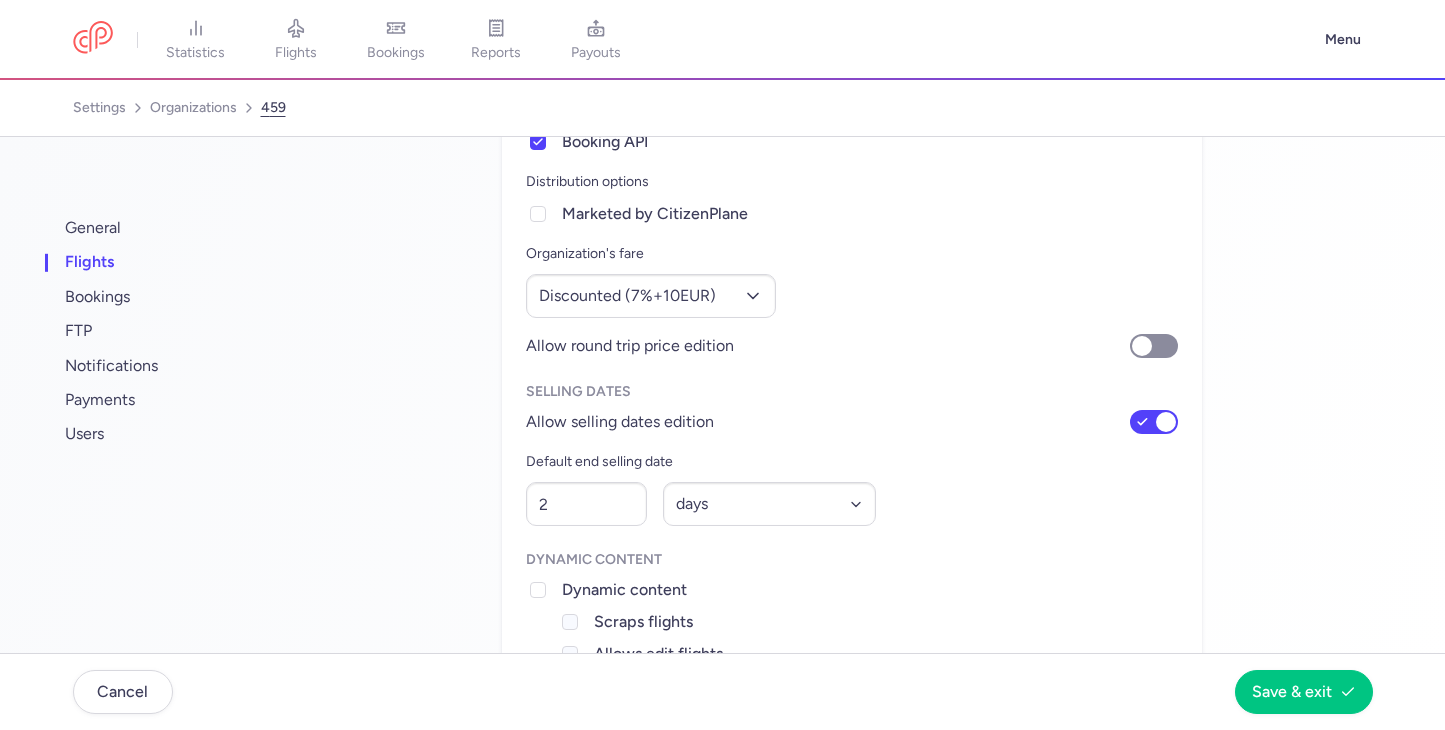 scroll, scrollTop: 0, scrollLeft: 0, axis: both 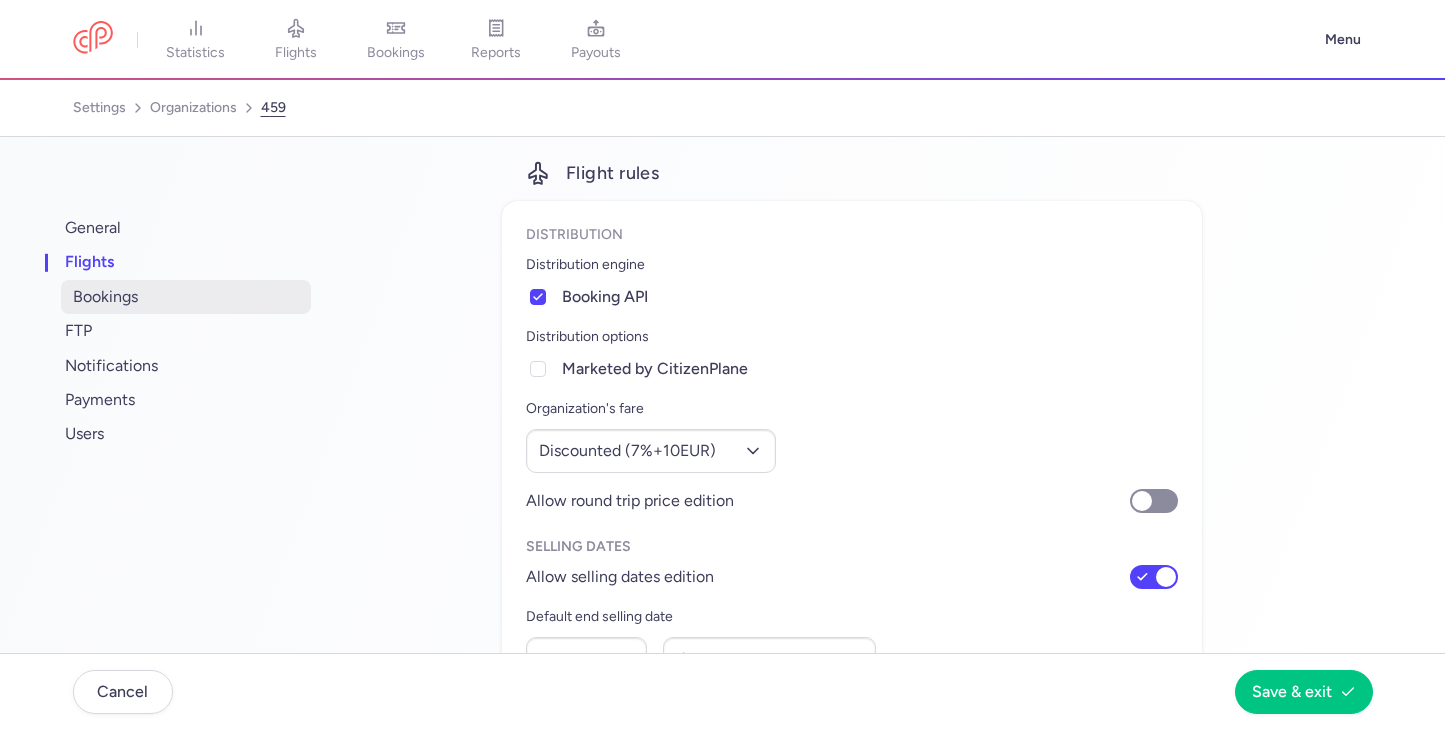 click on "bookings" at bounding box center (186, 297) 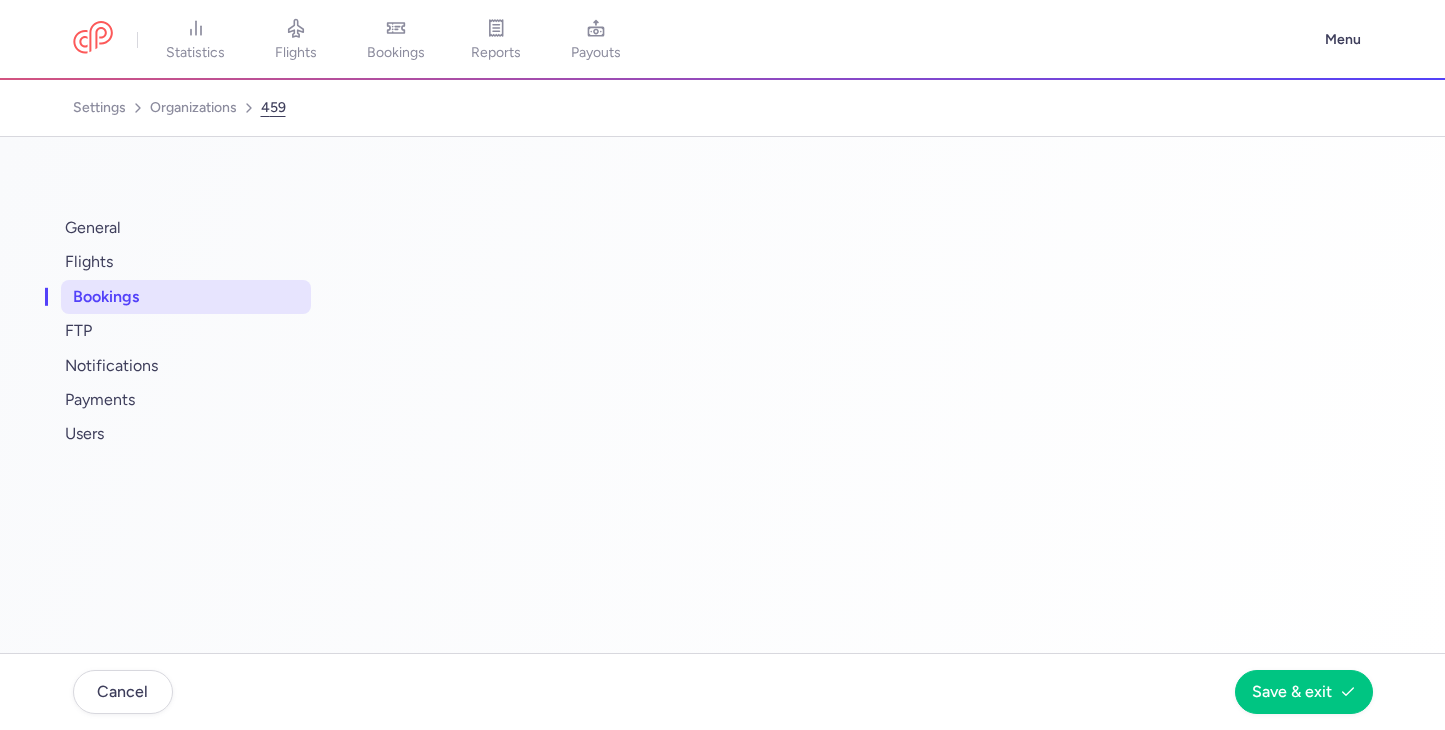 select on "2" 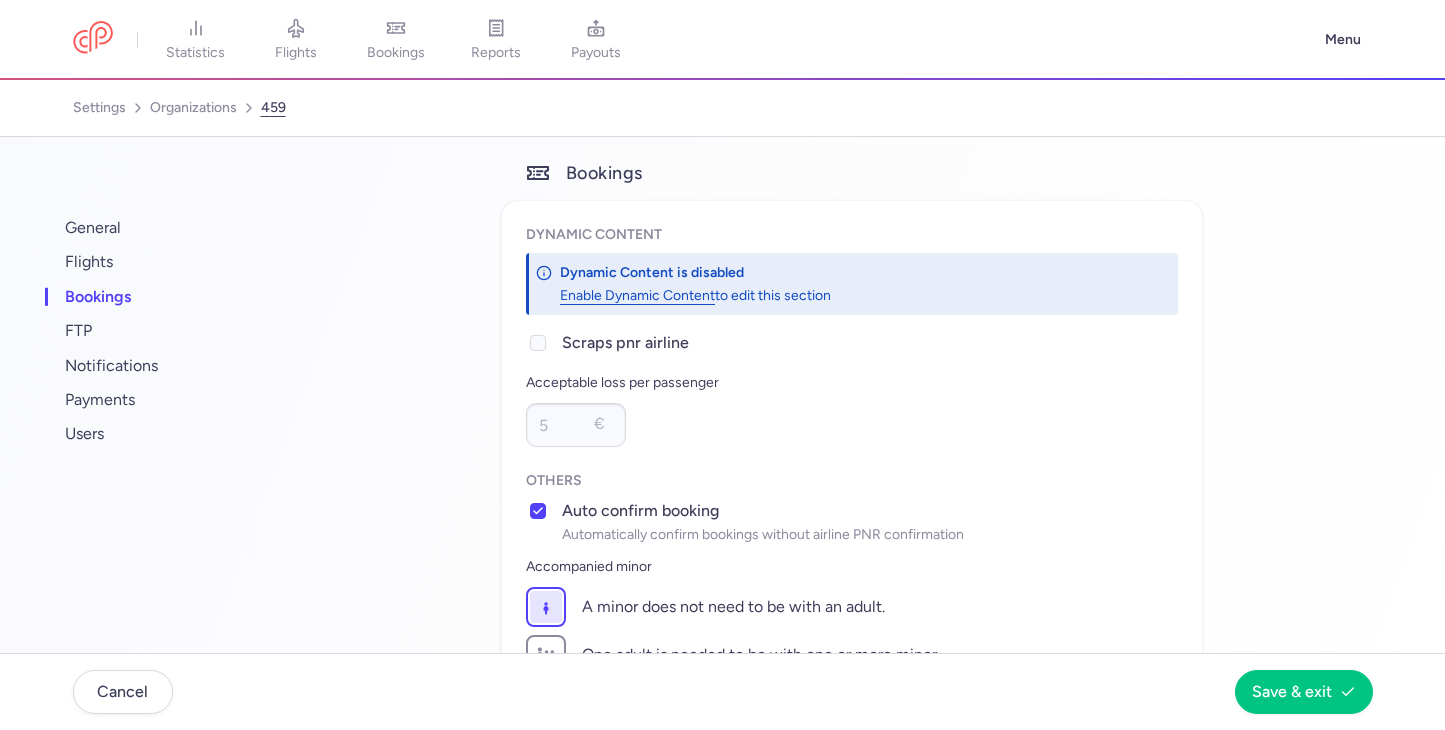 scroll, scrollTop: 354, scrollLeft: 0, axis: vertical 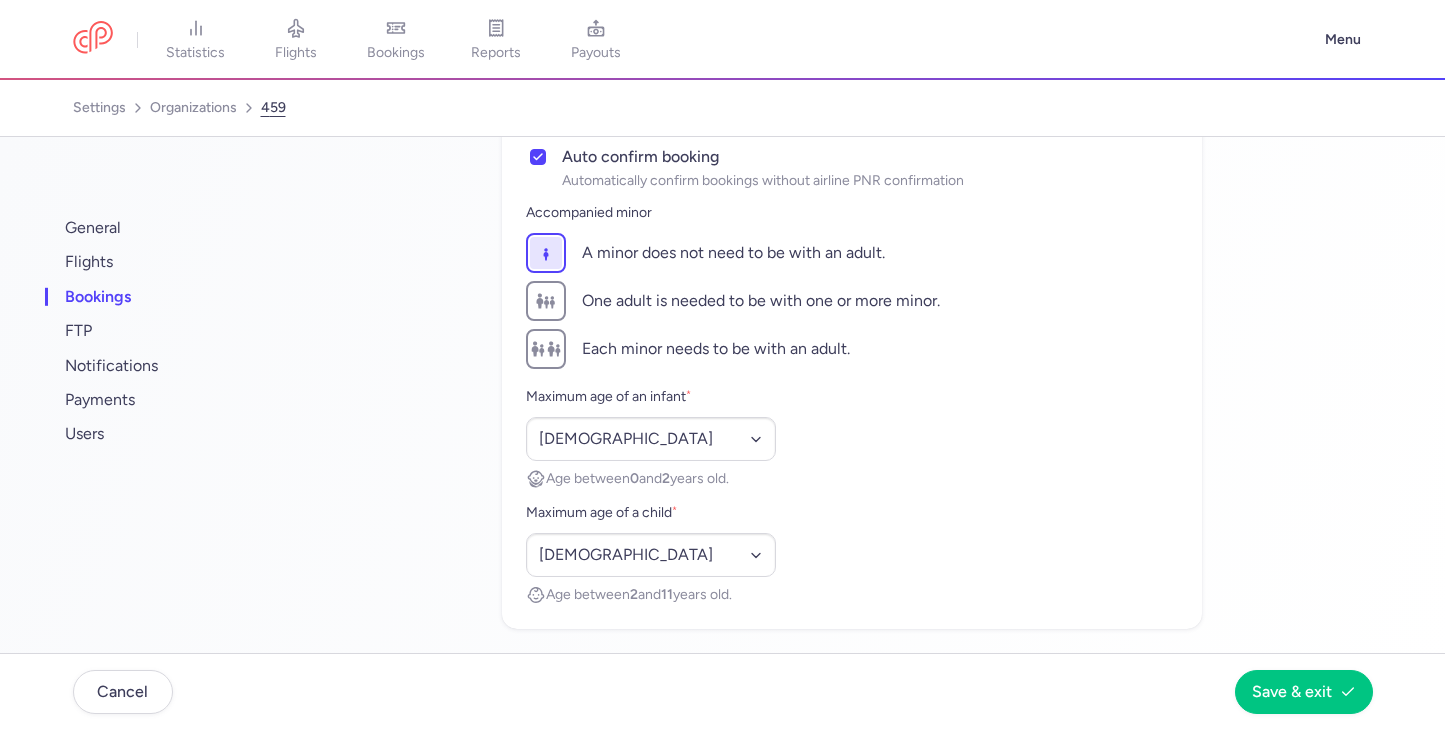 click on "One adult is needed to be with one or more minor." at bounding box center [753, 301] 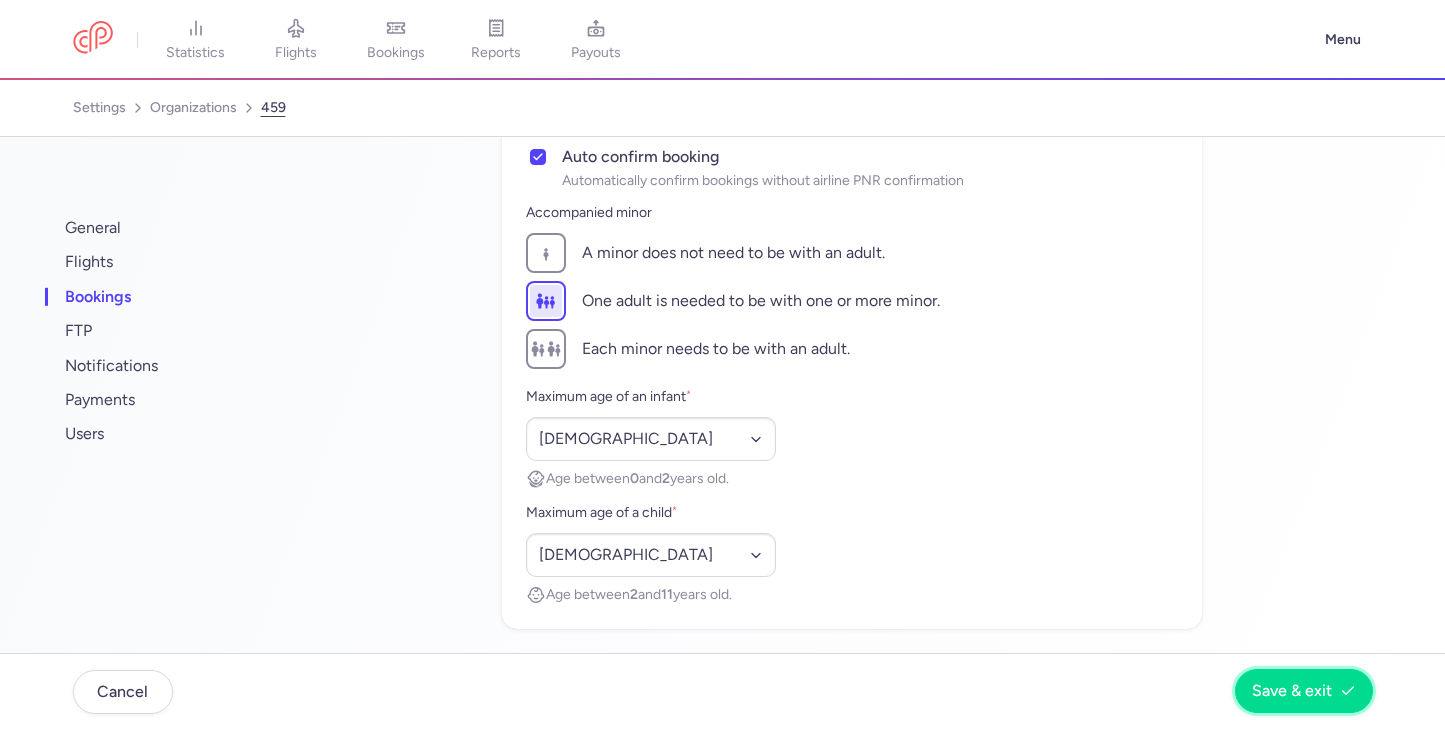 click on "Save & exit" 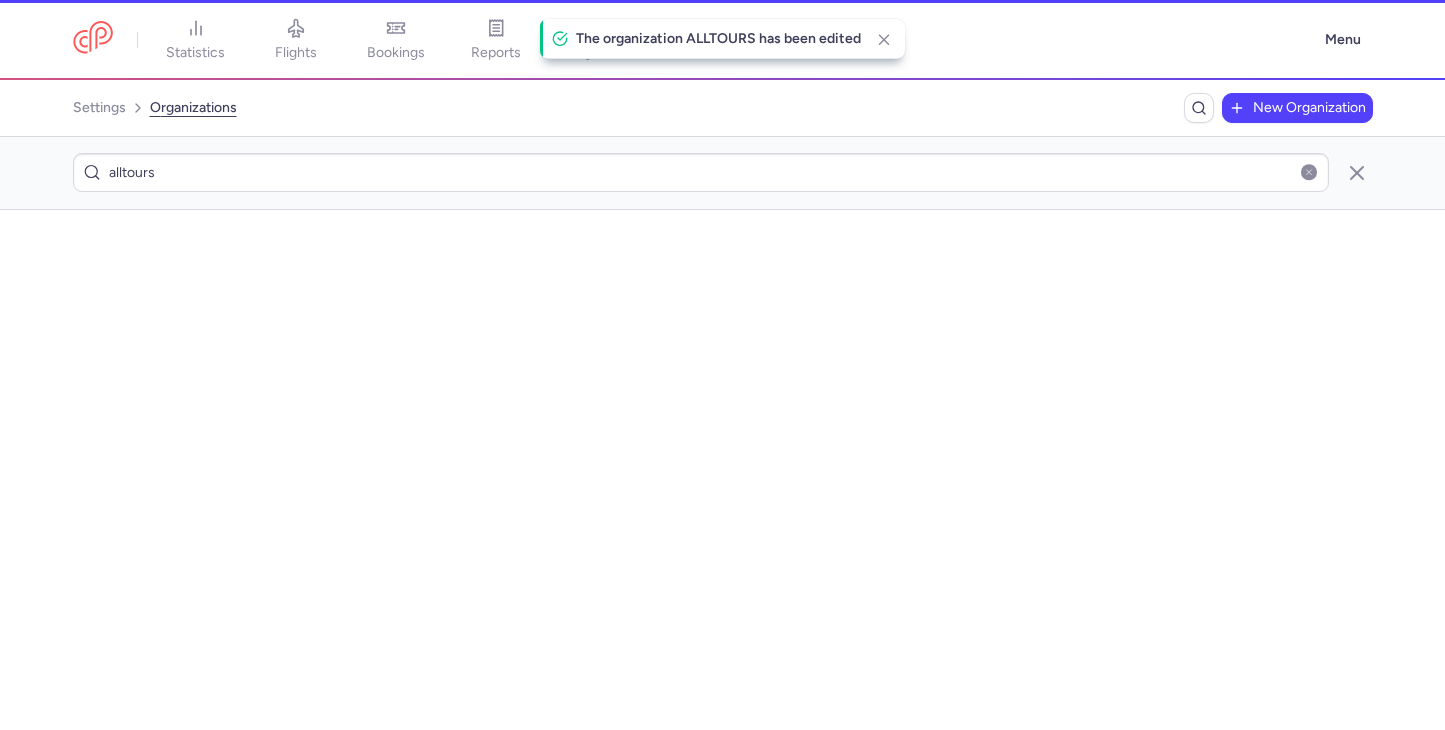 scroll, scrollTop: 0, scrollLeft: 0, axis: both 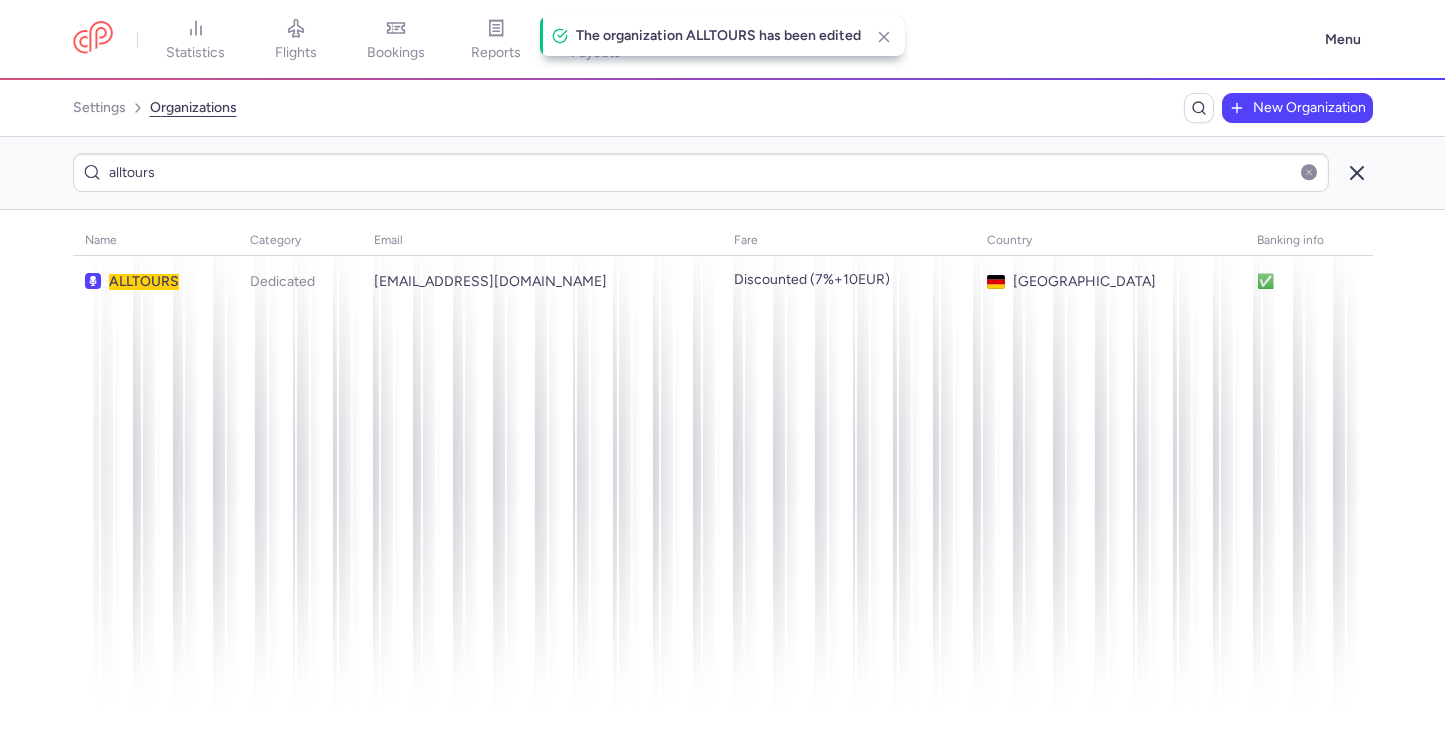 click 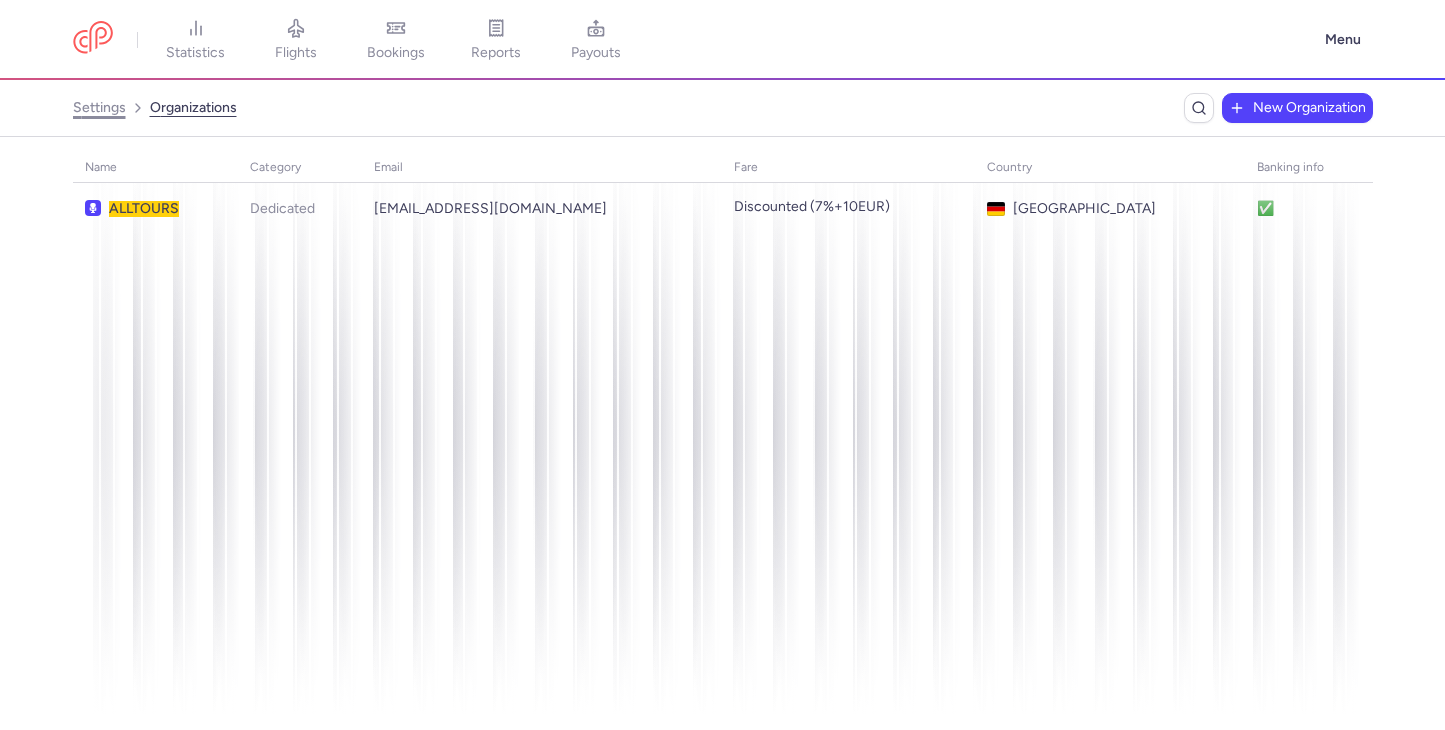 click on "settings" at bounding box center [99, 108] 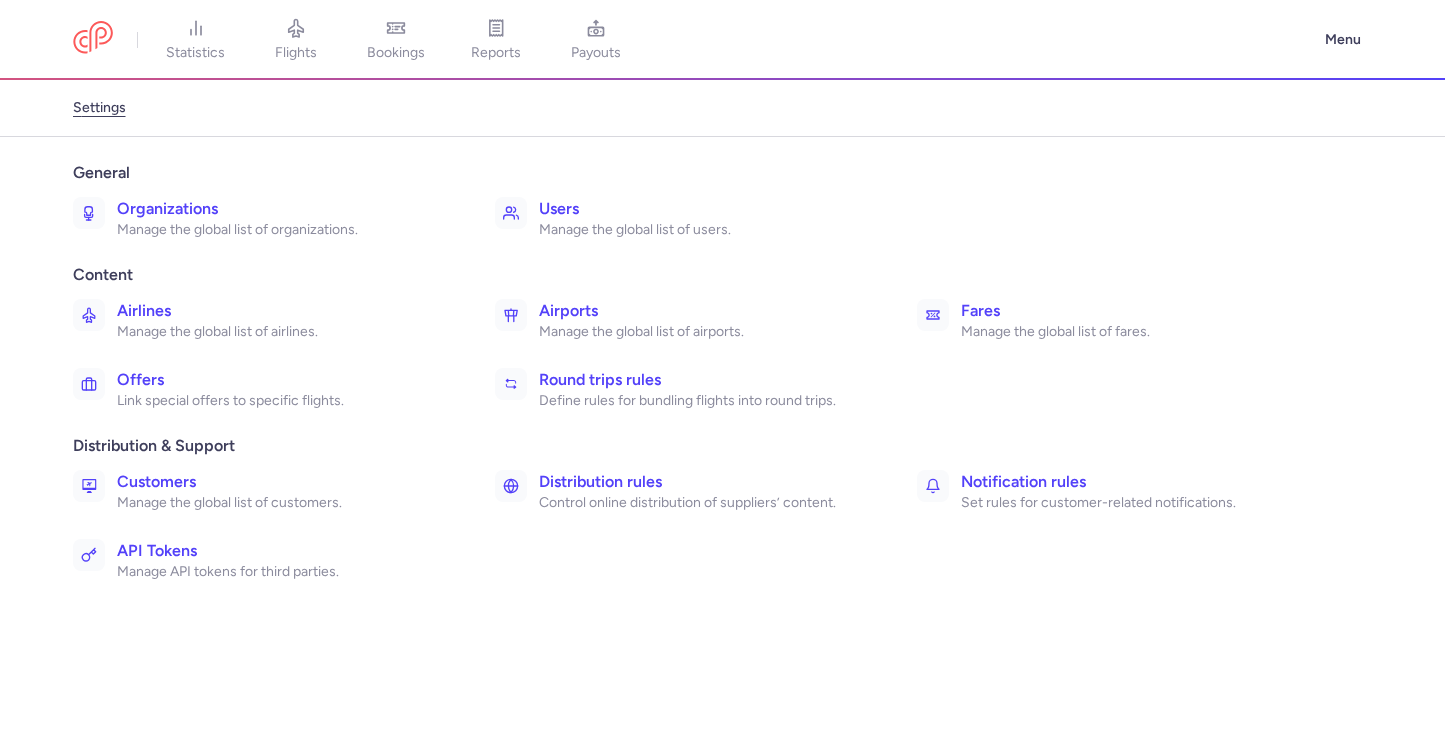 click on "Define rules for bundling flights into round trips." at bounding box center (706, 401) 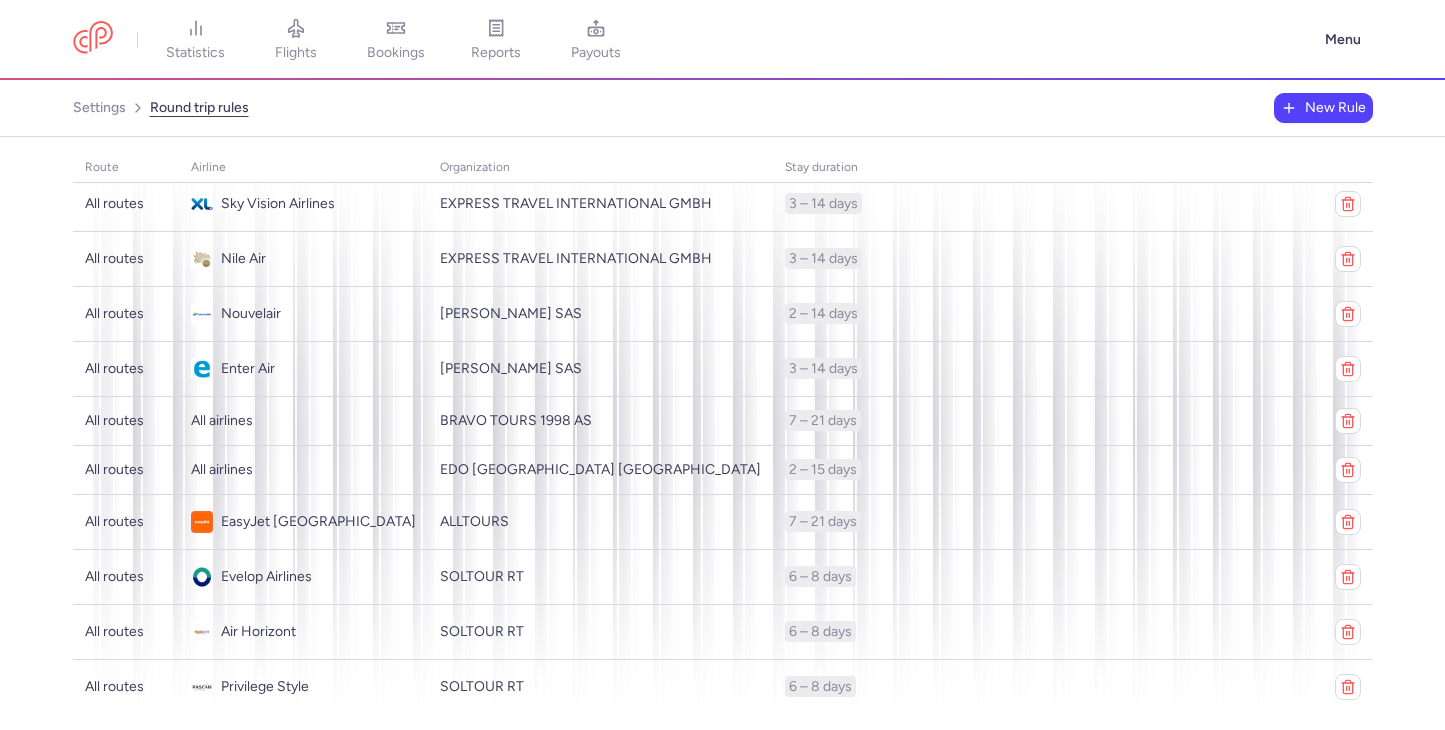 scroll, scrollTop: 859, scrollLeft: 0, axis: vertical 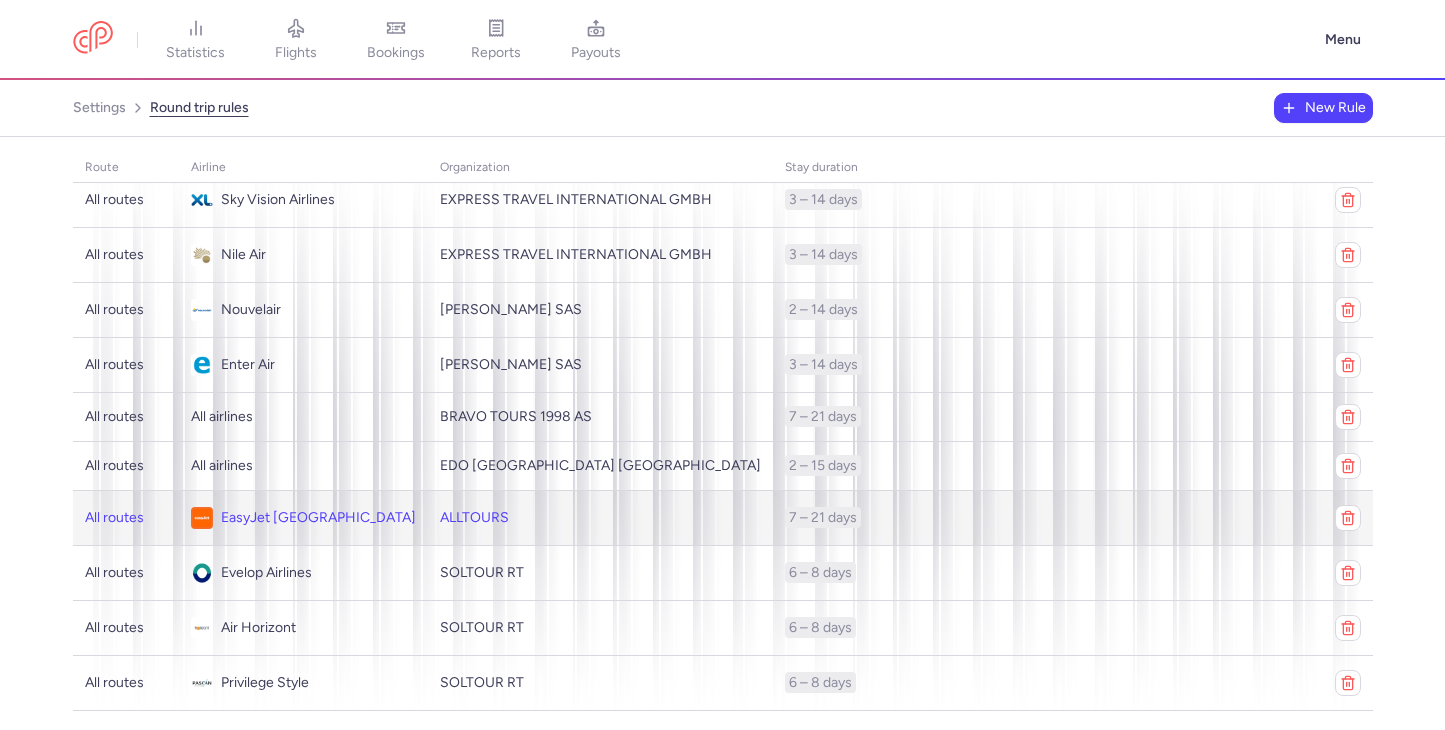 click on "ALLTOURS" 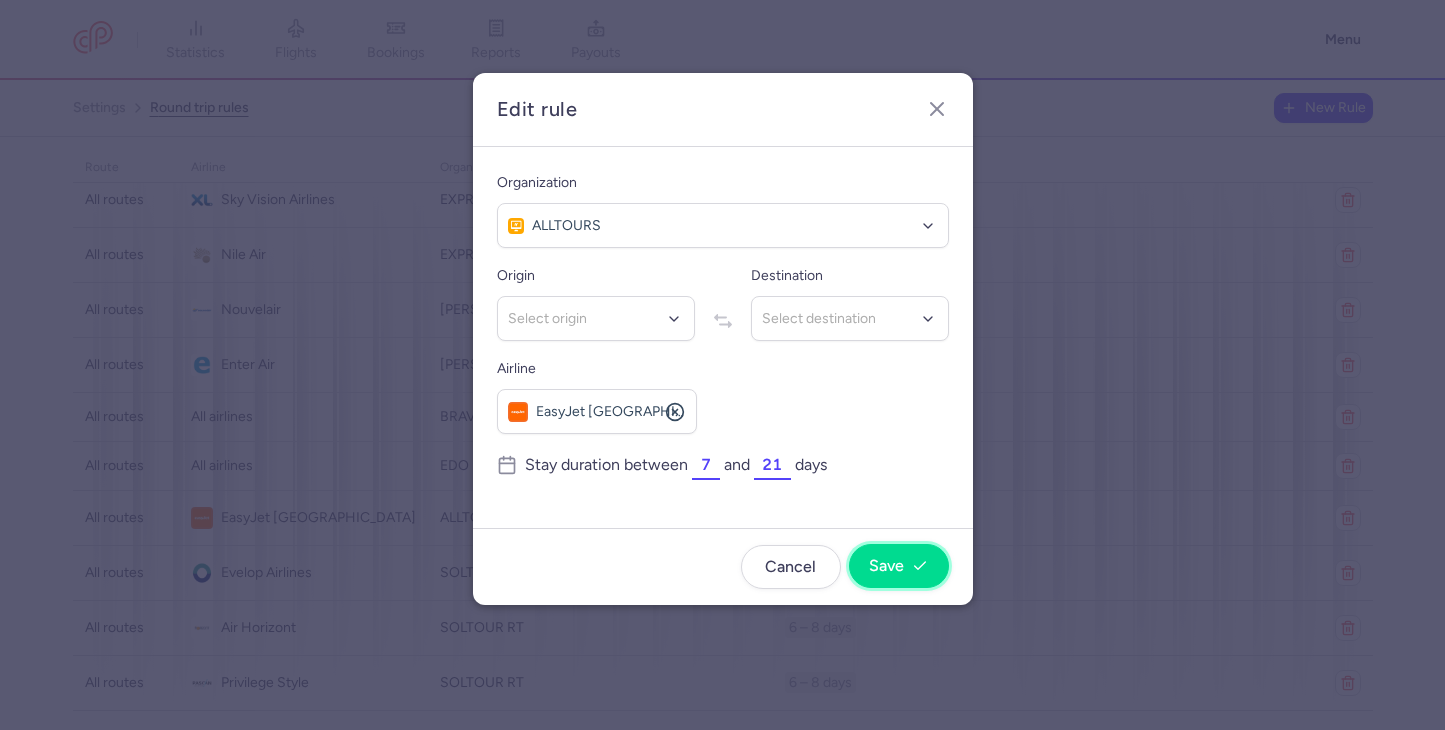 click 